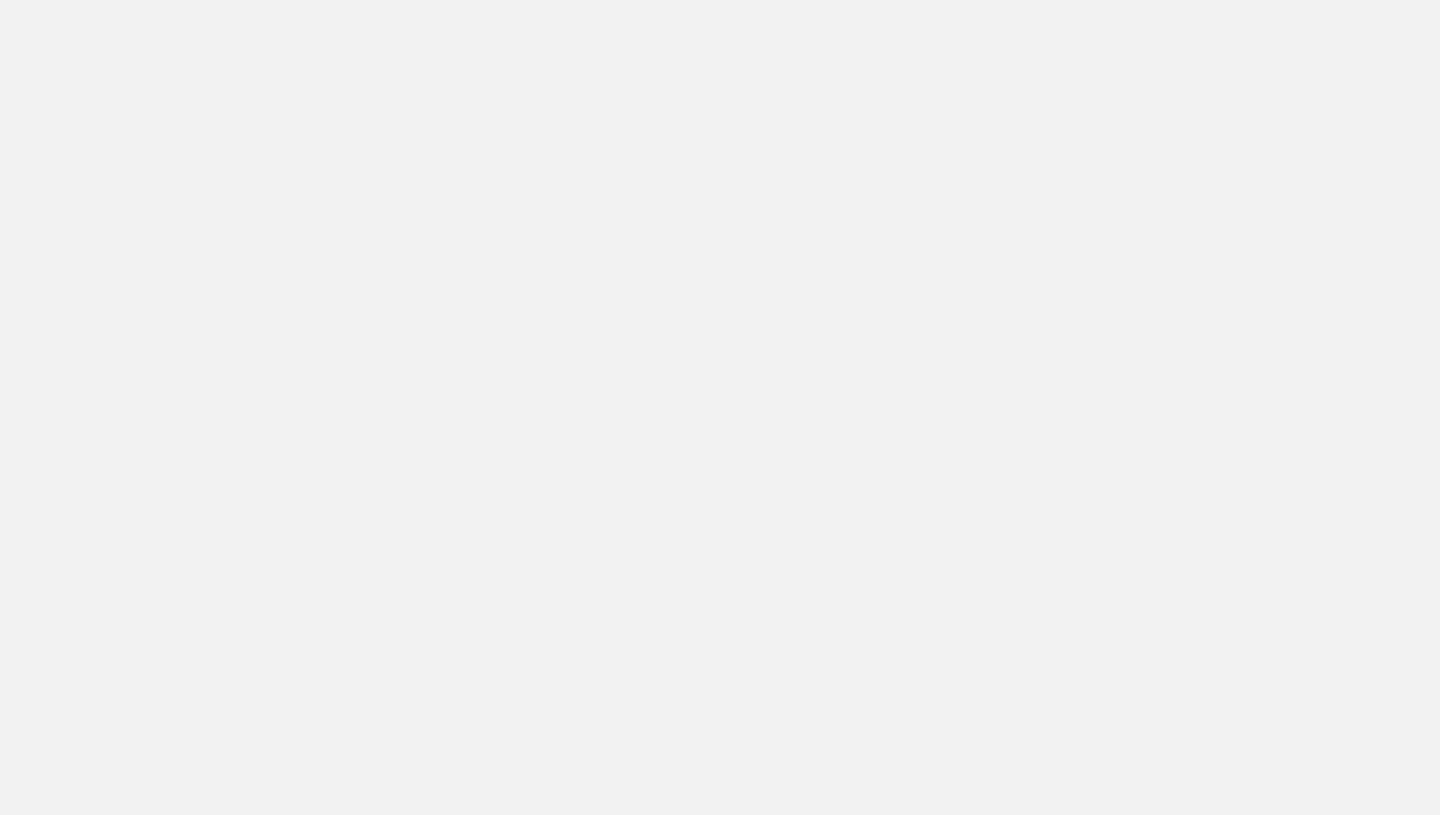 scroll, scrollTop: 0, scrollLeft: 0, axis: both 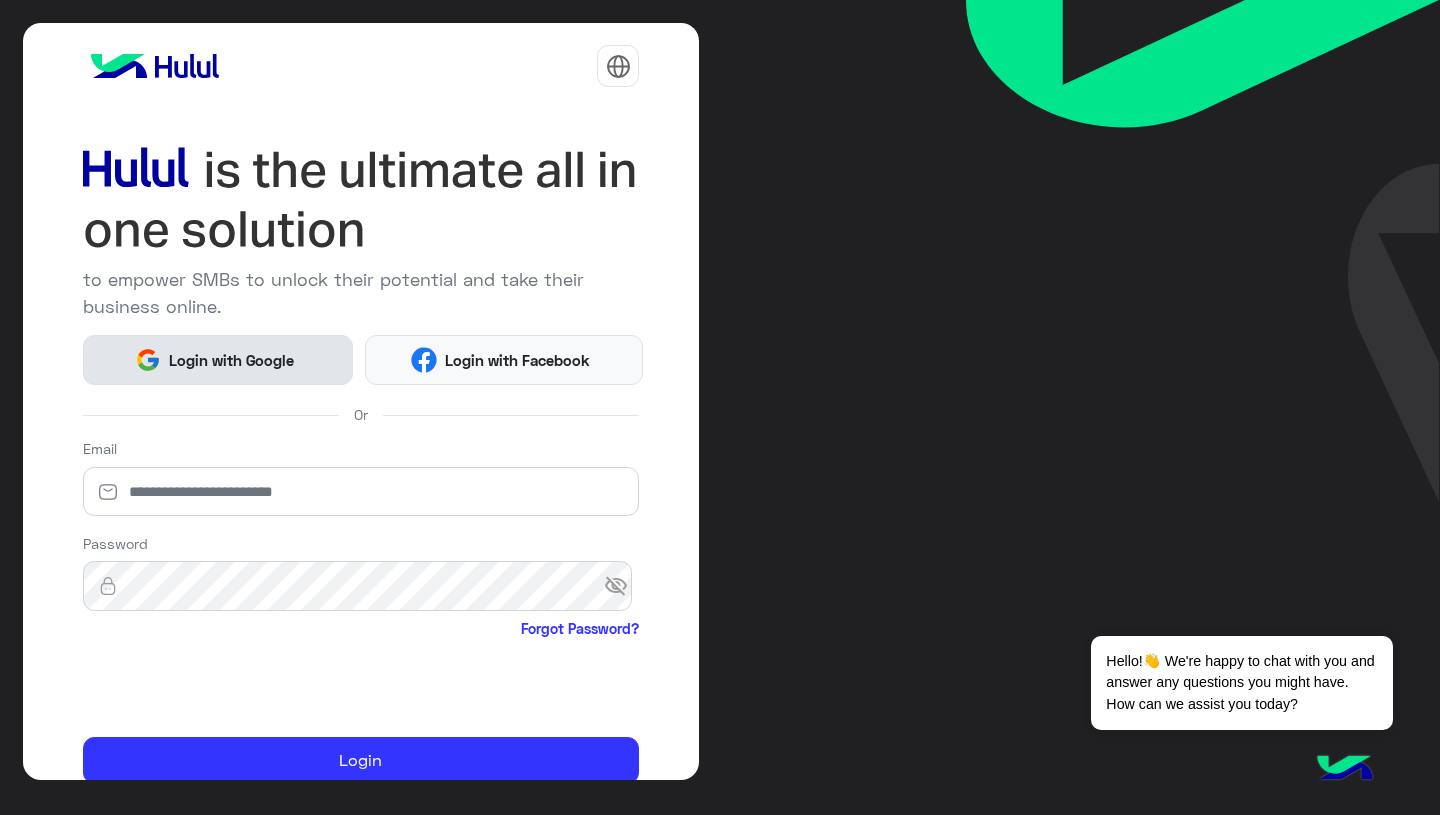 click on "Login with Google" 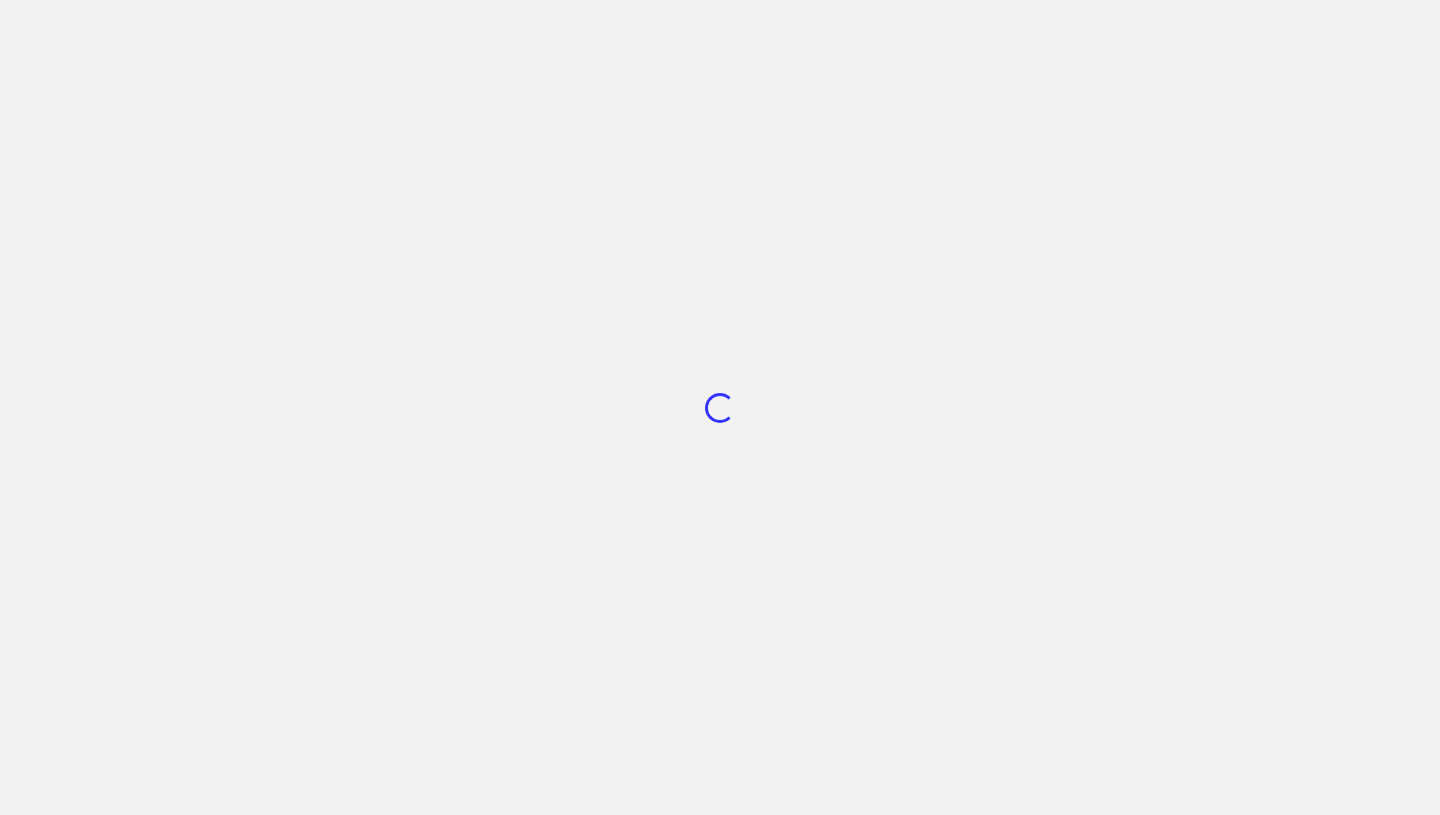 scroll, scrollTop: 0, scrollLeft: 0, axis: both 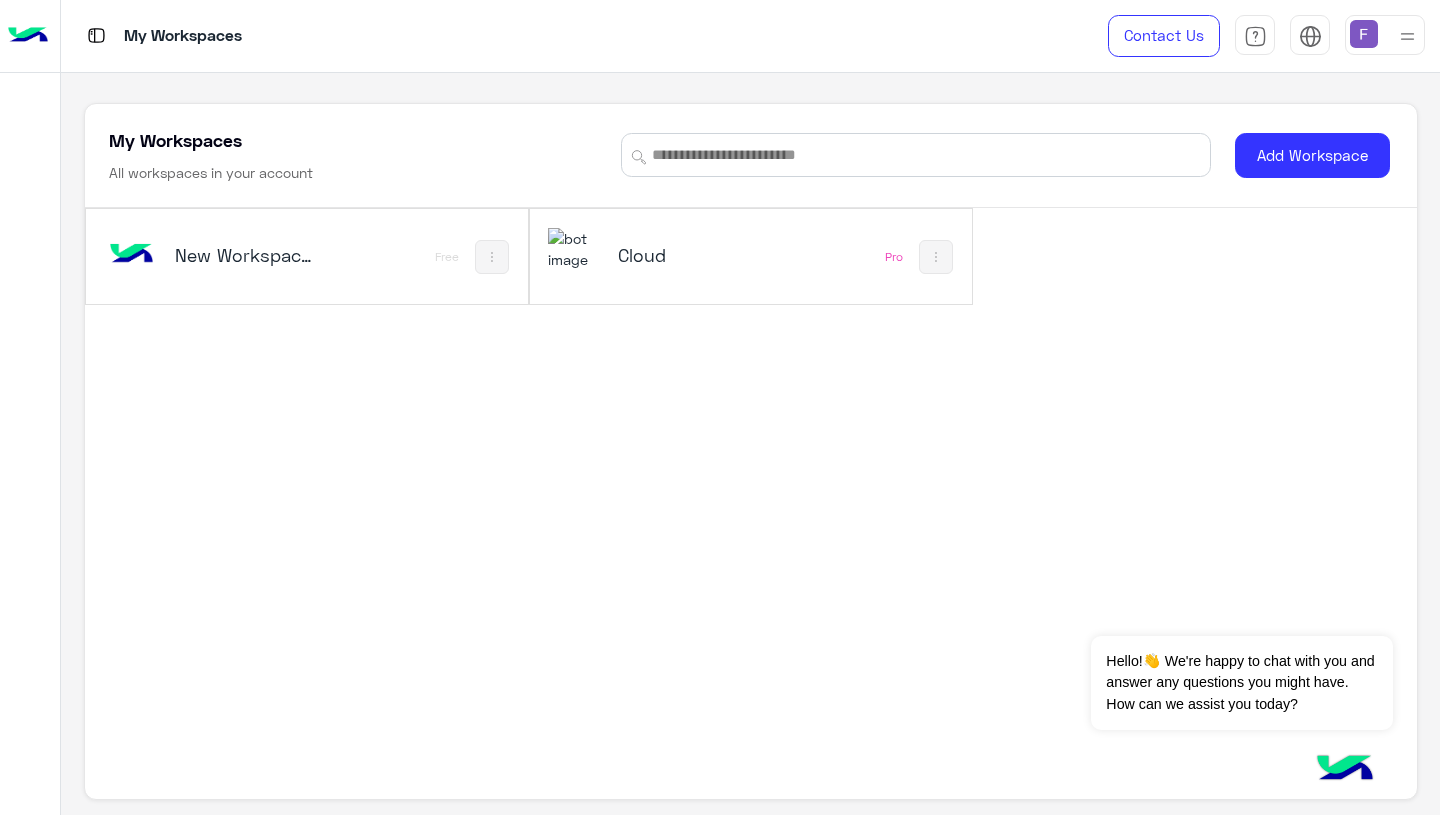 click on "Cloud" at bounding box center [691, 255] 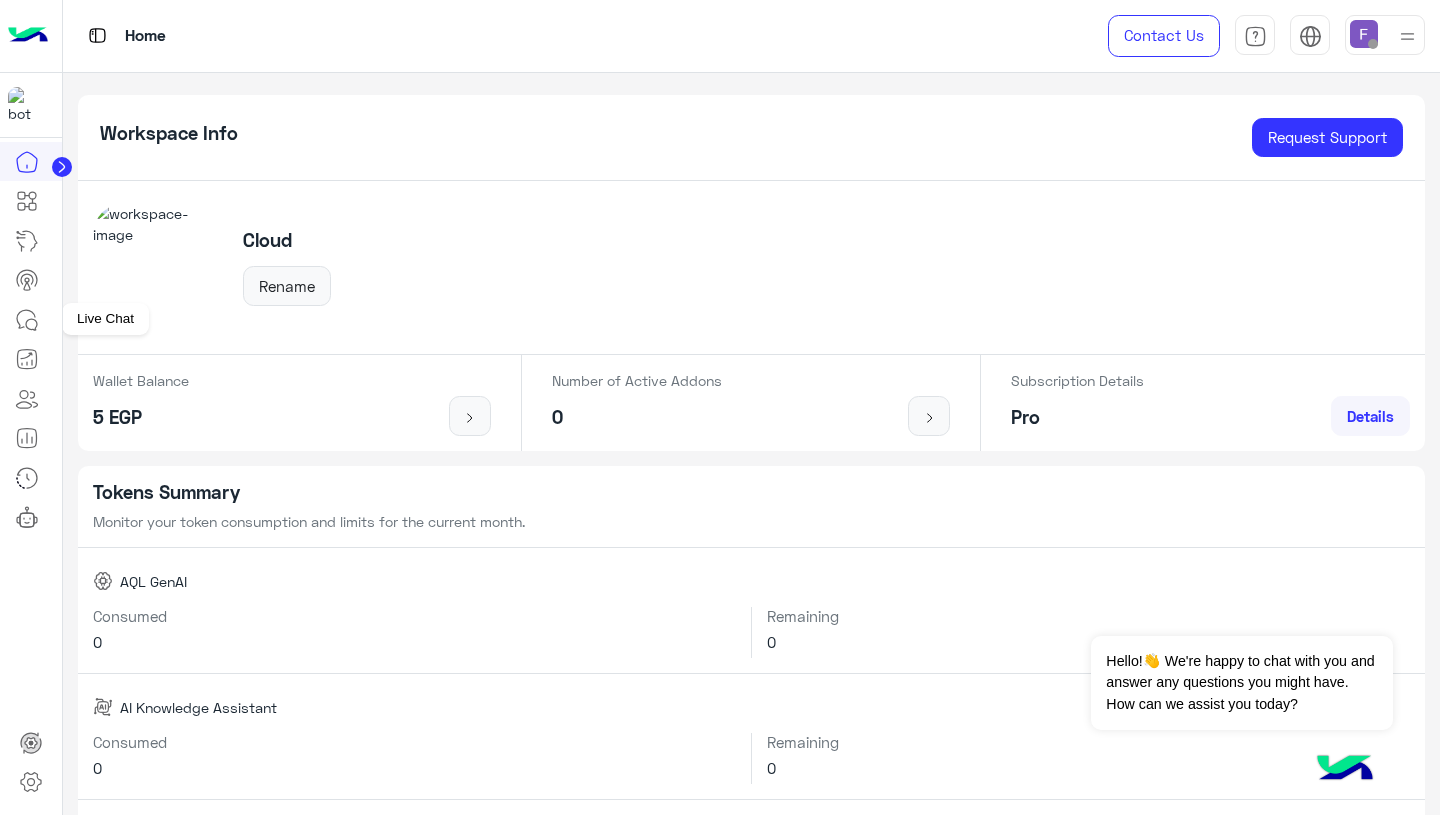 click 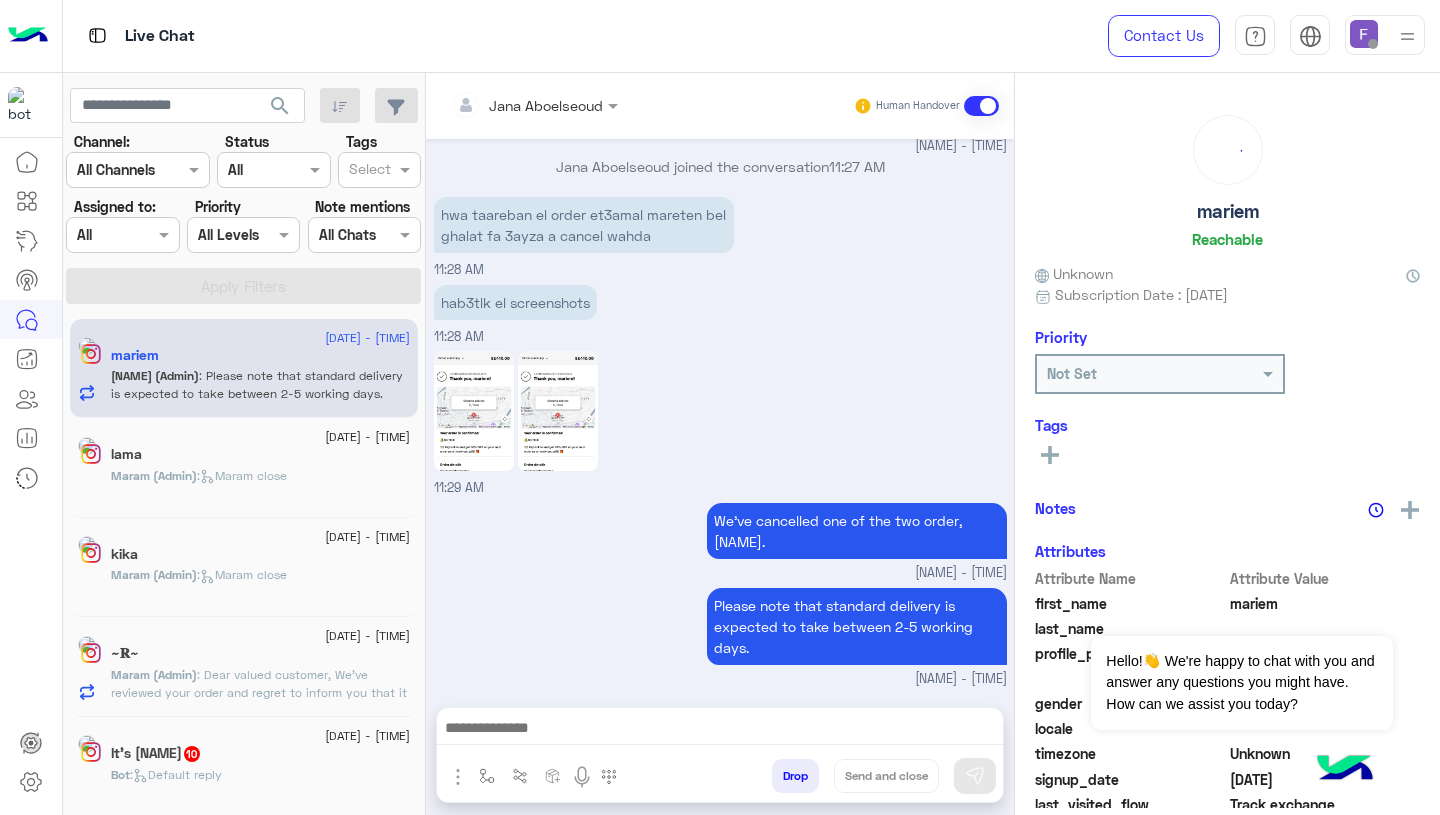 scroll, scrollTop: 1668, scrollLeft: 0, axis: vertical 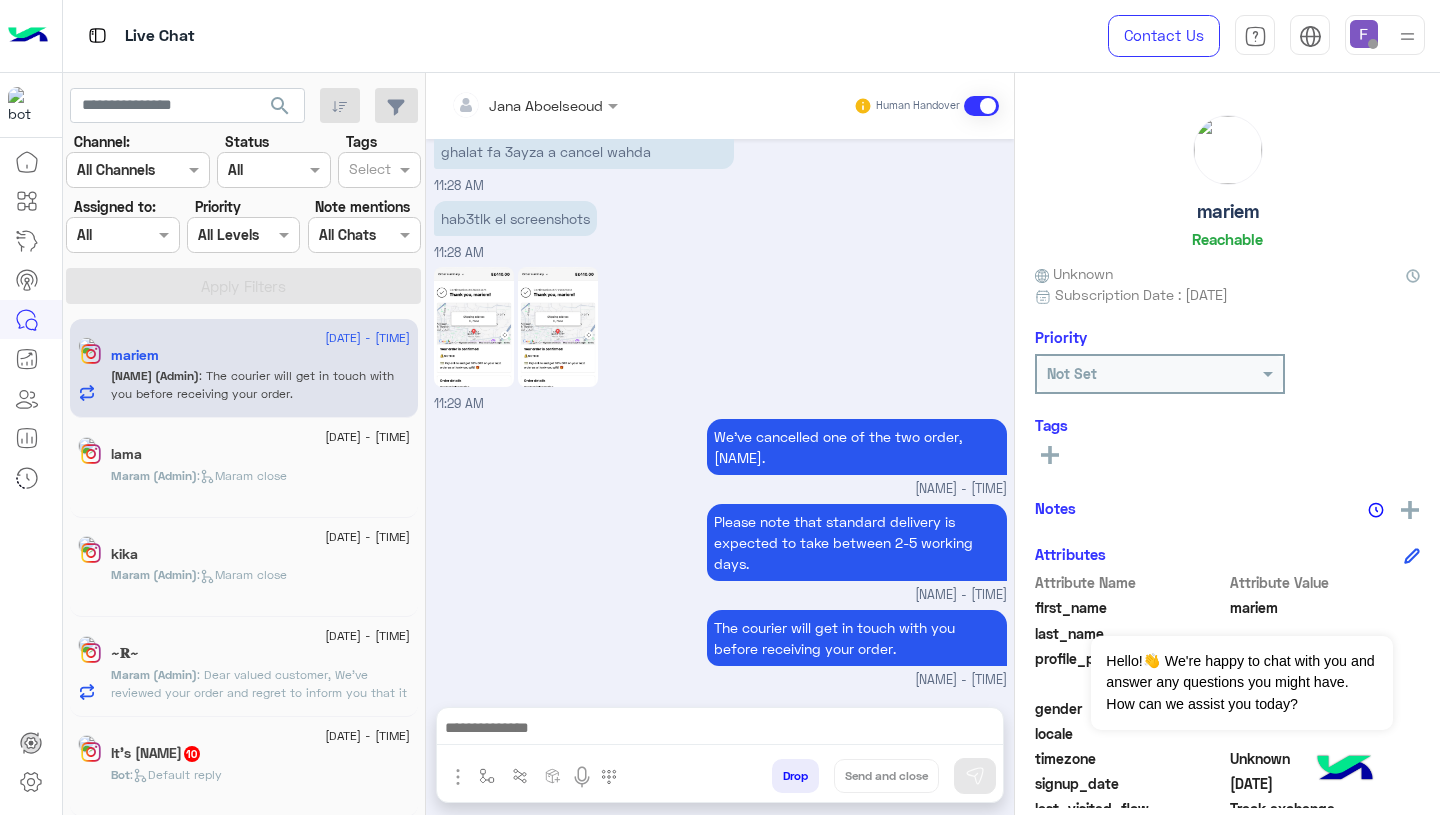 click at bounding box center (1364, 34) 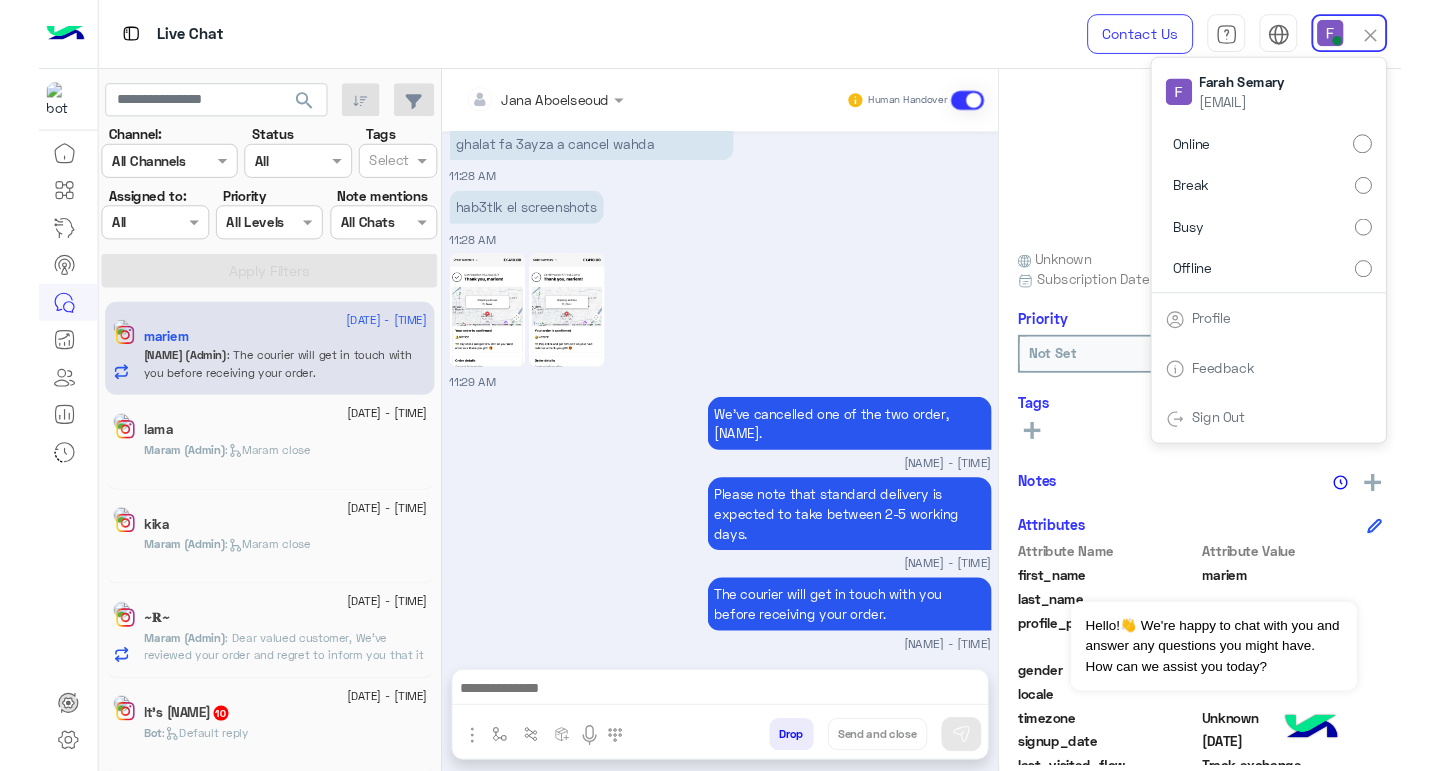 scroll, scrollTop: 1732, scrollLeft: 0, axis: vertical 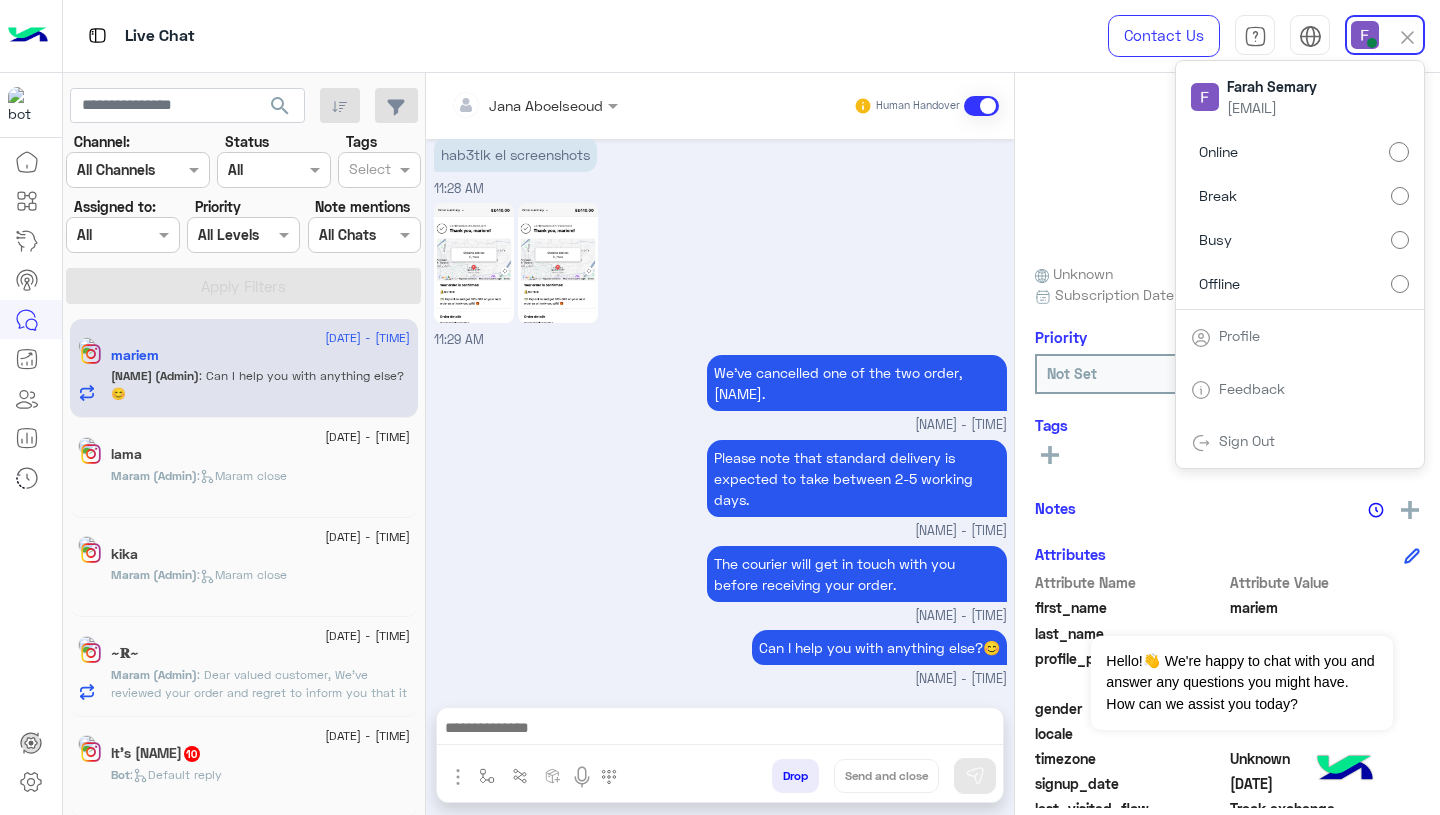 click on "We've cancelled one of the two order, Mariem." at bounding box center (857, -1362) 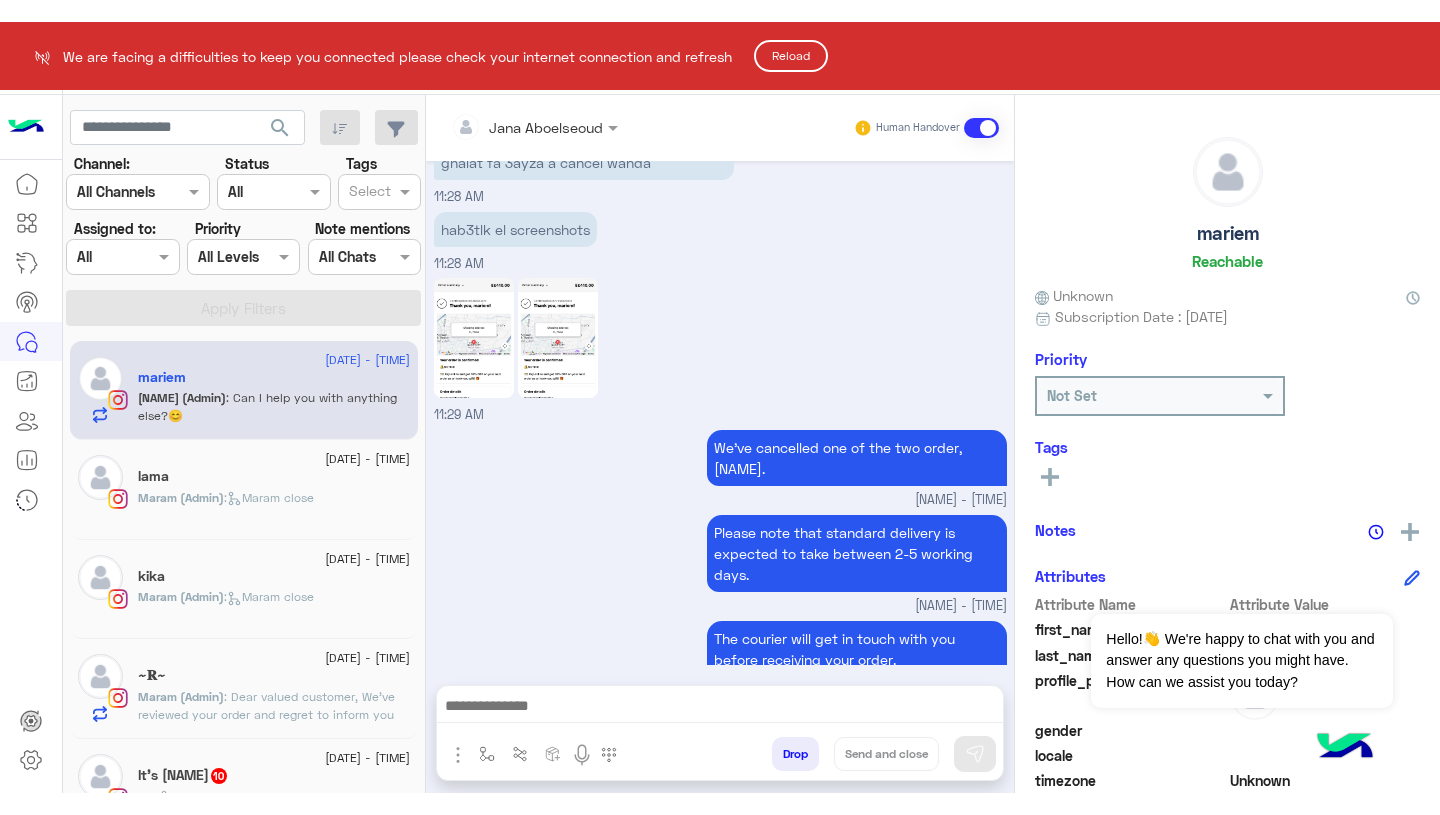 scroll, scrollTop: 1635, scrollLeft: 0, axis: vertical 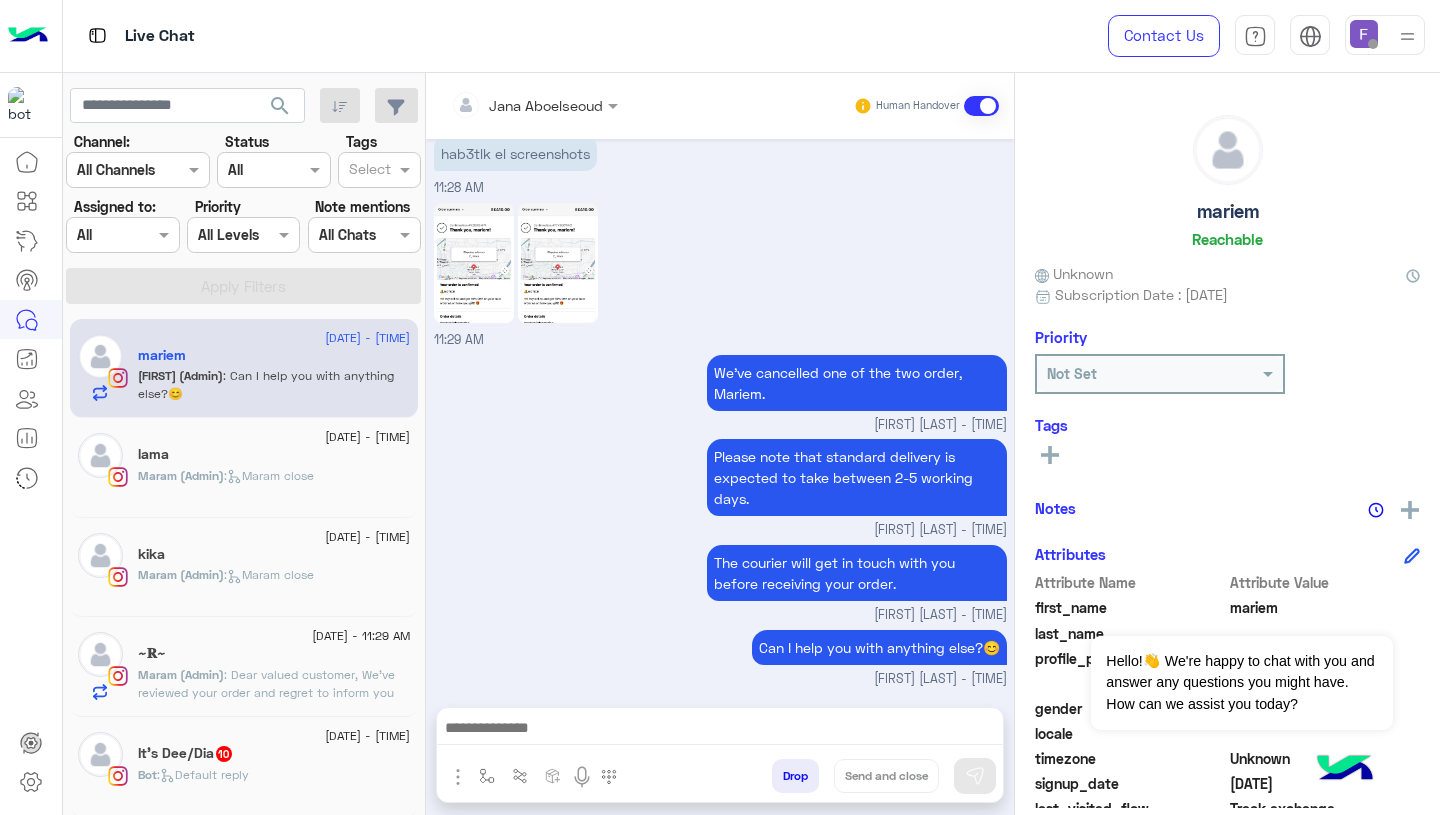 click at bounding box center [1373, 44] 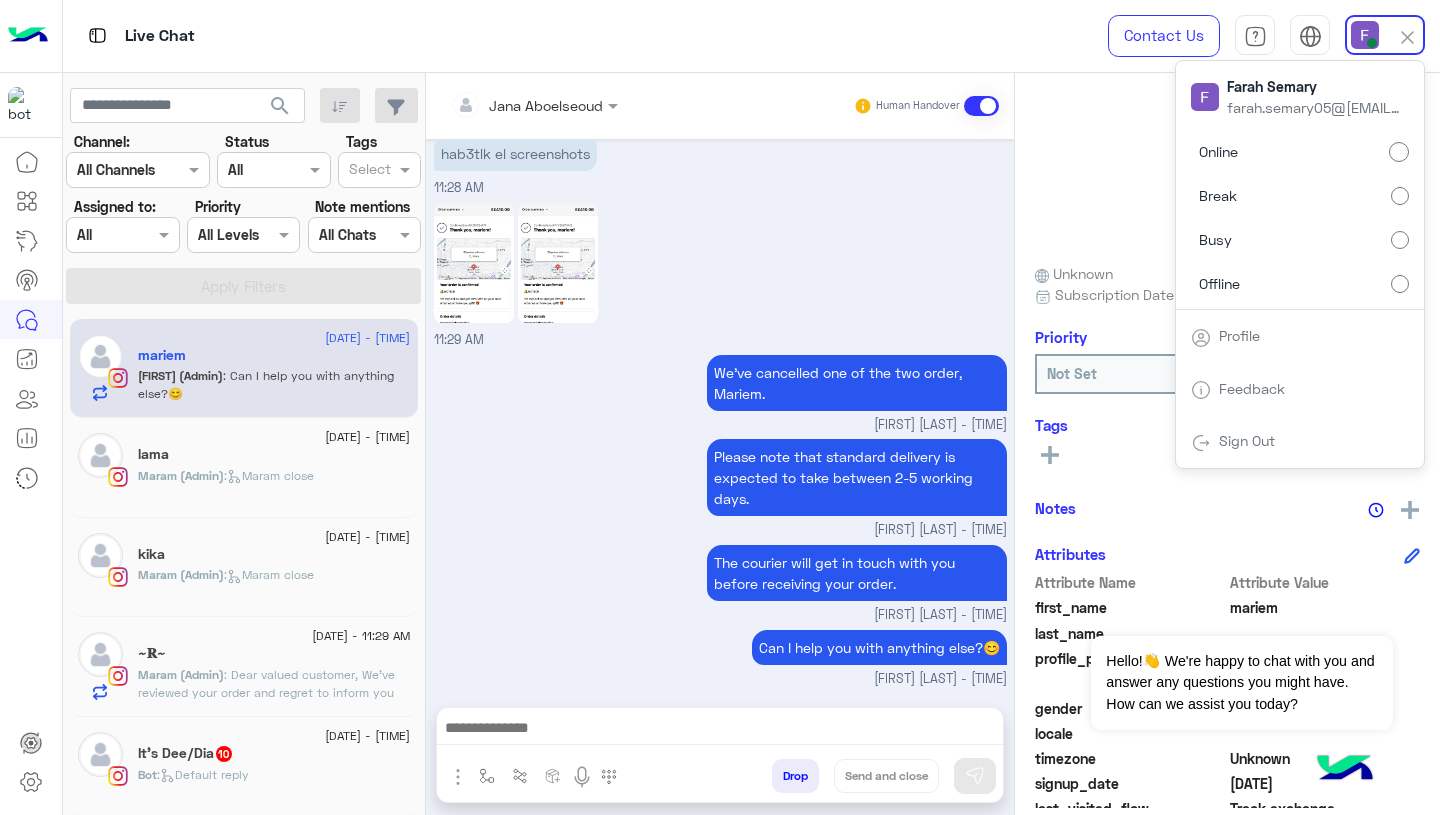 click on "11:29 AM" at bounding box center [720, 274] 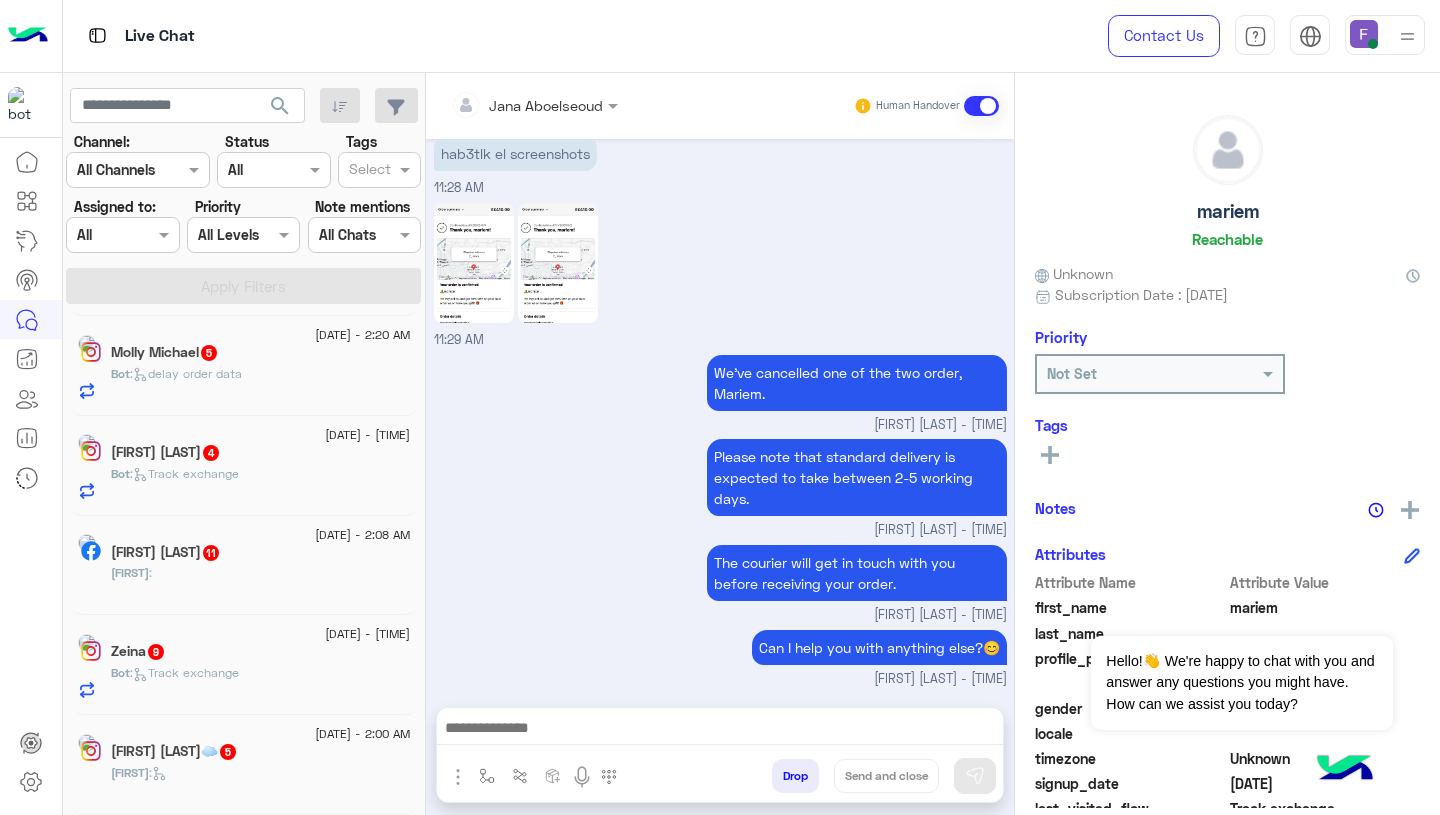 scroll, scrollTop: 10, scrollLeft: 0, axis: vertical 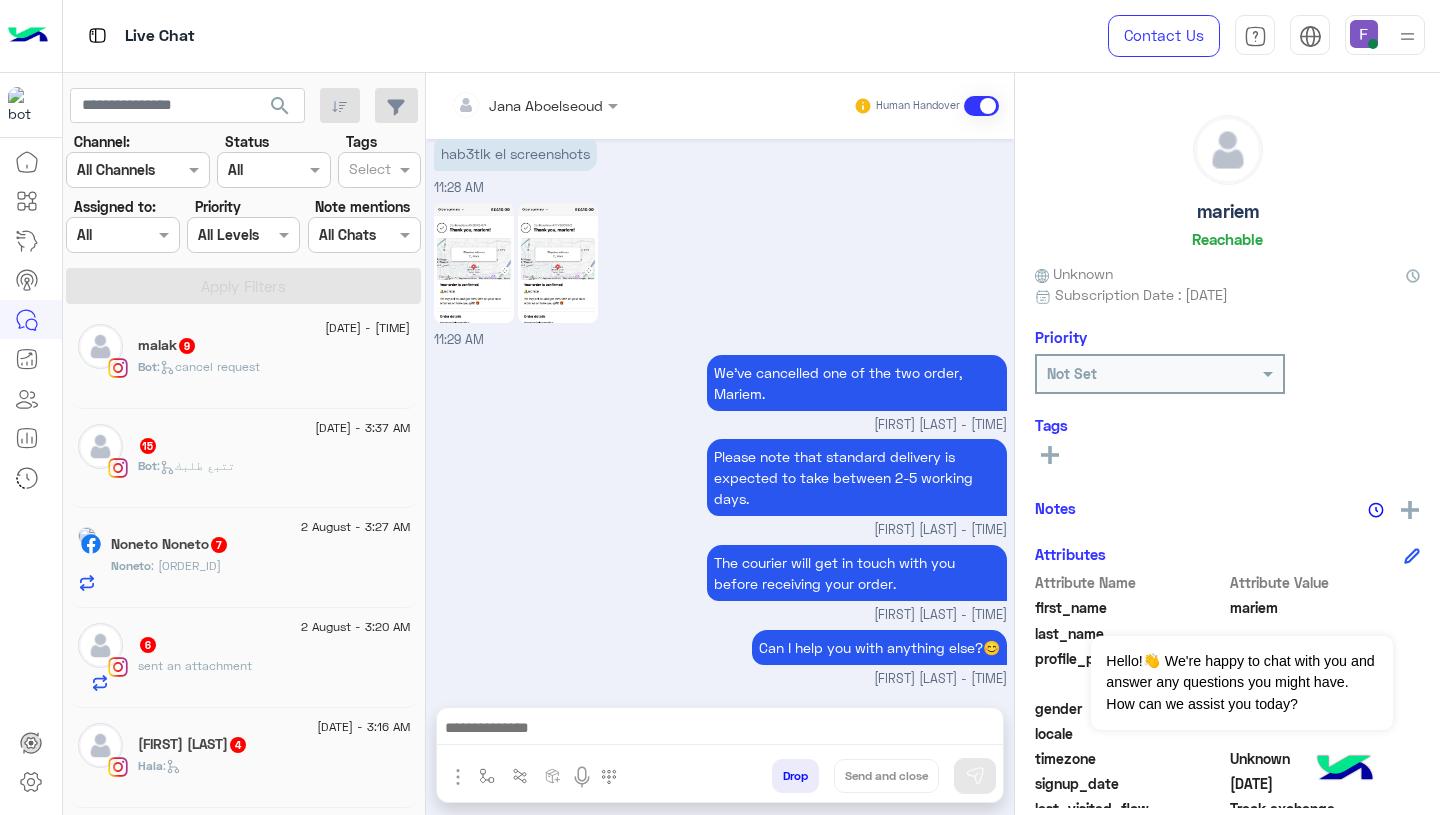 click on "Assigned on All" at bounding box center (110, 234) 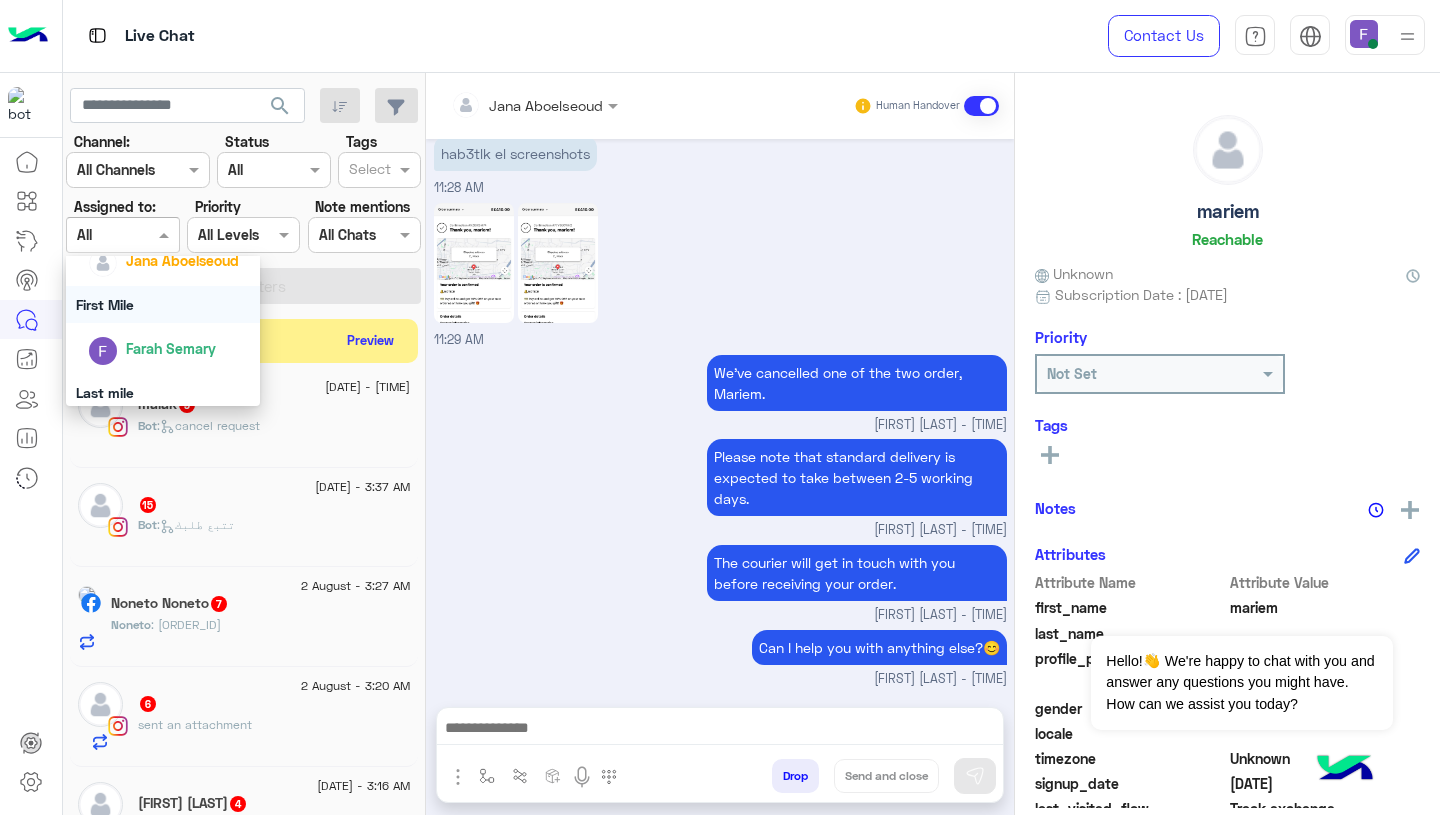 scroll, scrollTop: 332, scrollLeft: 0, axis: vertical 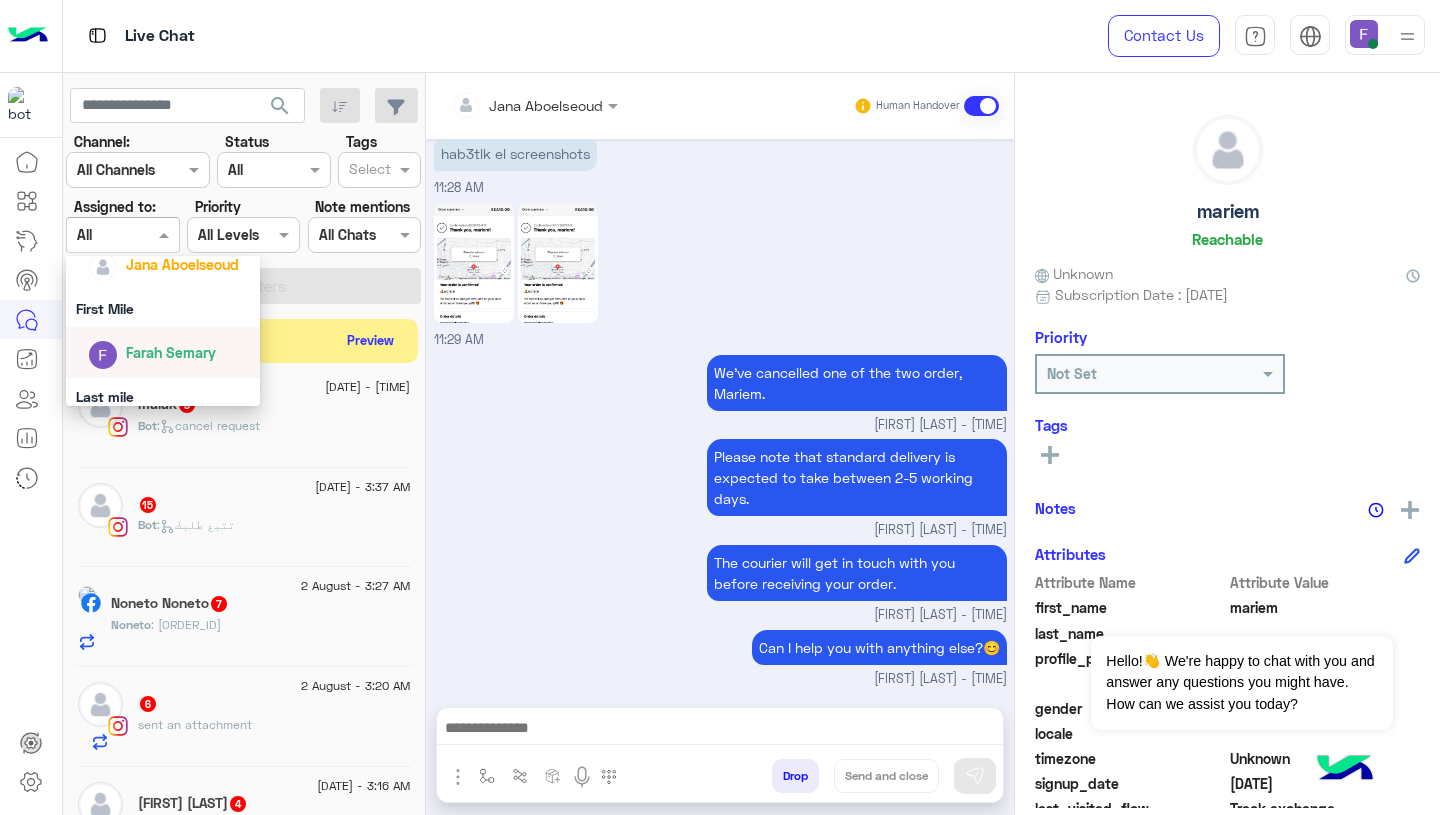 click on "Farah Semary" at bounding box center (171, 352) 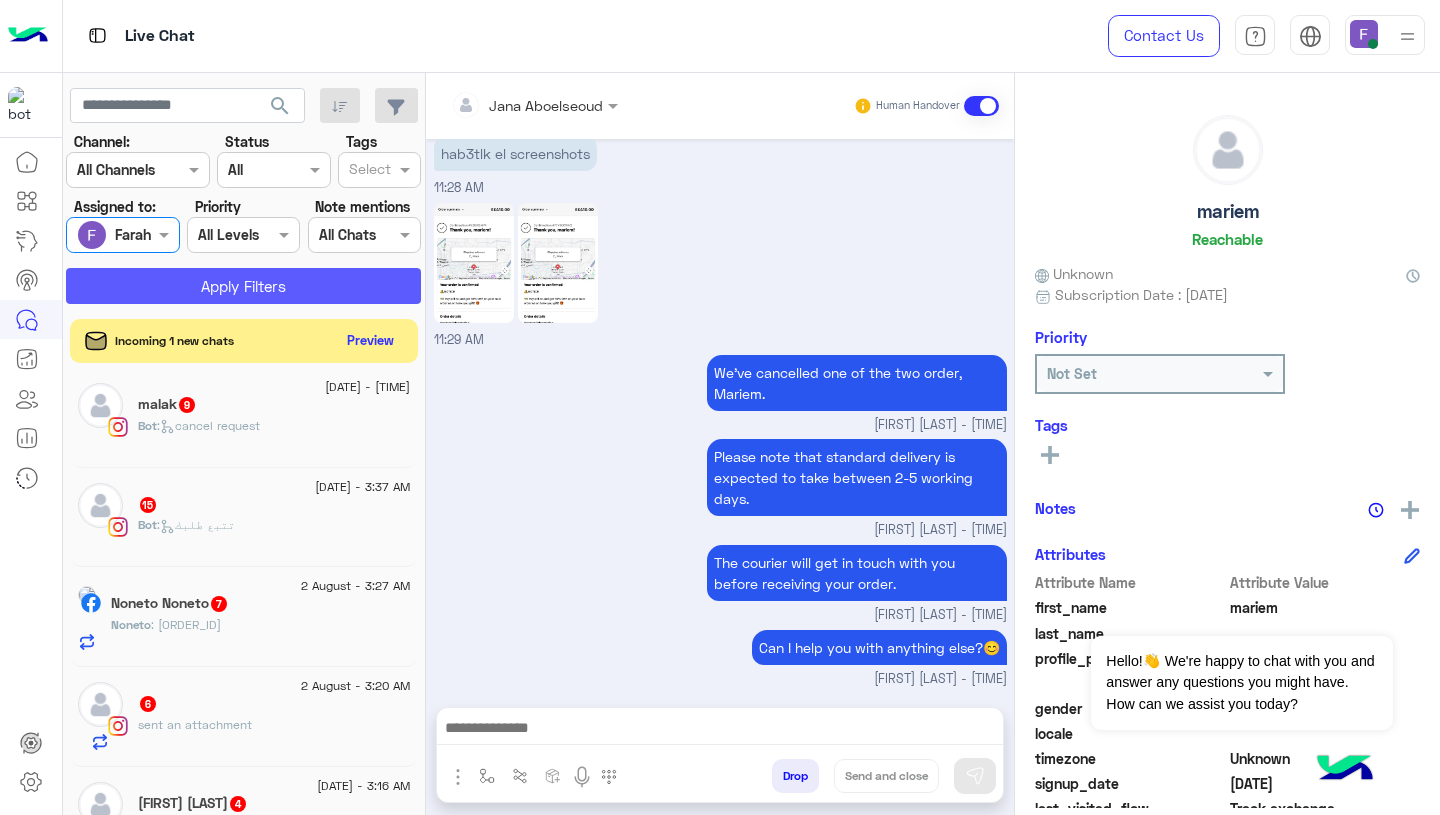 click on "Apply Filters" 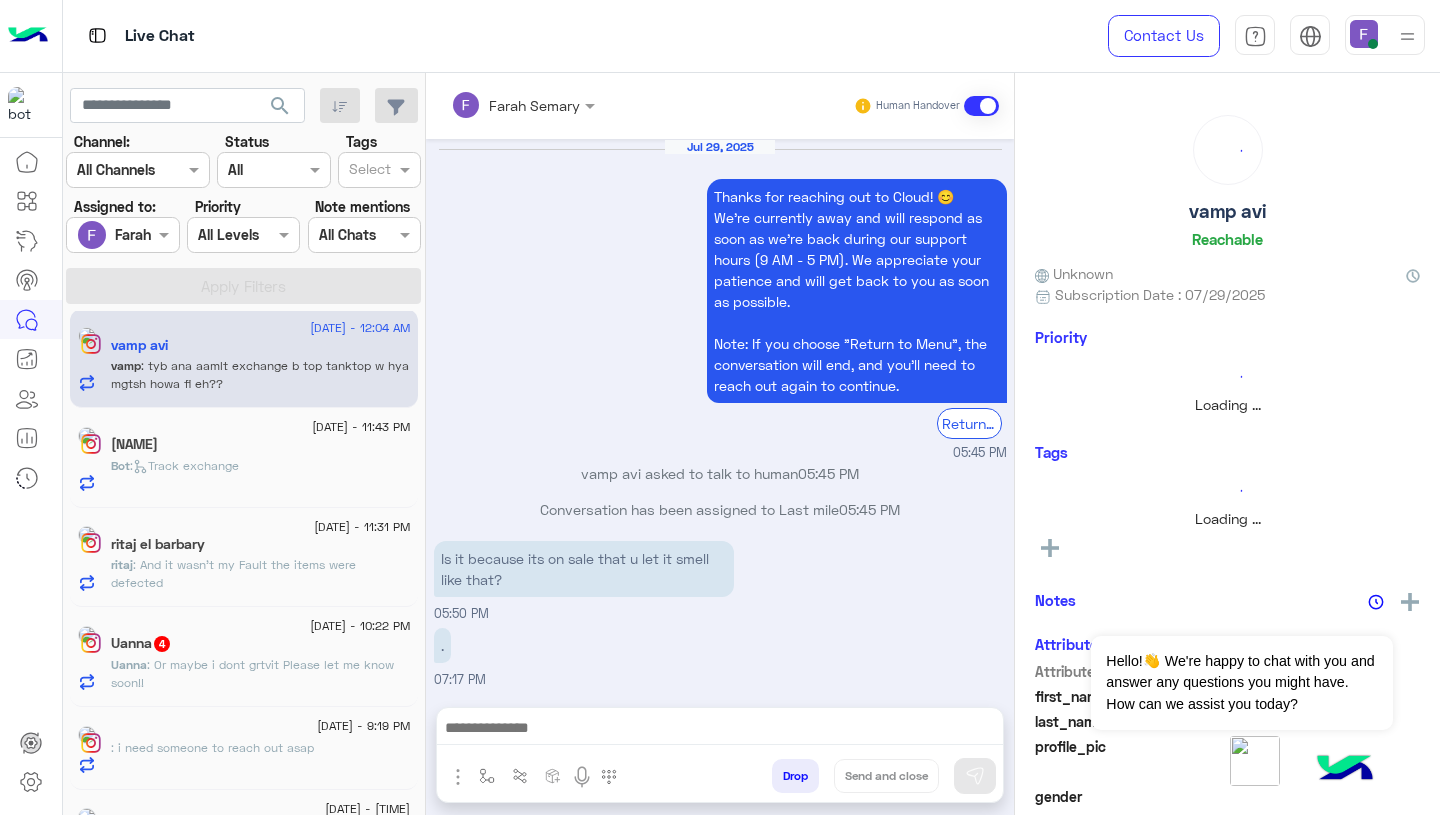 scroll, scrollTop: 2237, scrollLeft: 0, axis: vertical 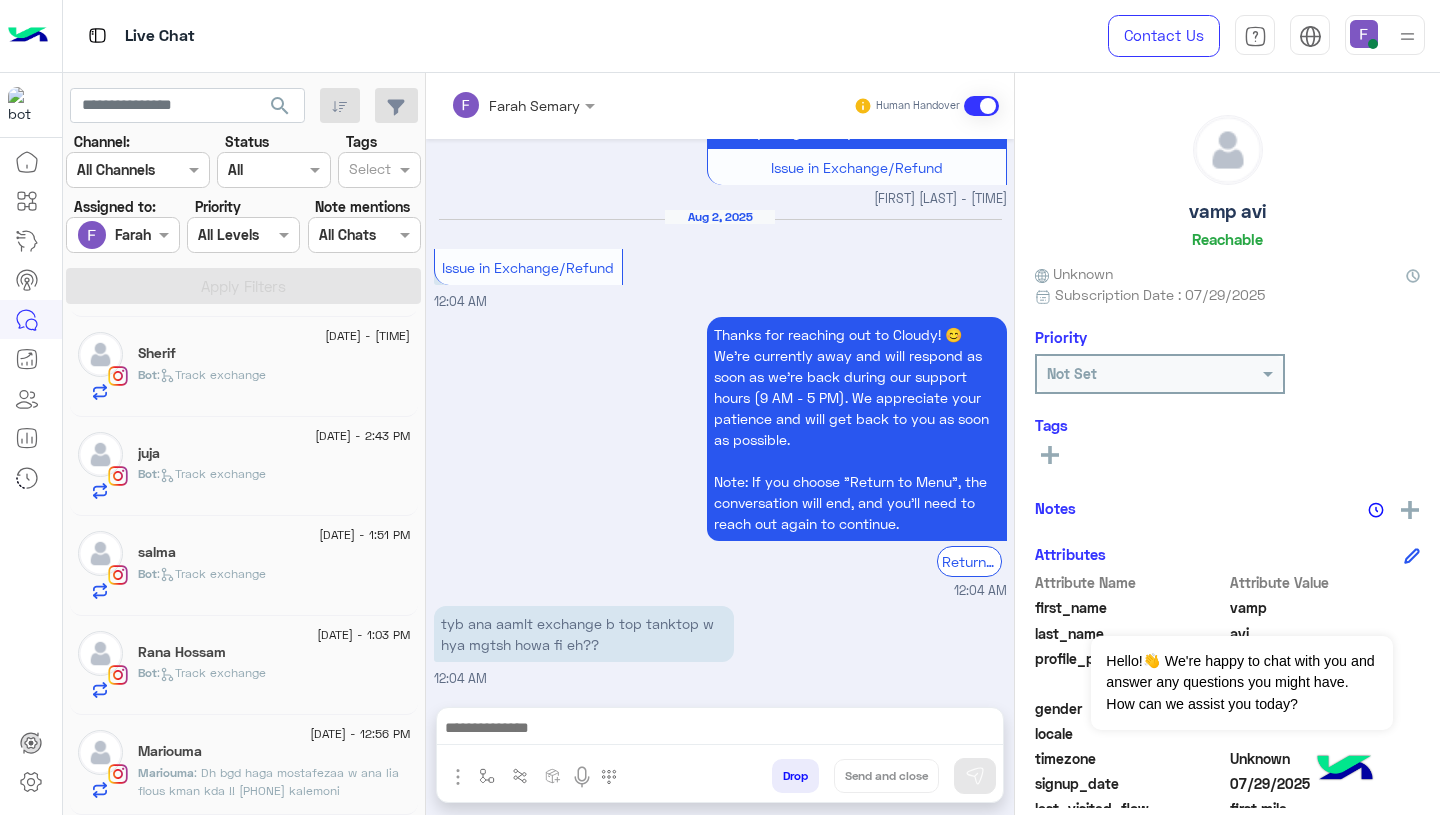 click on "Mariouma" 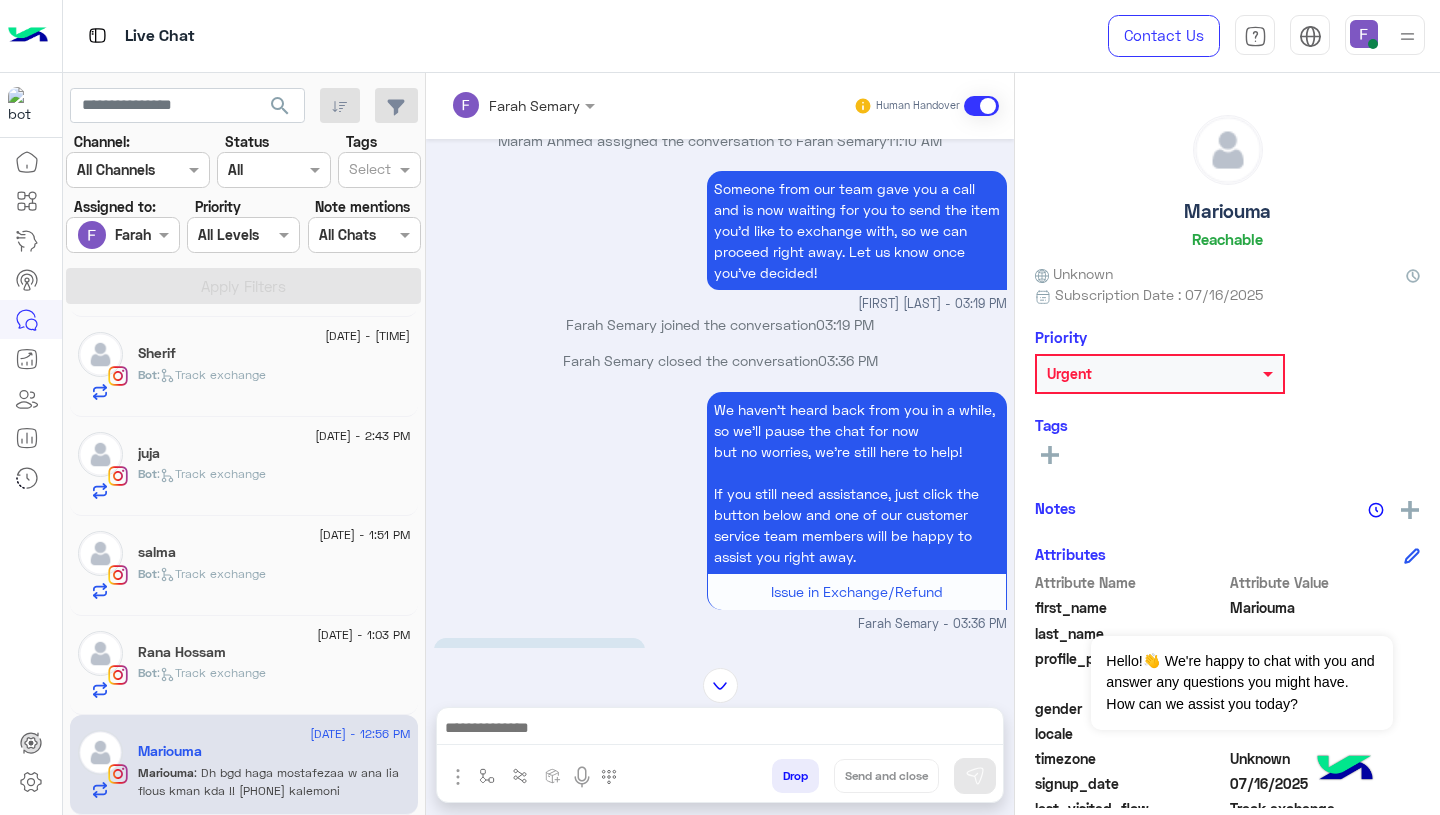 scroll, scrollTop: 4917, scrollLeft: 0, axis: vertical 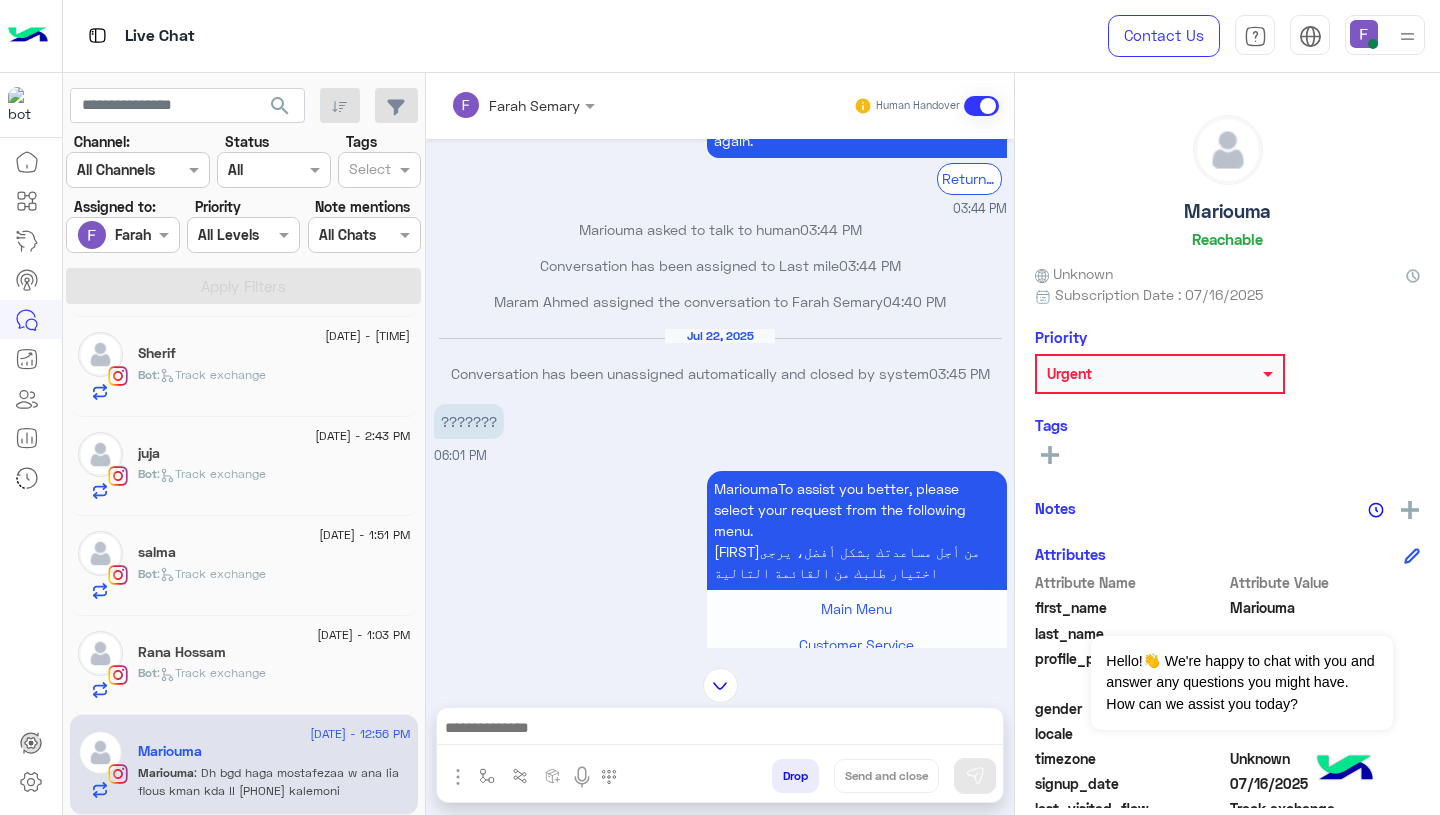 click on "Rana Hossam" 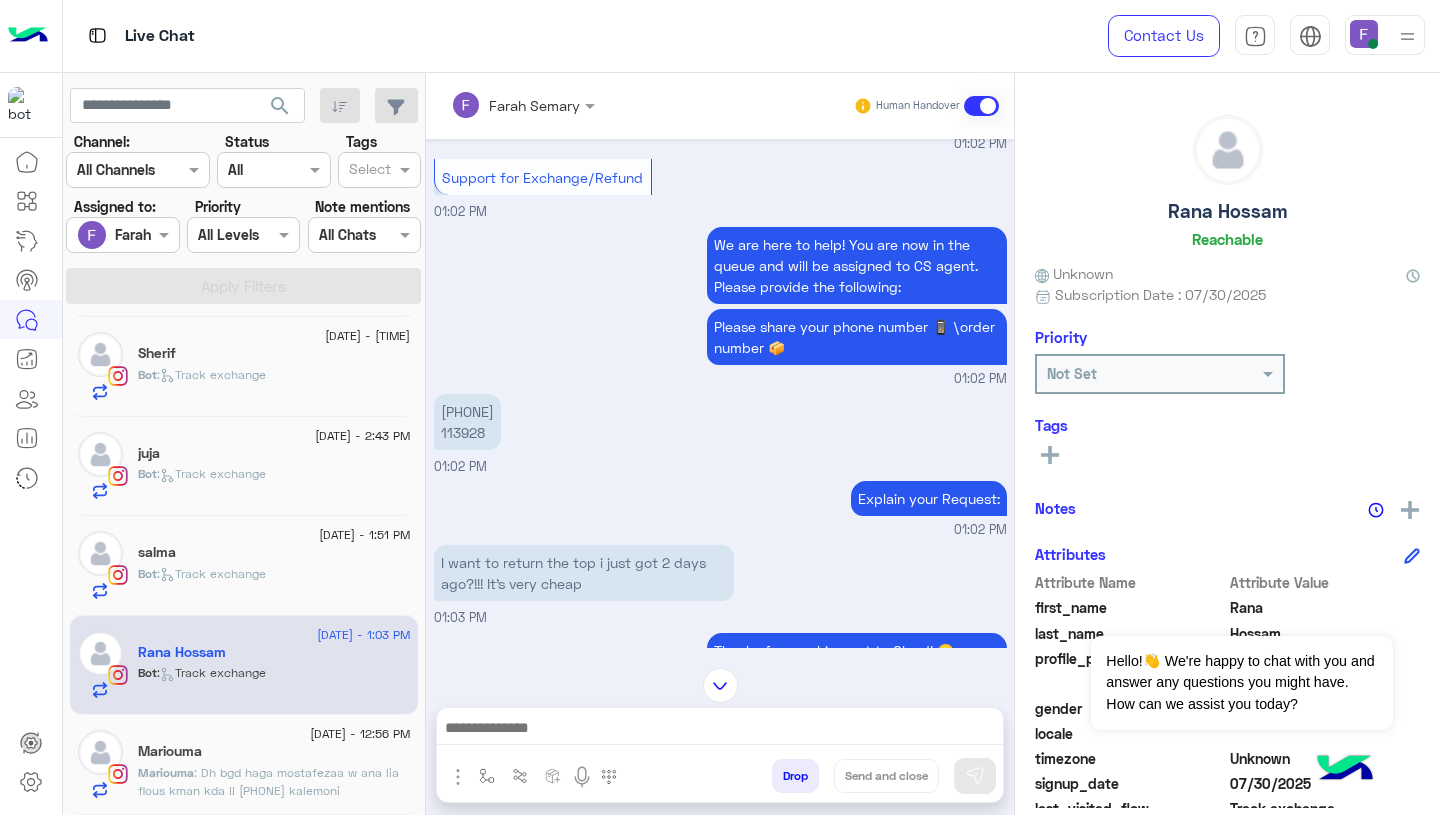 scroll, scrollTop: 1452, scrollLeft: 0, axis: vertical 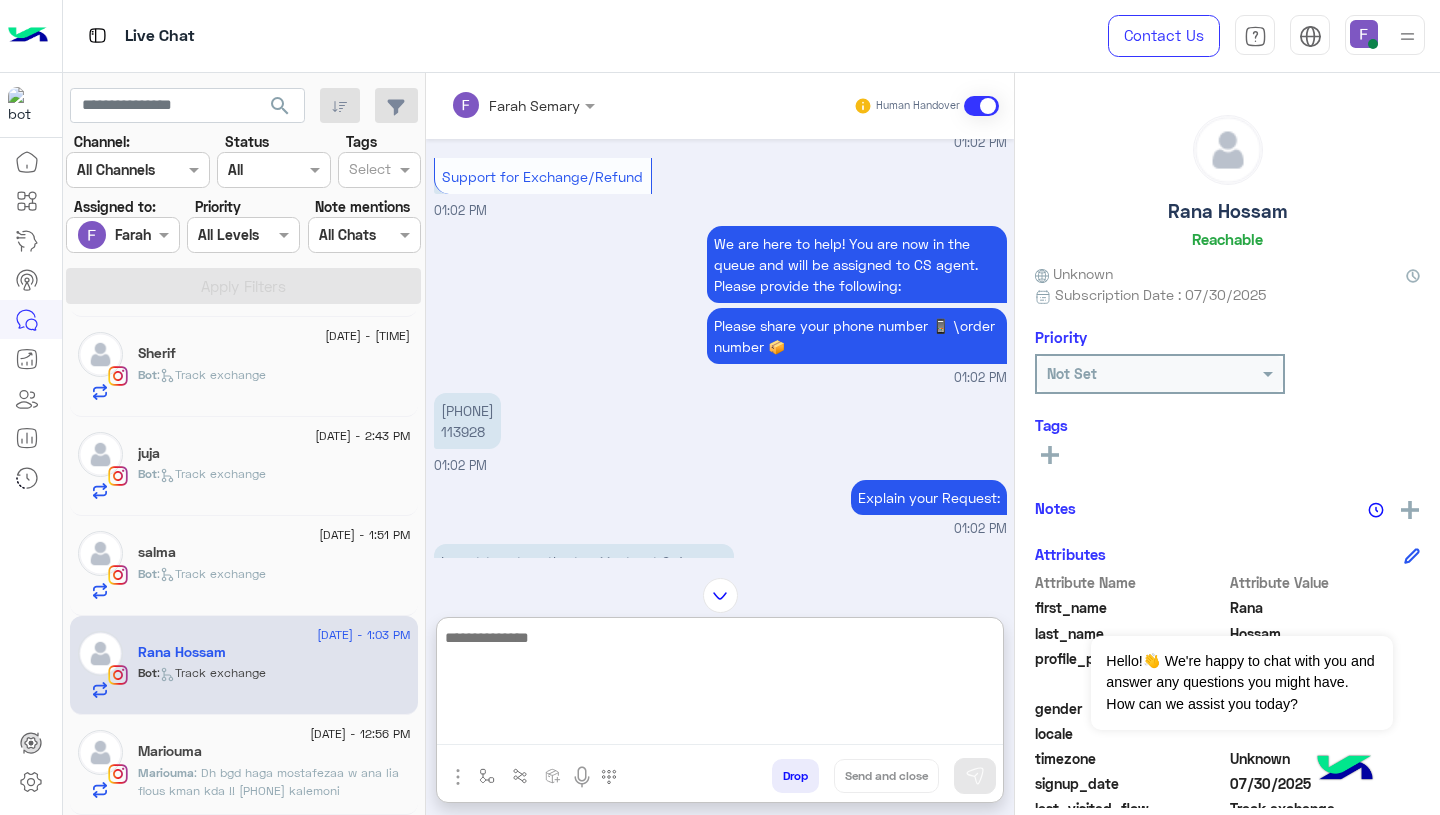 click at bounding box center [720, 685] 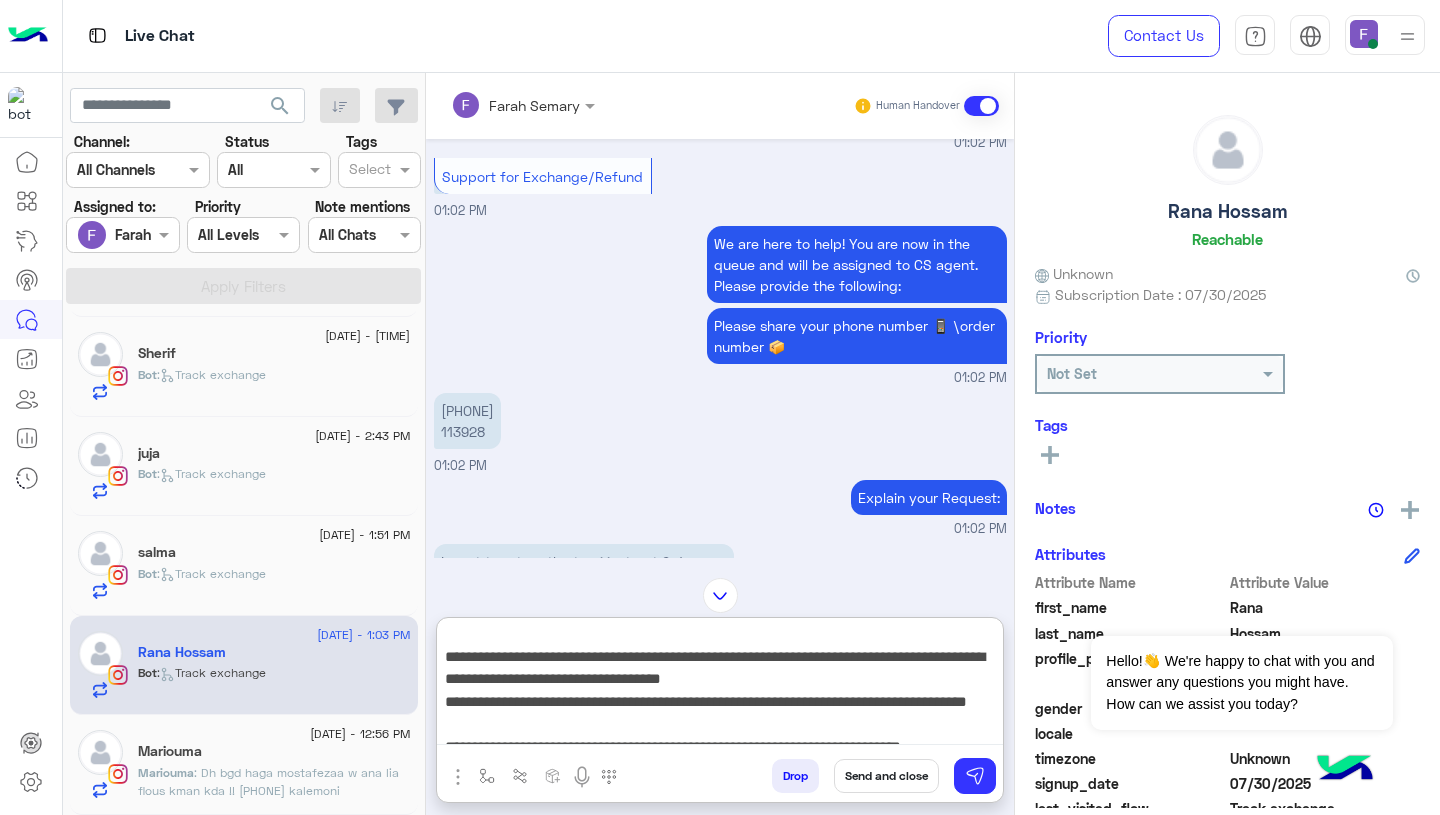 scroll, scrollTop: 177, scrollLeft: 0, axis: vertical 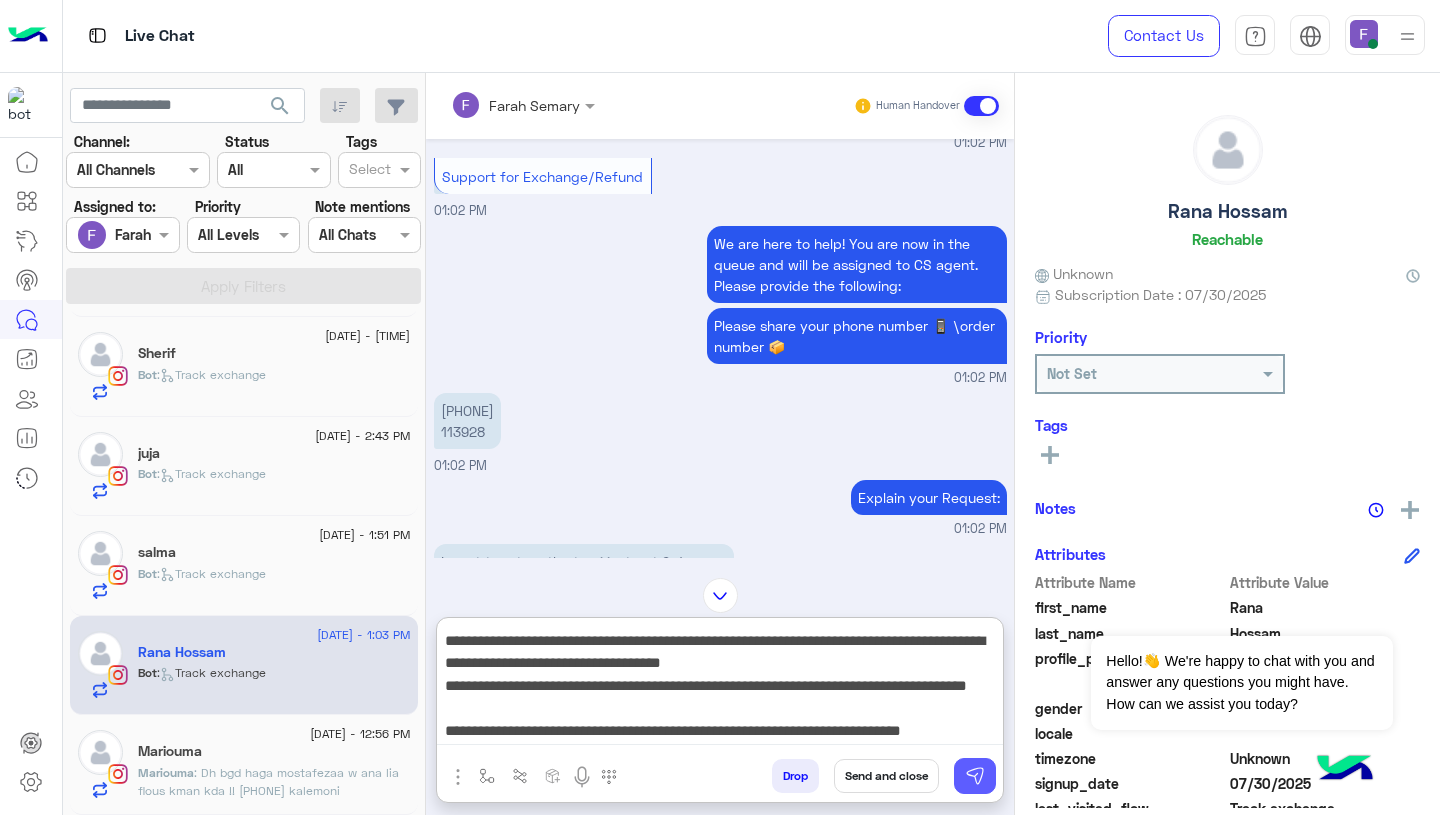 type on "**********" 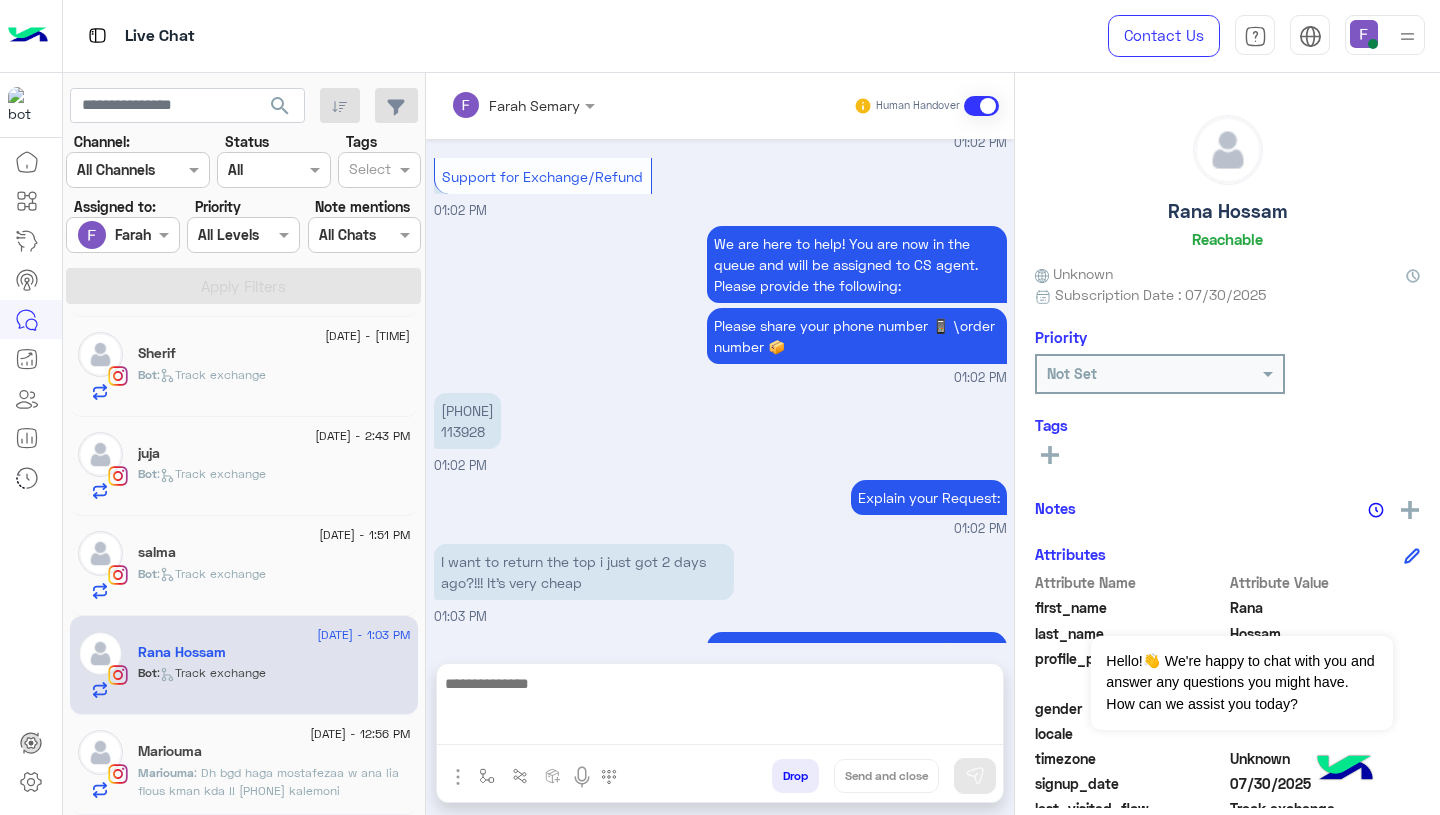 scroll, scrollTop: 0, scrollLeft: 0, axis: both 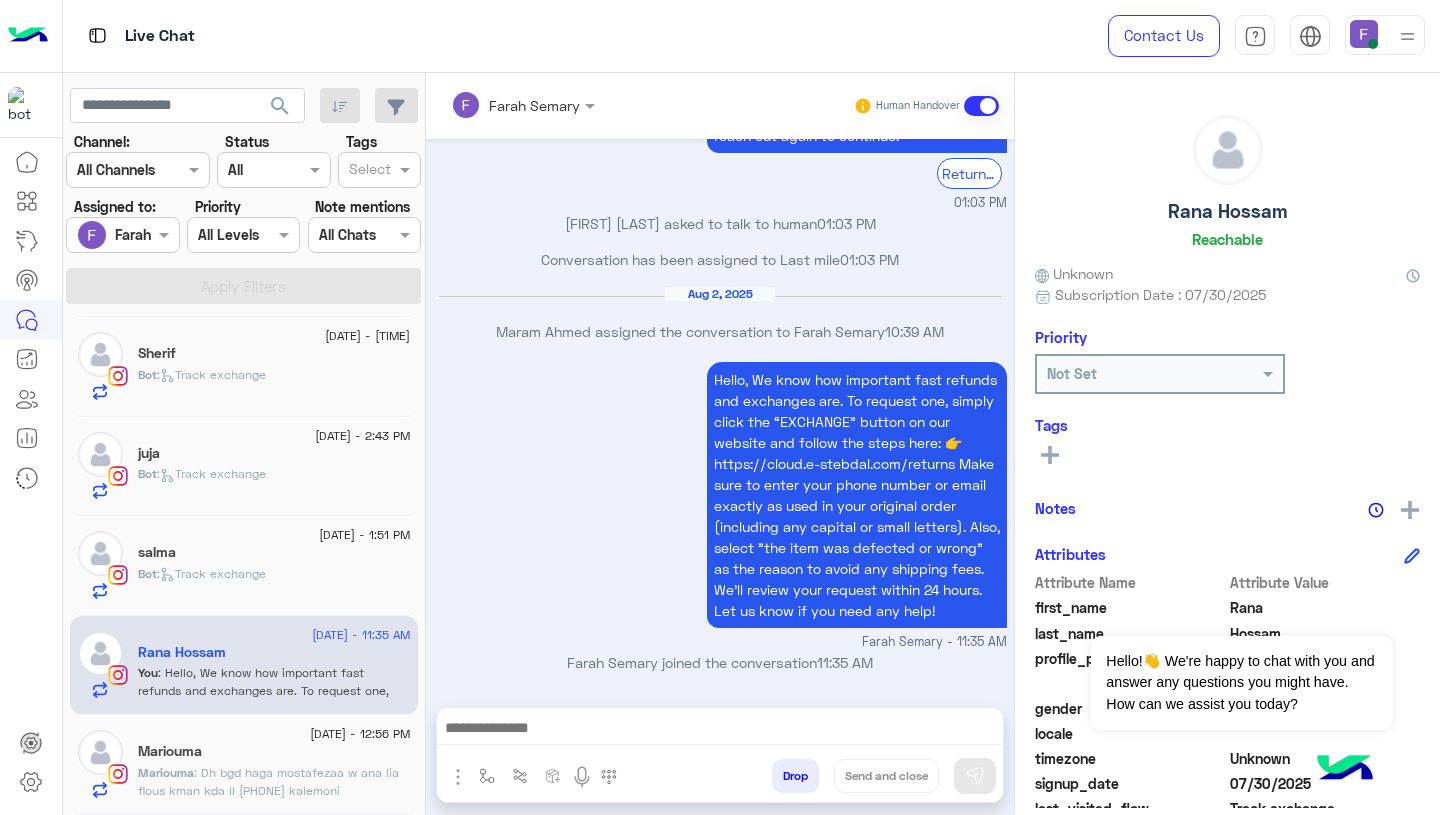 click on "salma" 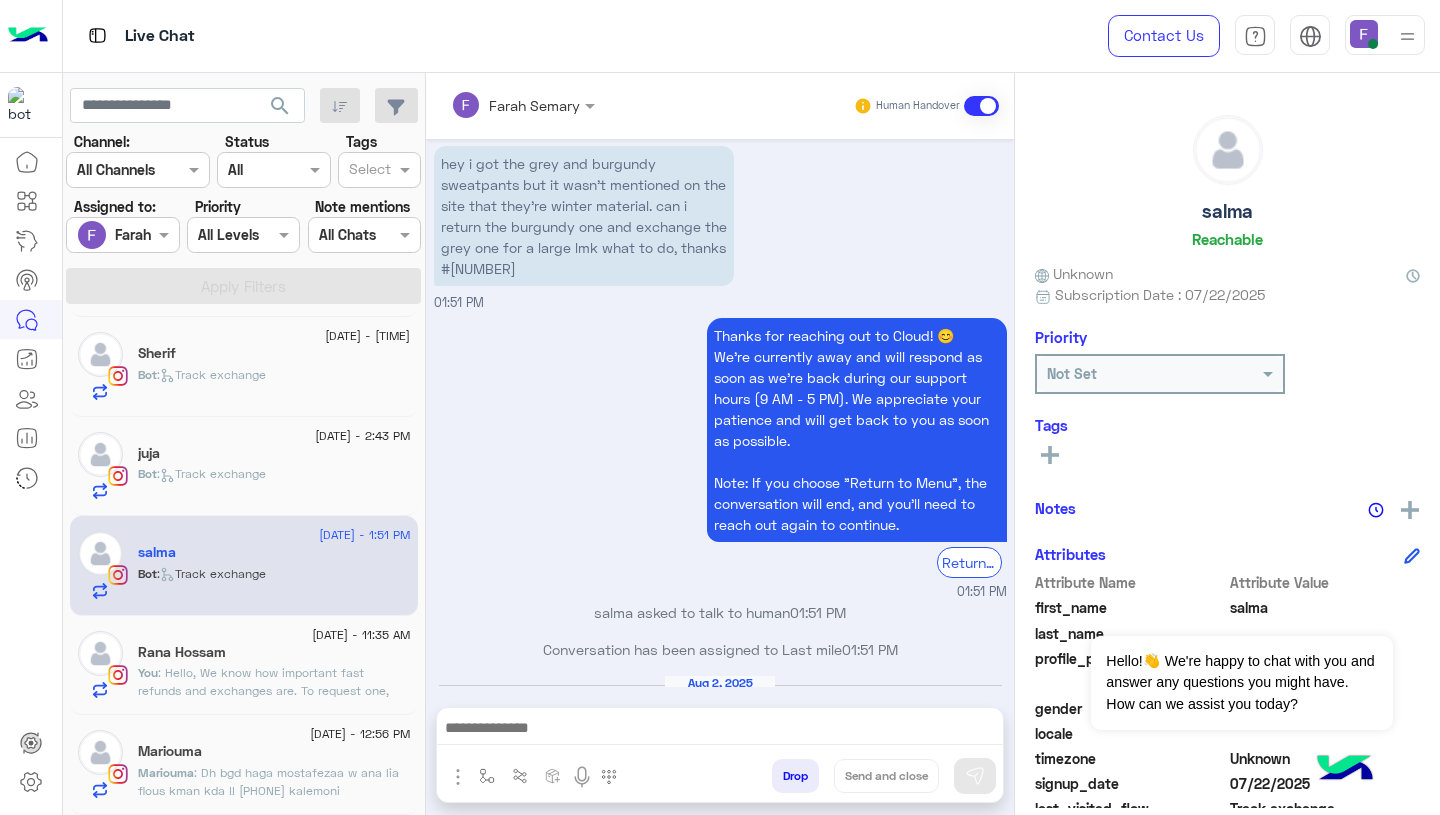 scroll, scrollTop: 1750, scrollLeft: 0, axis: vertical 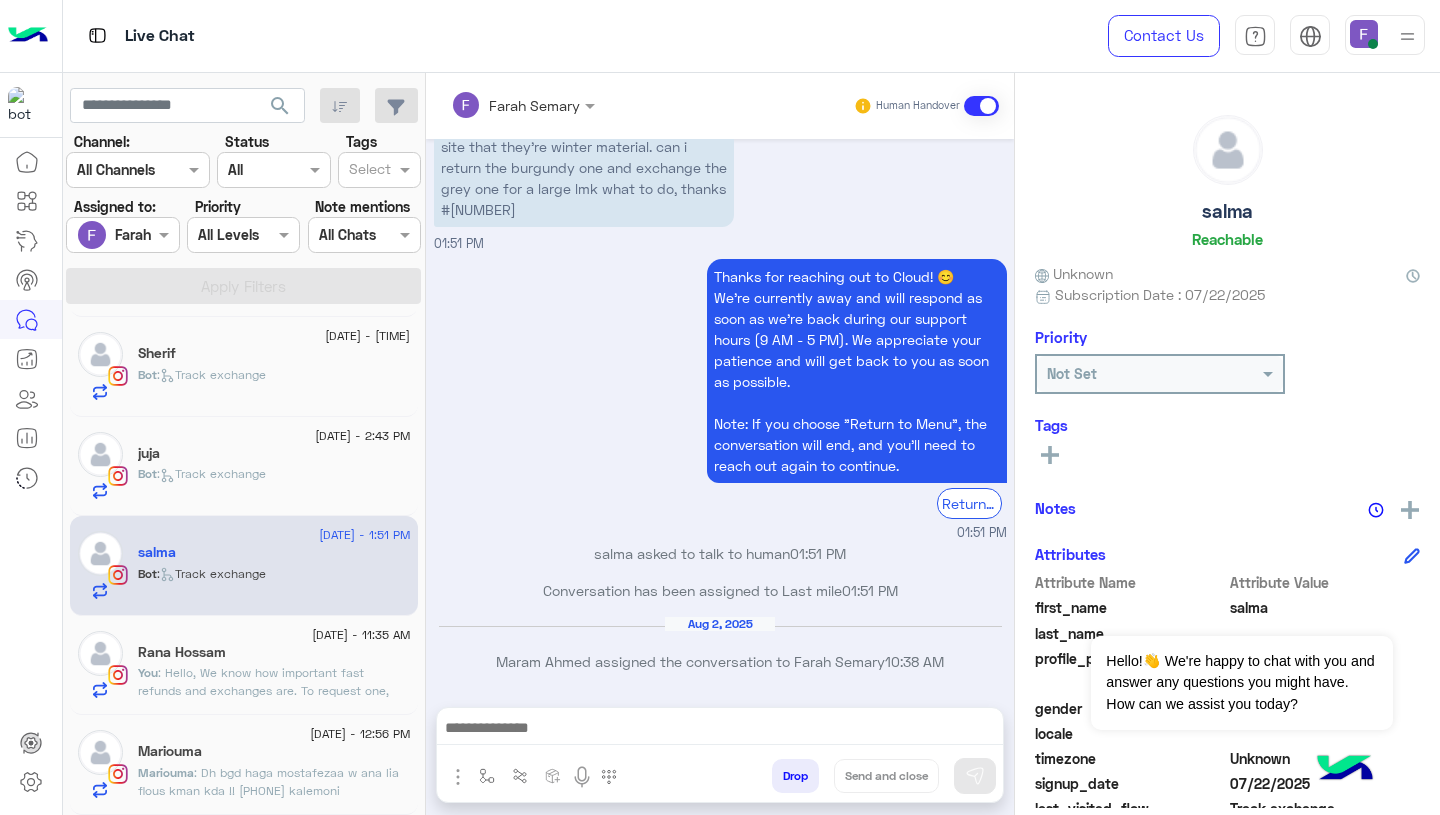 click at bounding box center [720, 730] 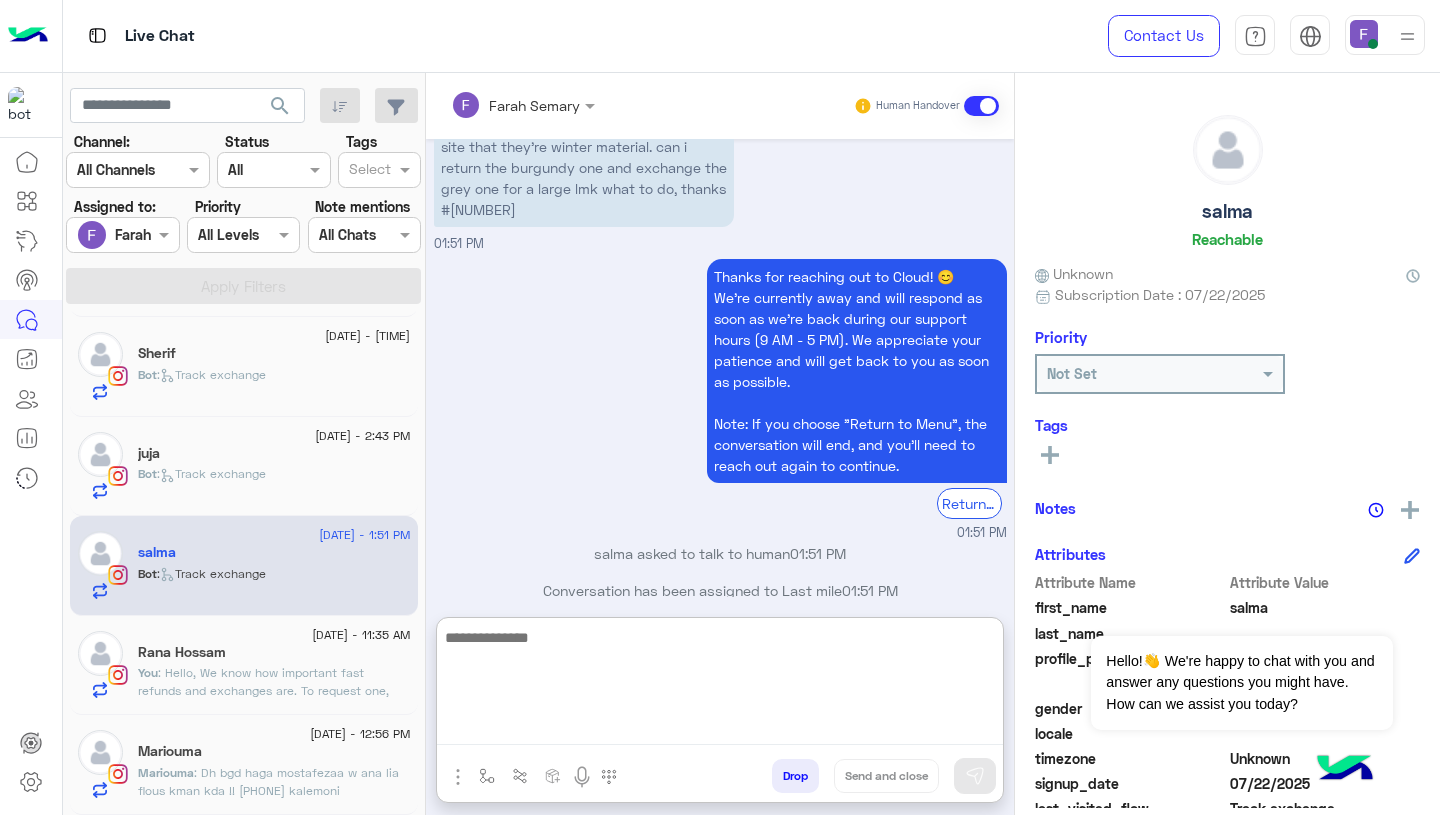 paste on "**********" 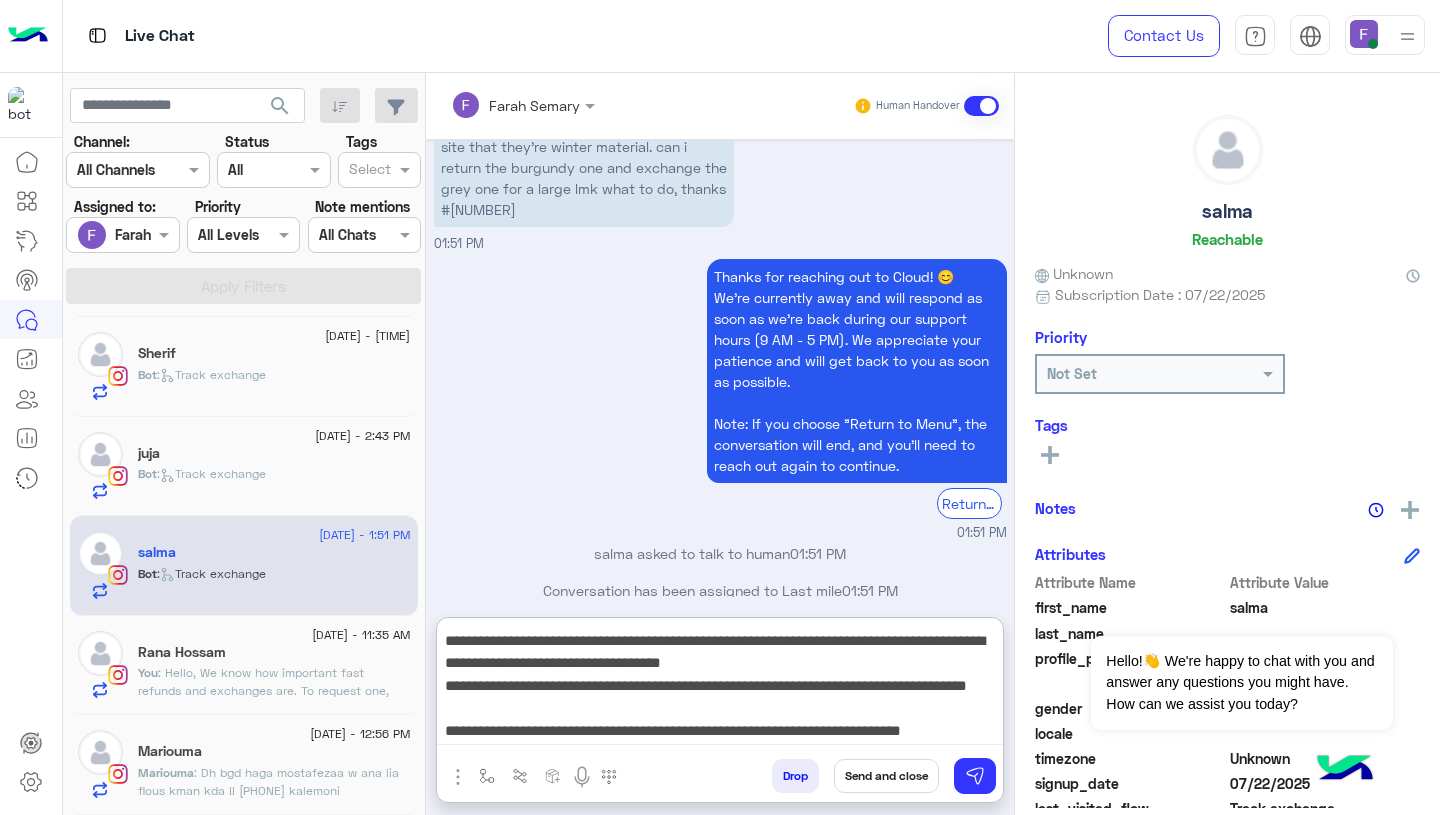 scroll, scrollTop: 177, scrollLeft: 0, axis: vertical 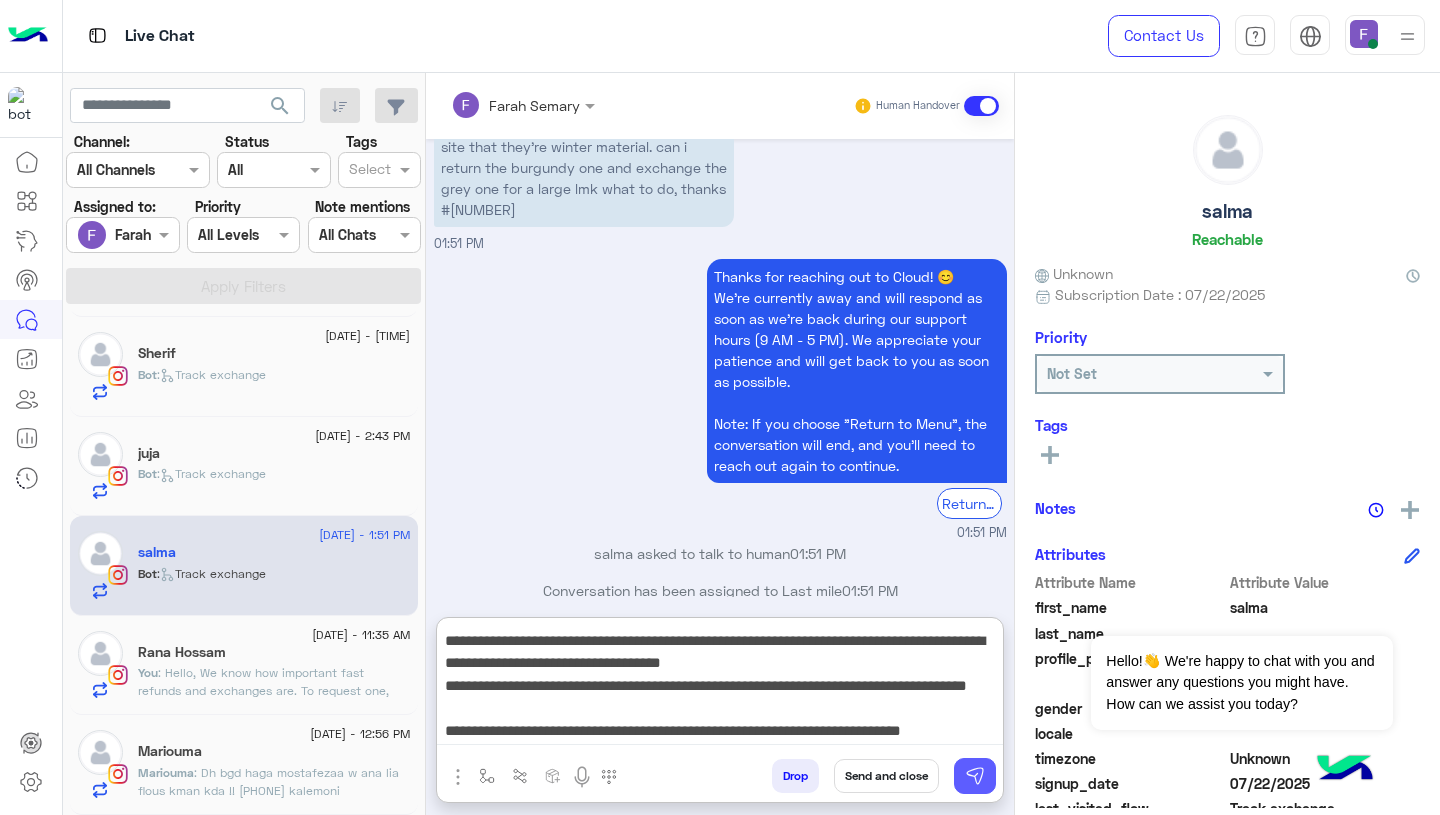type on "**********" 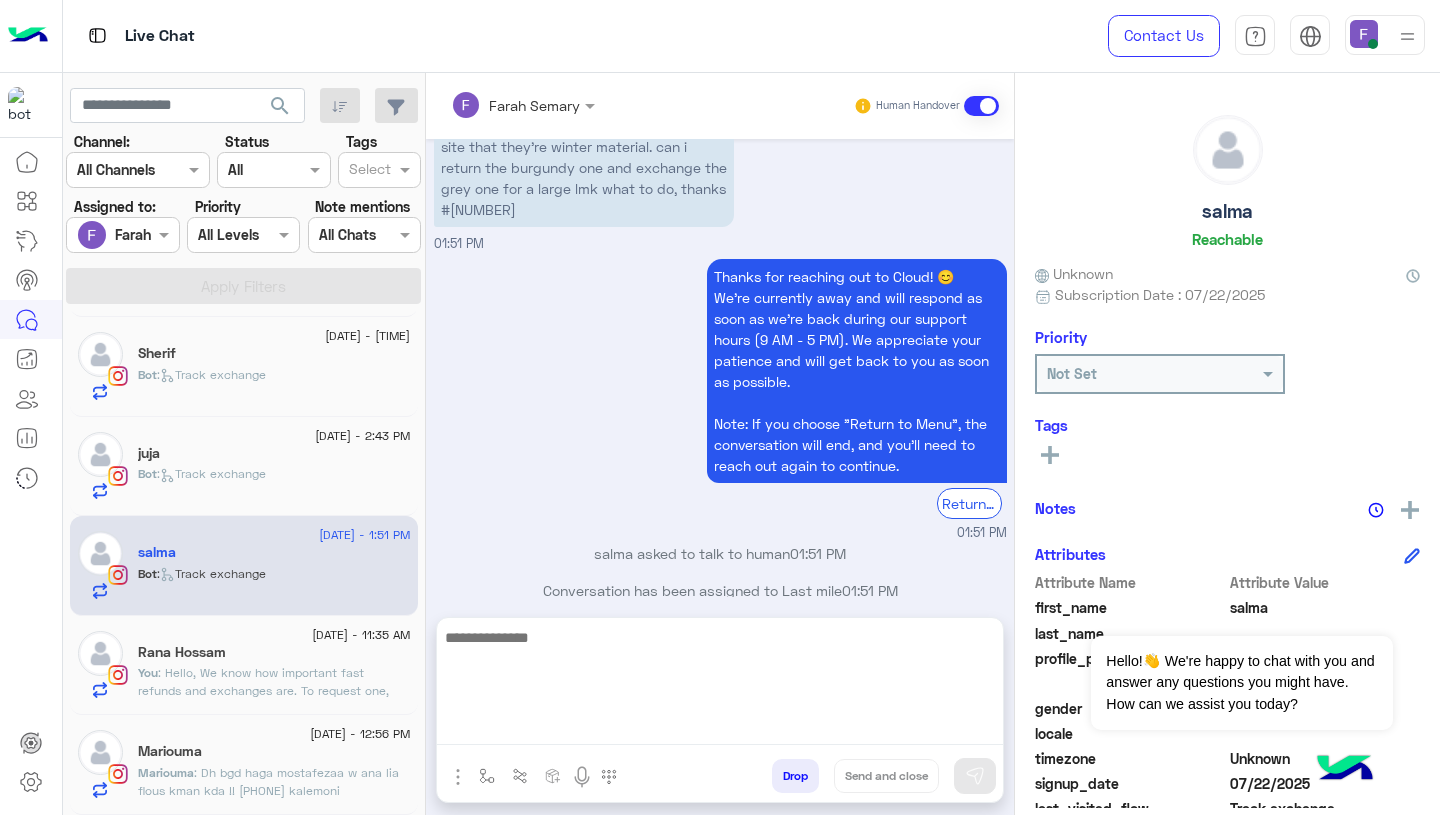 scroll, scrollTop: 0, scrollLeft: 0, axis: both 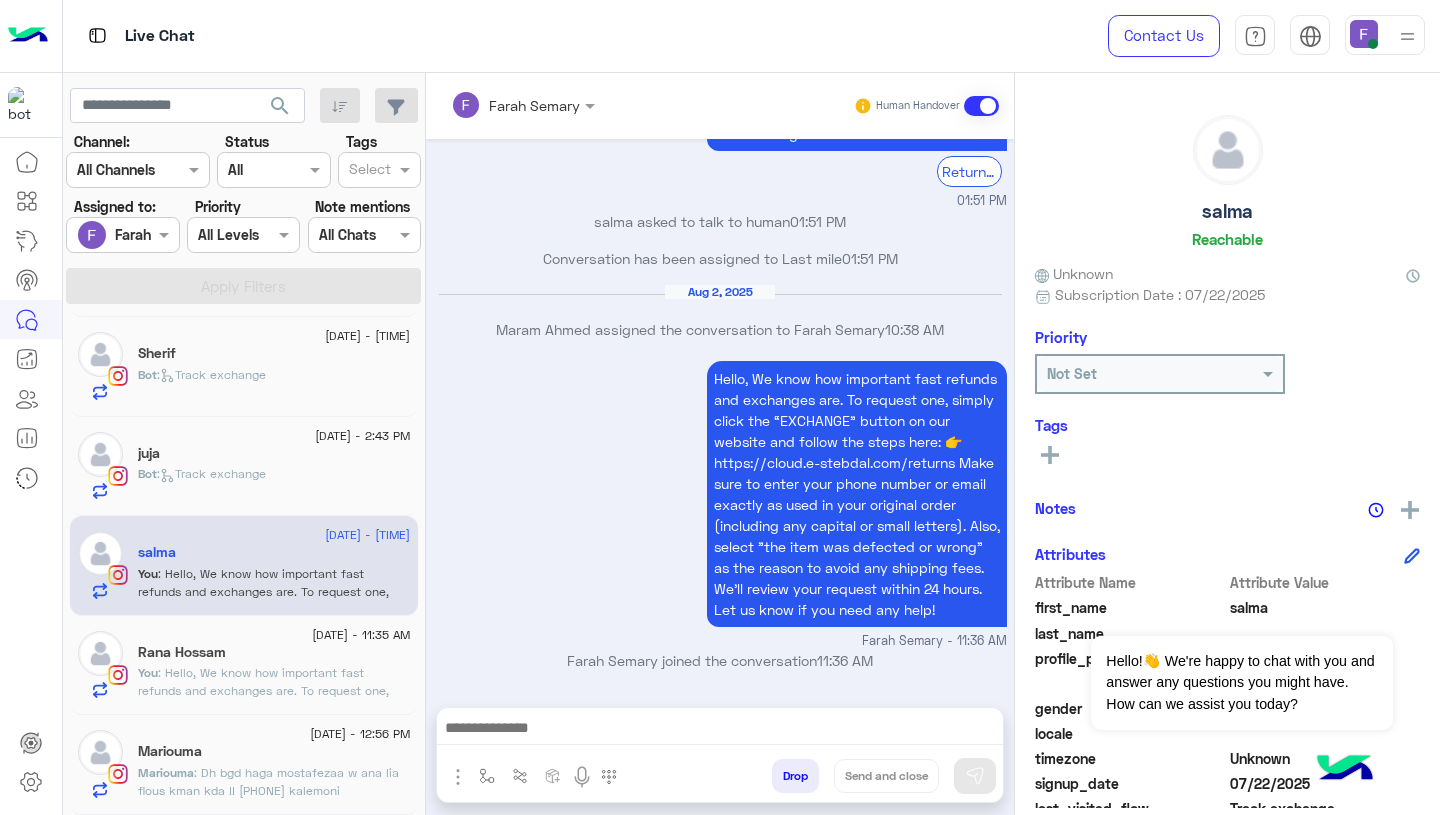 click at bounding box center [497, 105] 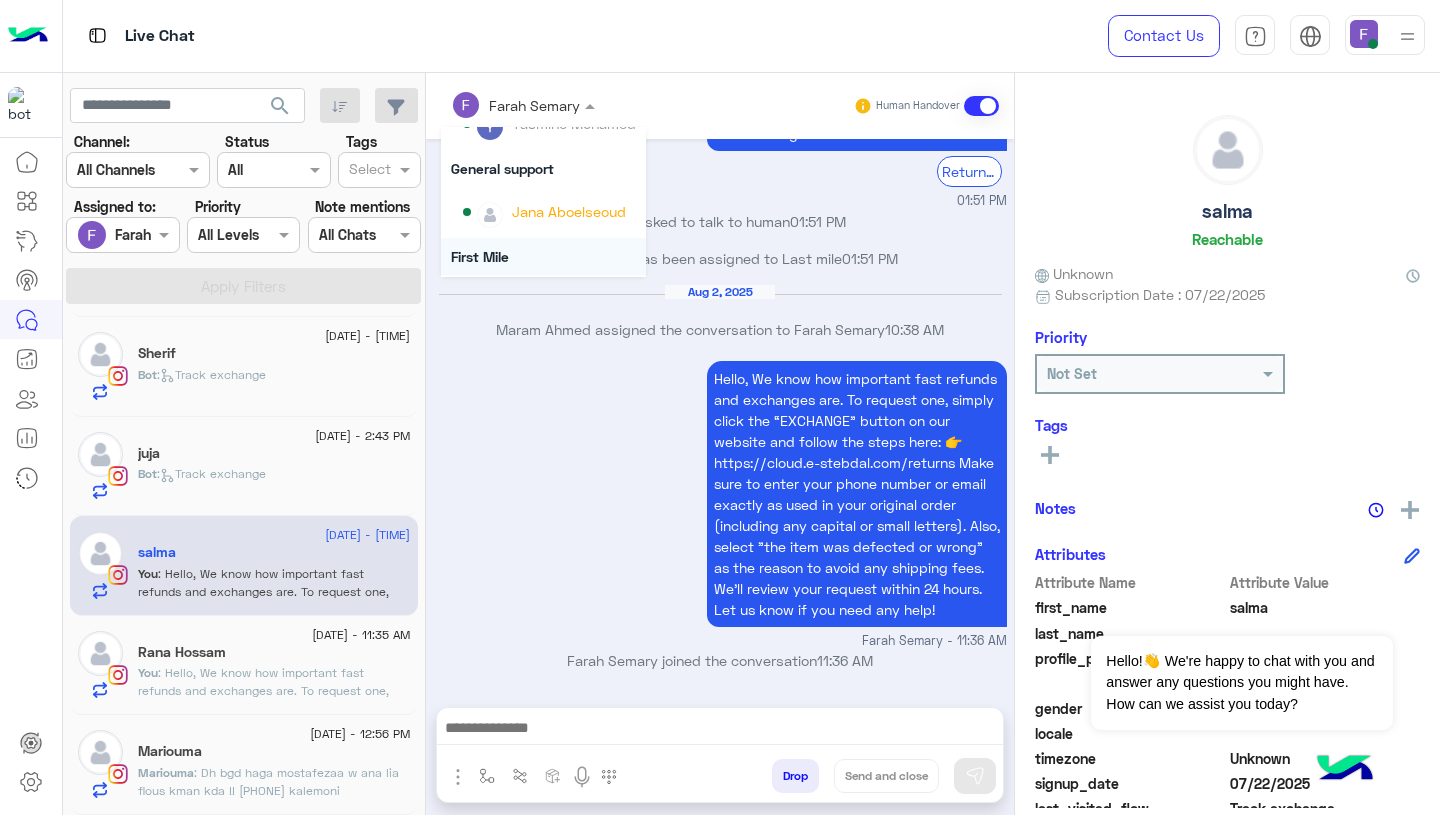 scroll, scrollTop: 214, scrollLeft: 0, axis: vertical 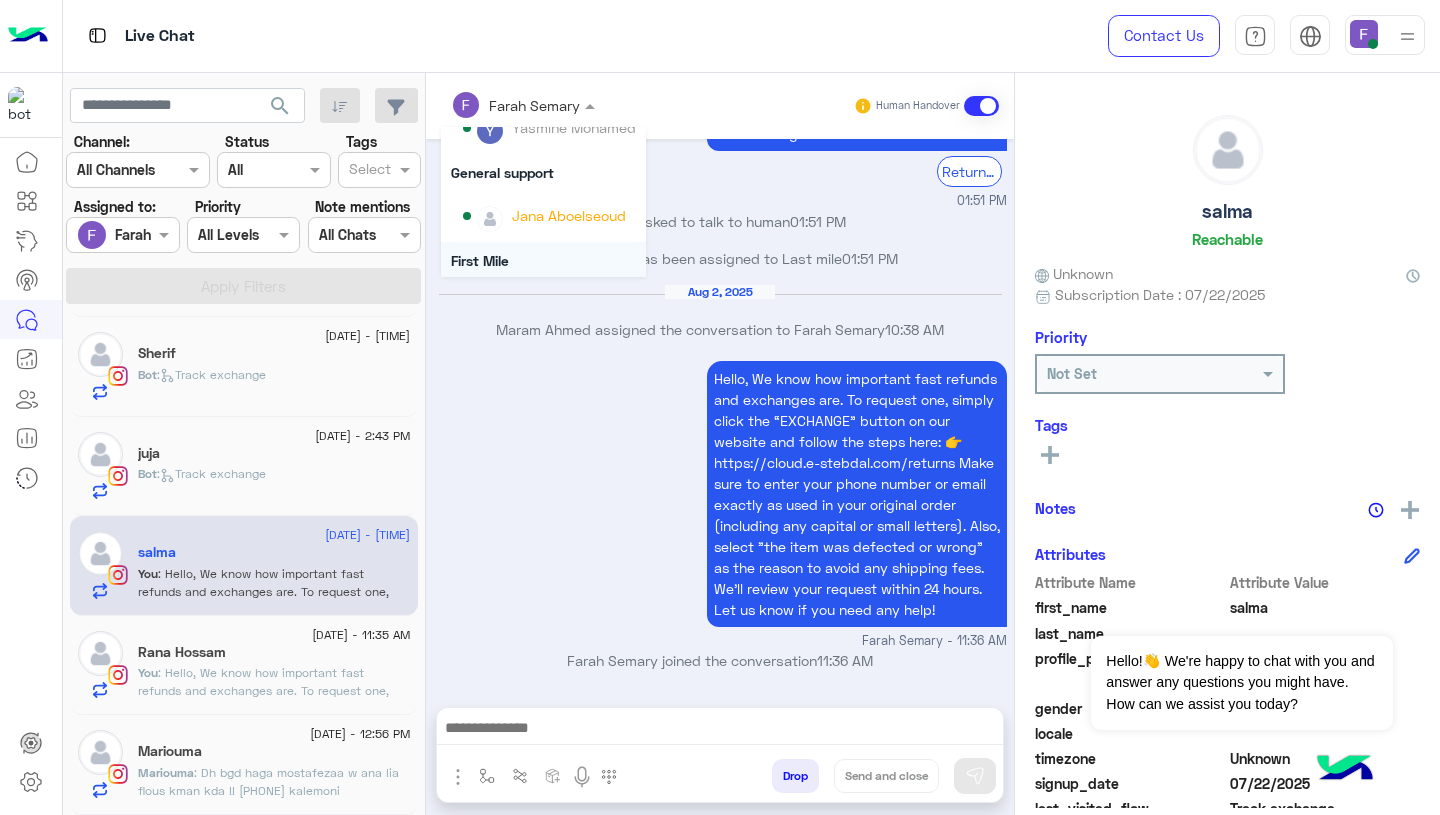 click on "Hello,
We know how important fast refunds and exchanges are.
To request one, simply click the “EXCHANGE” button on our website and follow the steps here:
👉 https://cloud.e-stebdal.com/returns
Make sure to enter your phone number or email exactly as used in your original order (including any capital or small letters).
Also, select "the item was defected or wrong" as the reason to avoid any shipping fees.
We’ll review your request within 24 hours. Let us know if you need any help!     [FIRST] [LAST] -  11:36 AM" at bounding box center [720, 503] 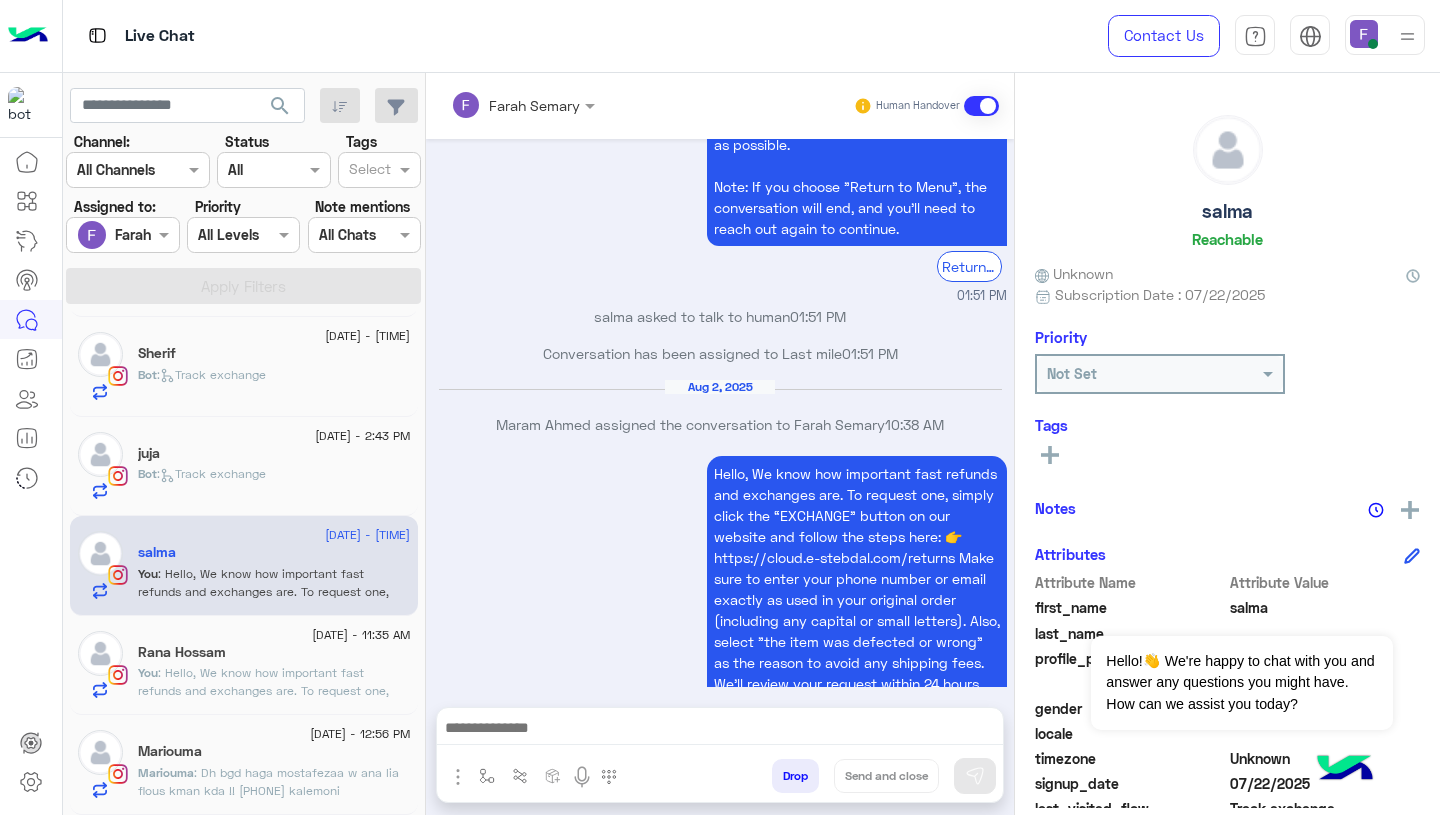 scroll, scrollTop: 2102, scrollLeft: 0, axis: vertical 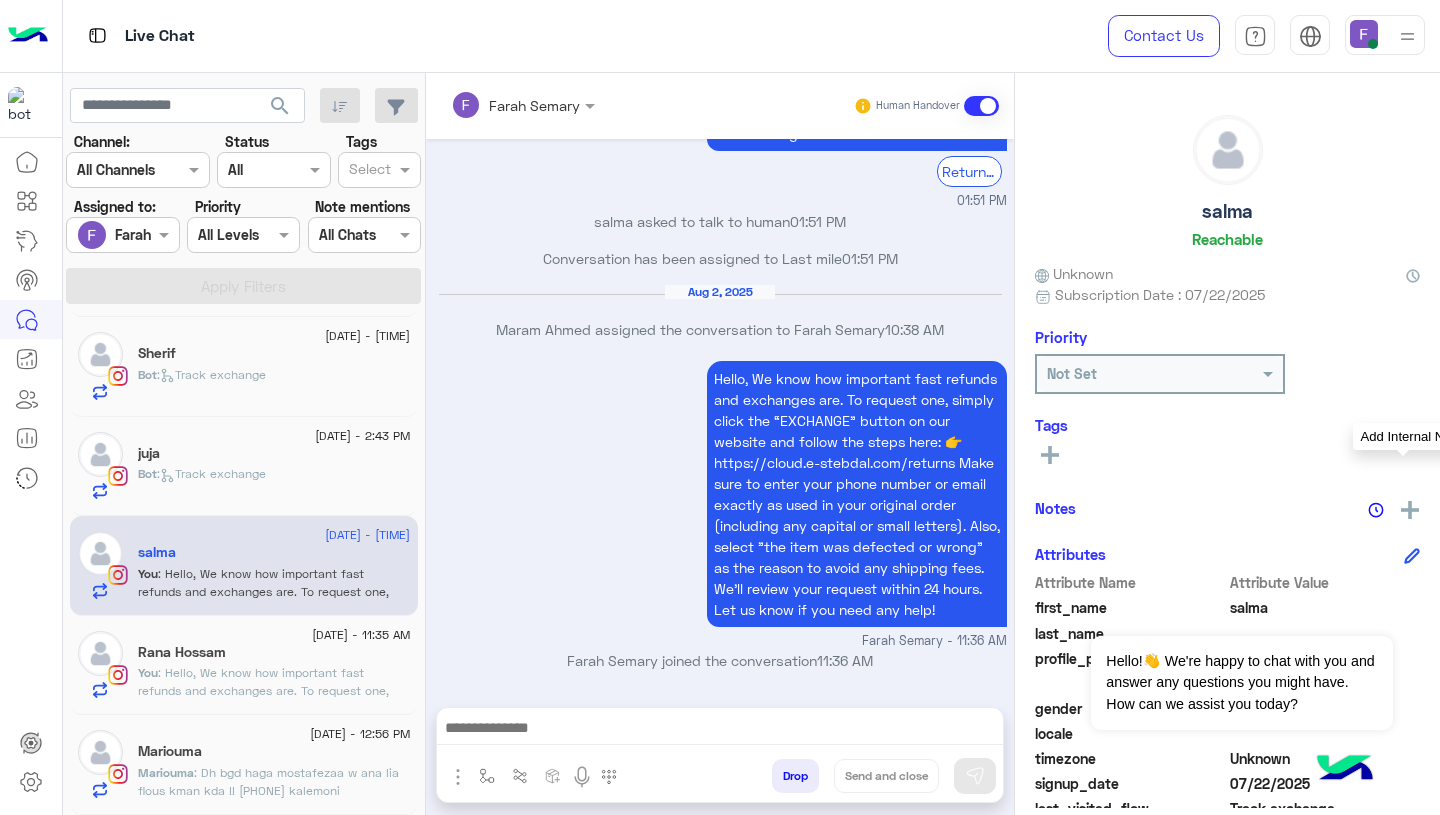 click 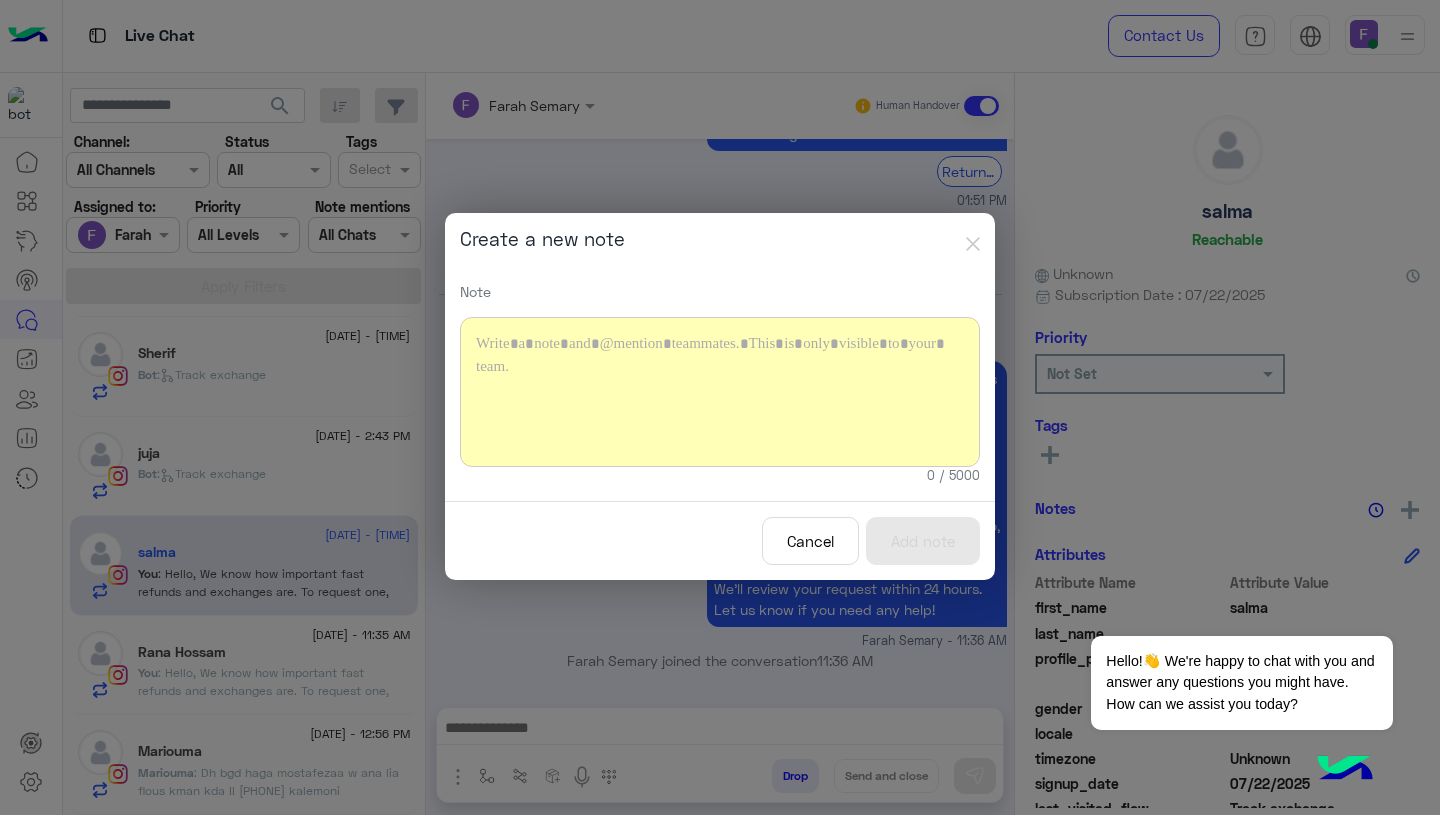 type 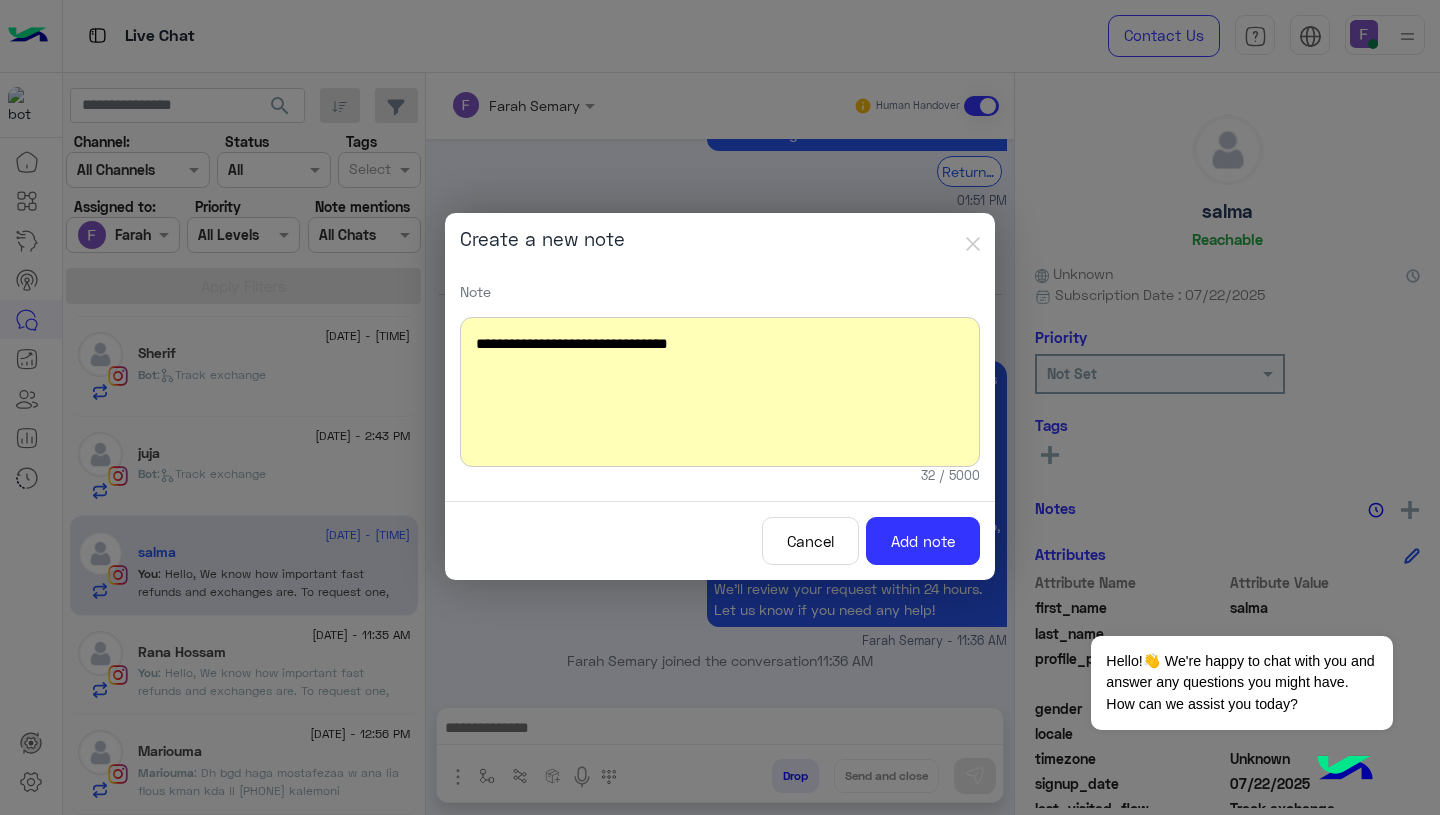 click on "**********" 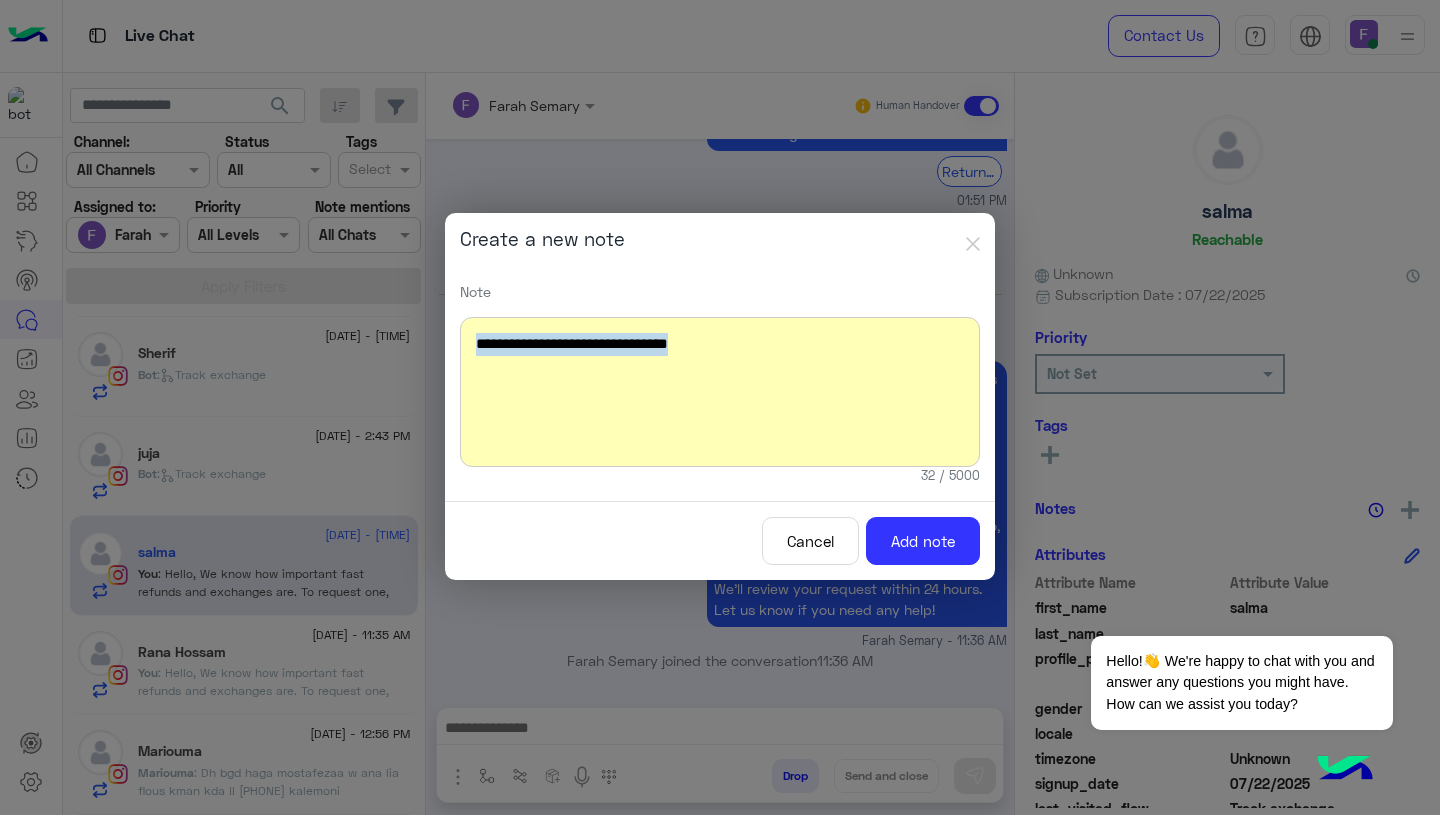 click on "**********" 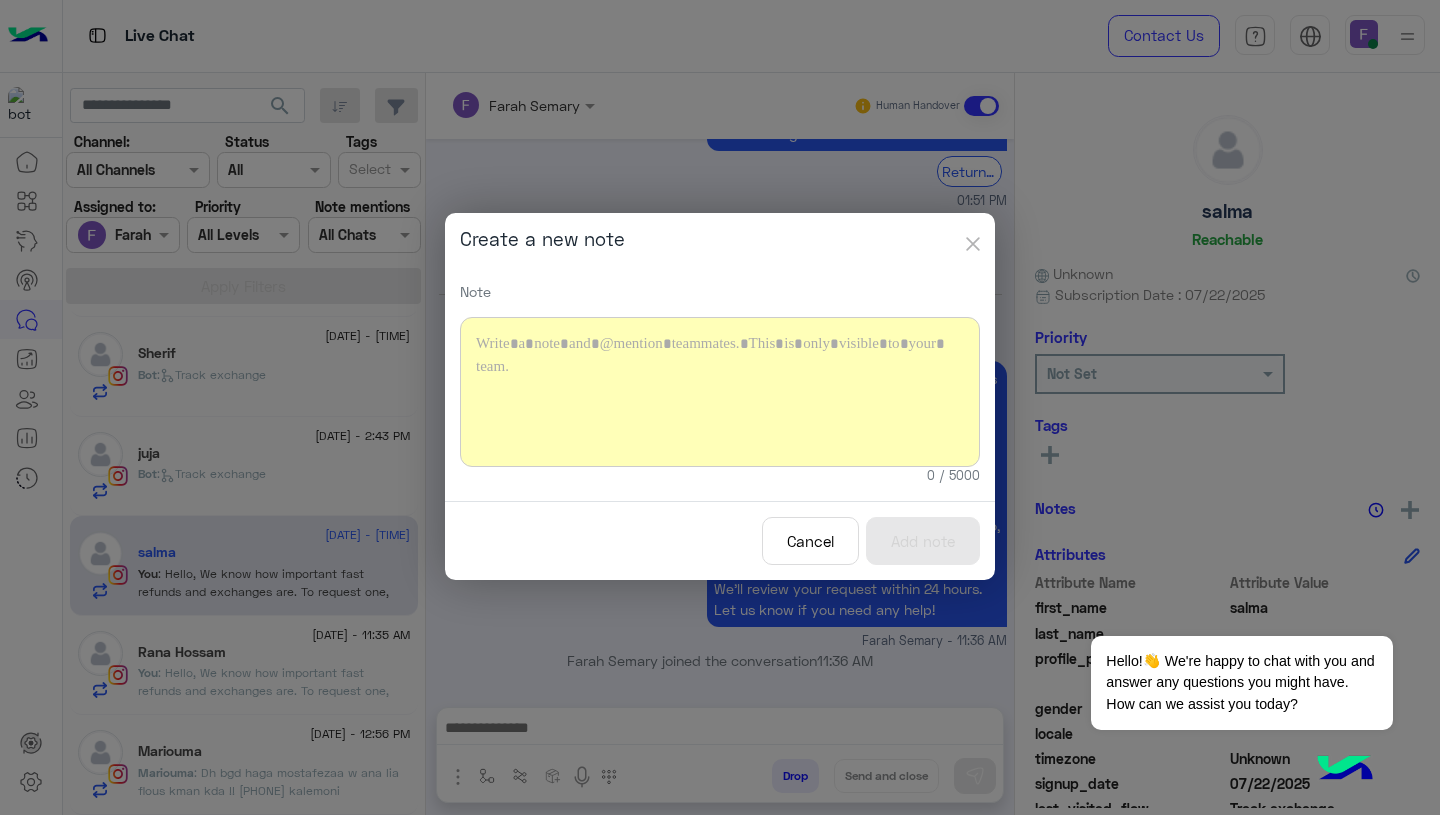 click 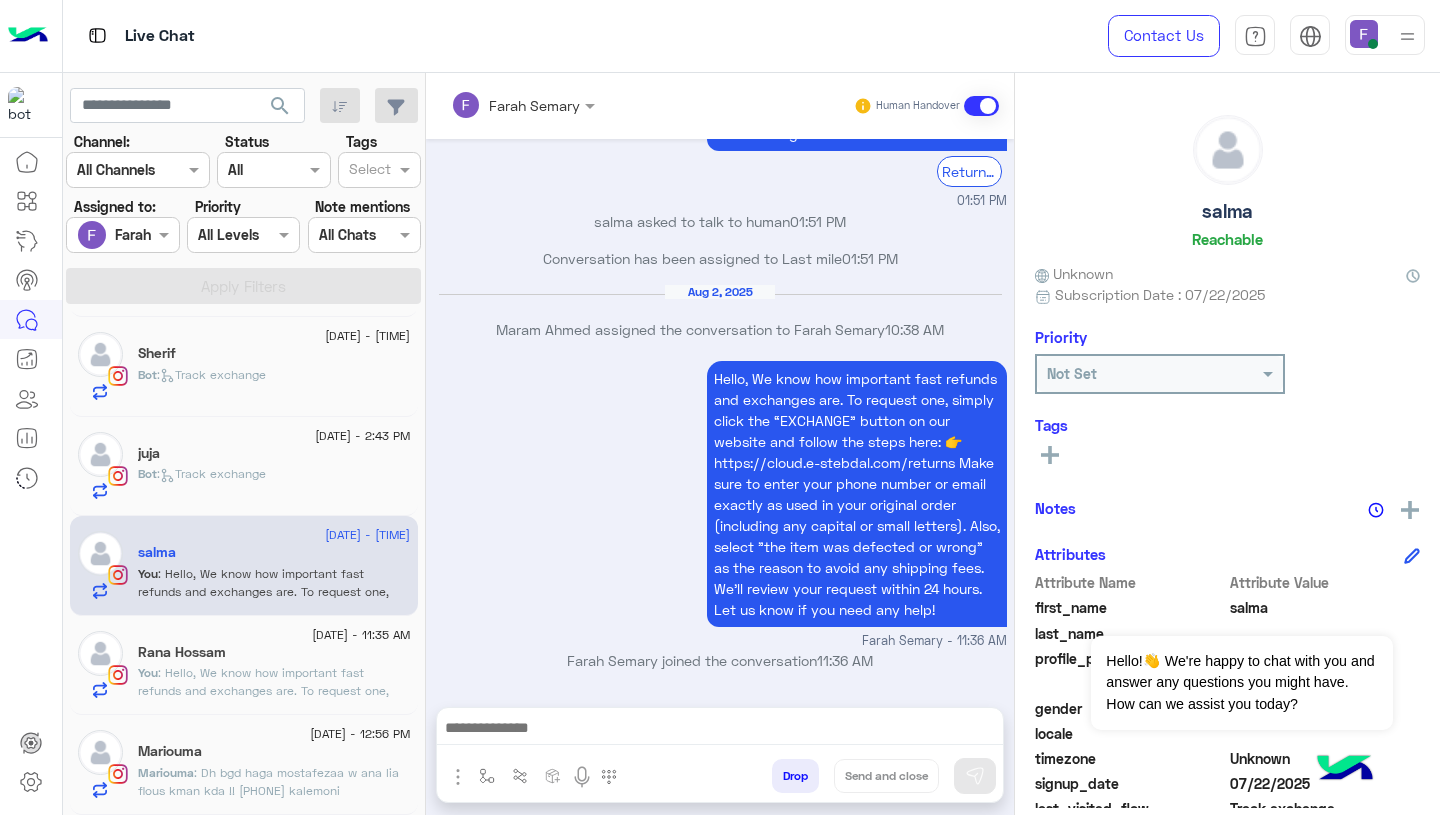 click on "Not Set" 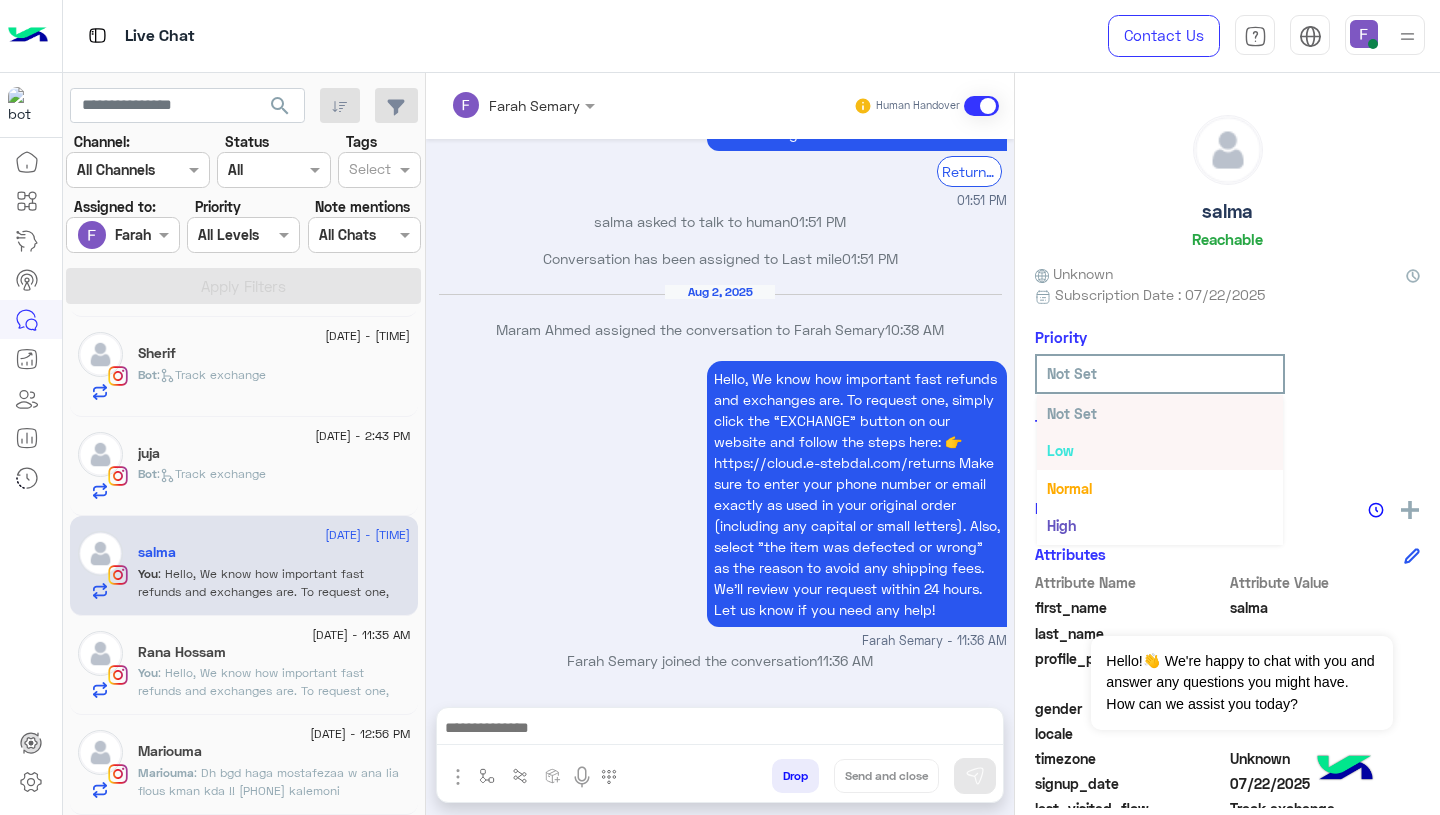 scroll, scrollTop: 36, scrollLeft: 0, axis: vertical 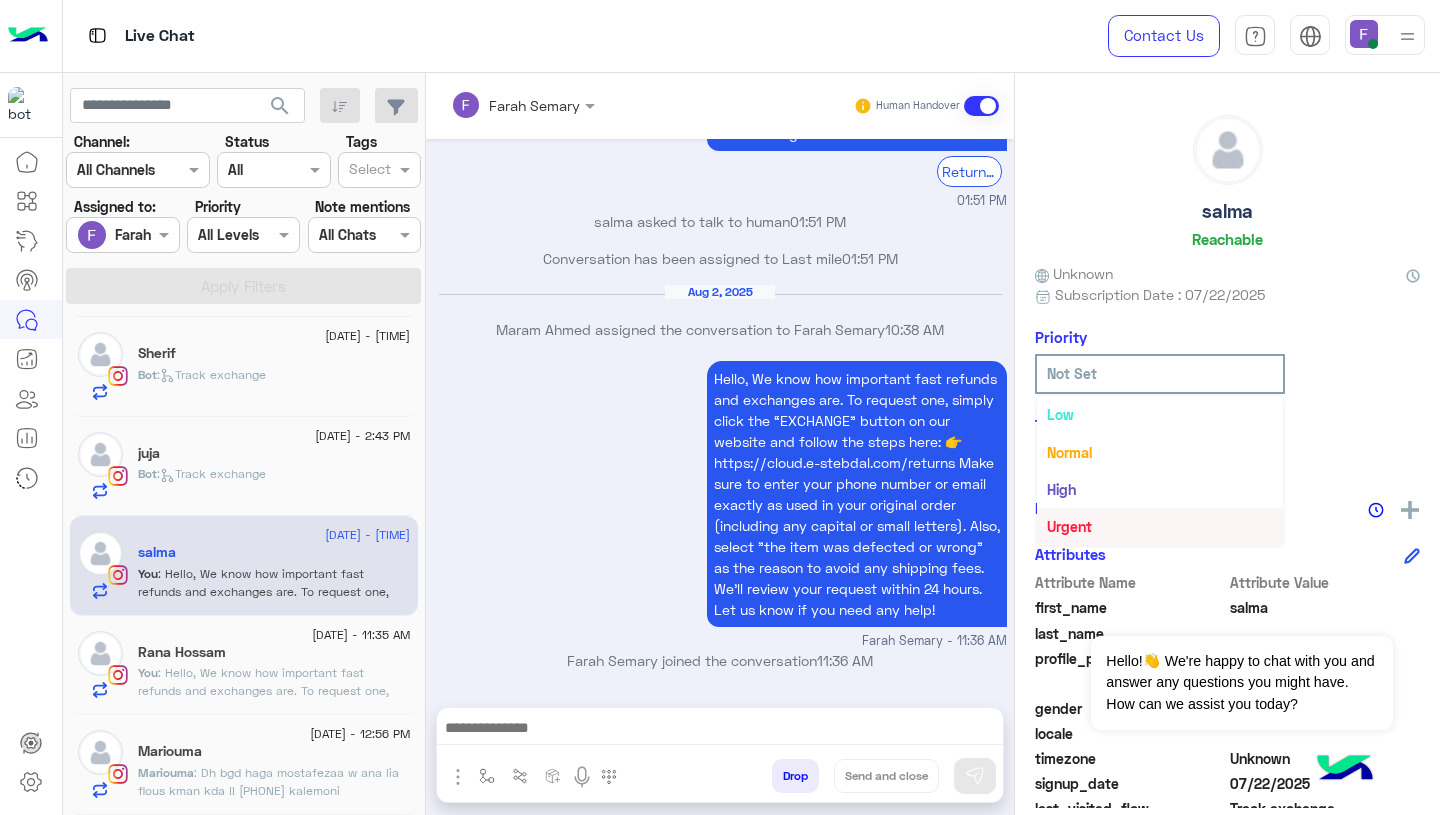 click on "Urgent" at bounding box center (1069, 526) 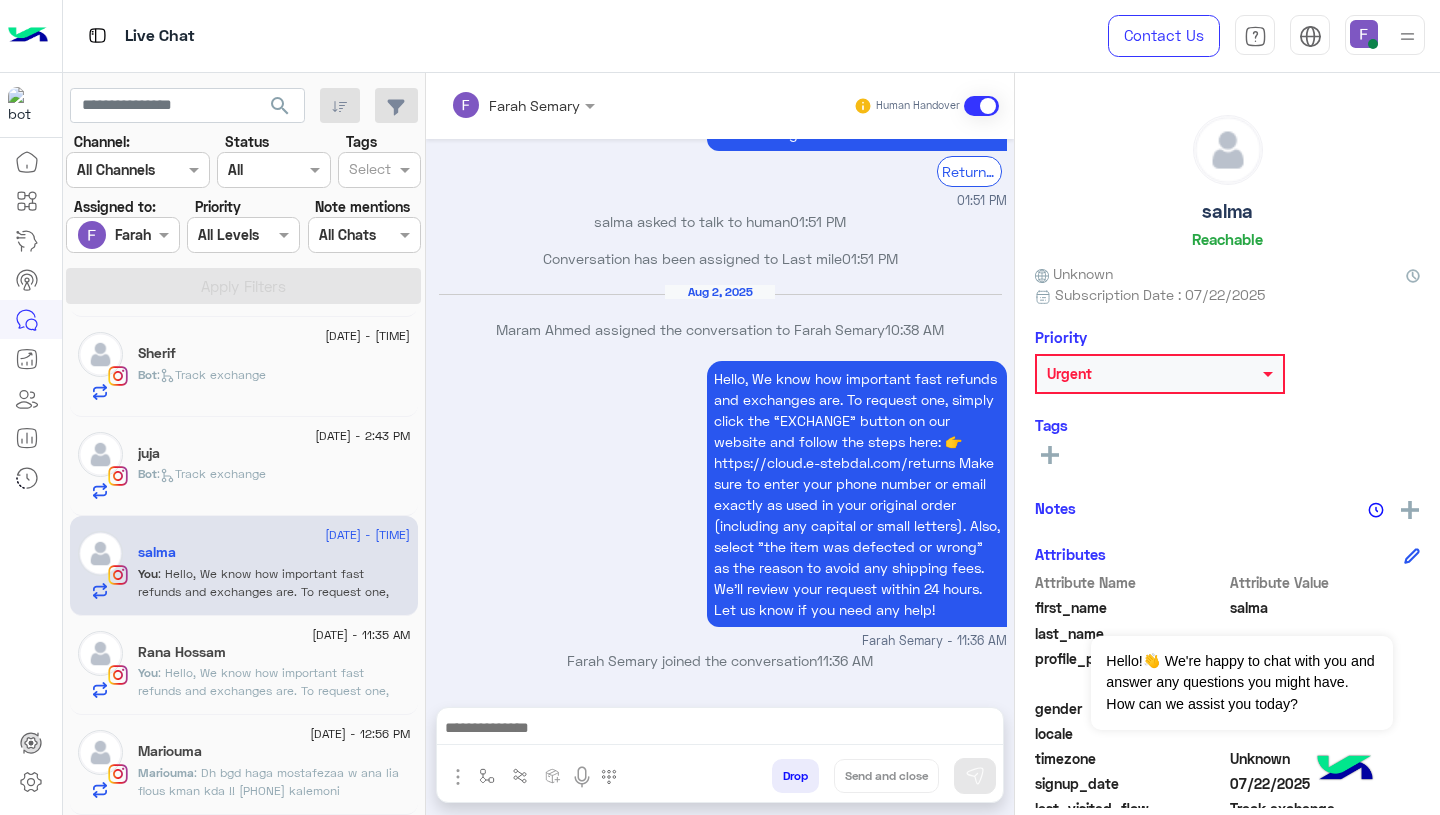 click on "See All" 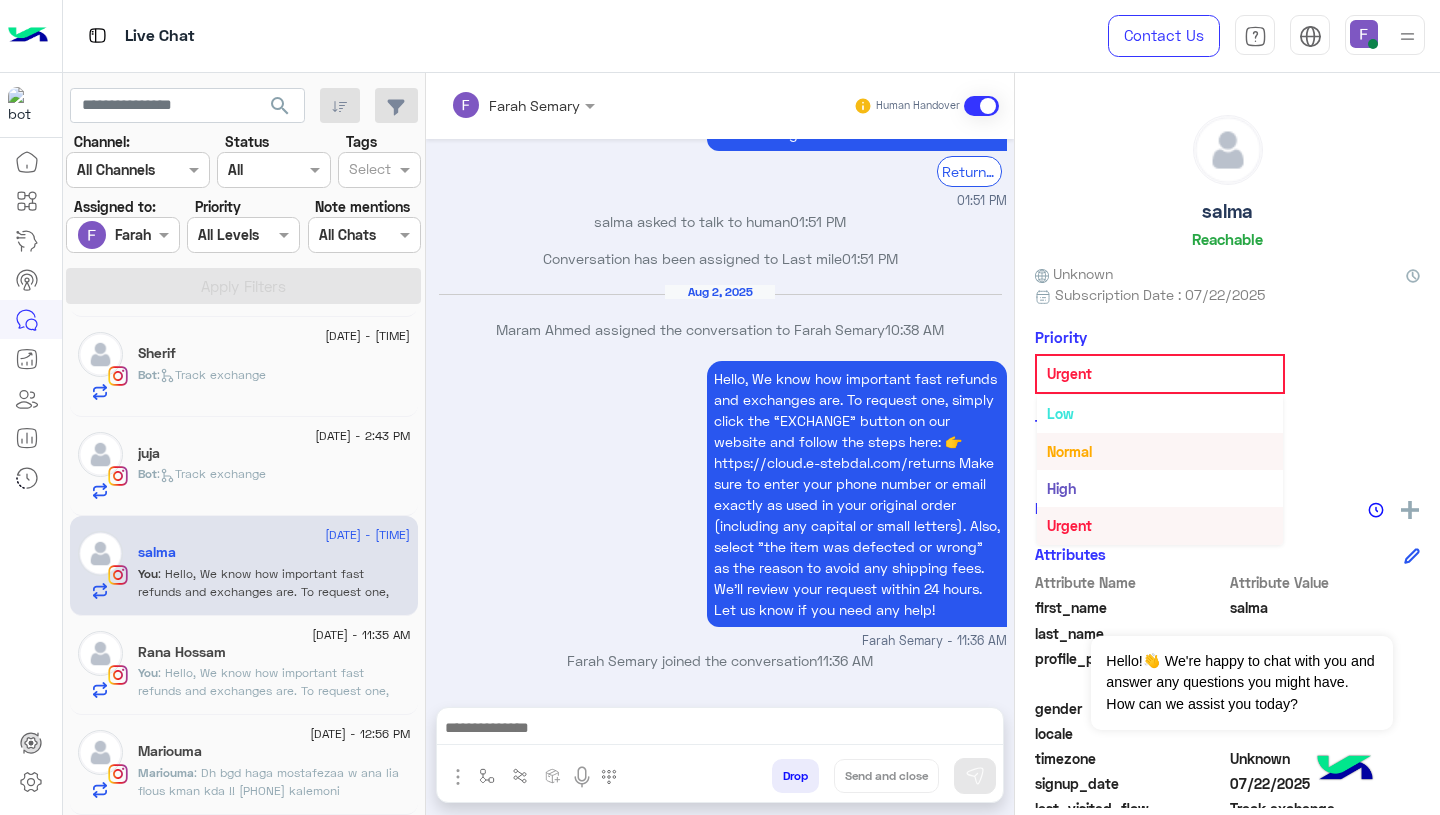 scroll, scrollTop: 0, scrollLeft: 0, axis: both 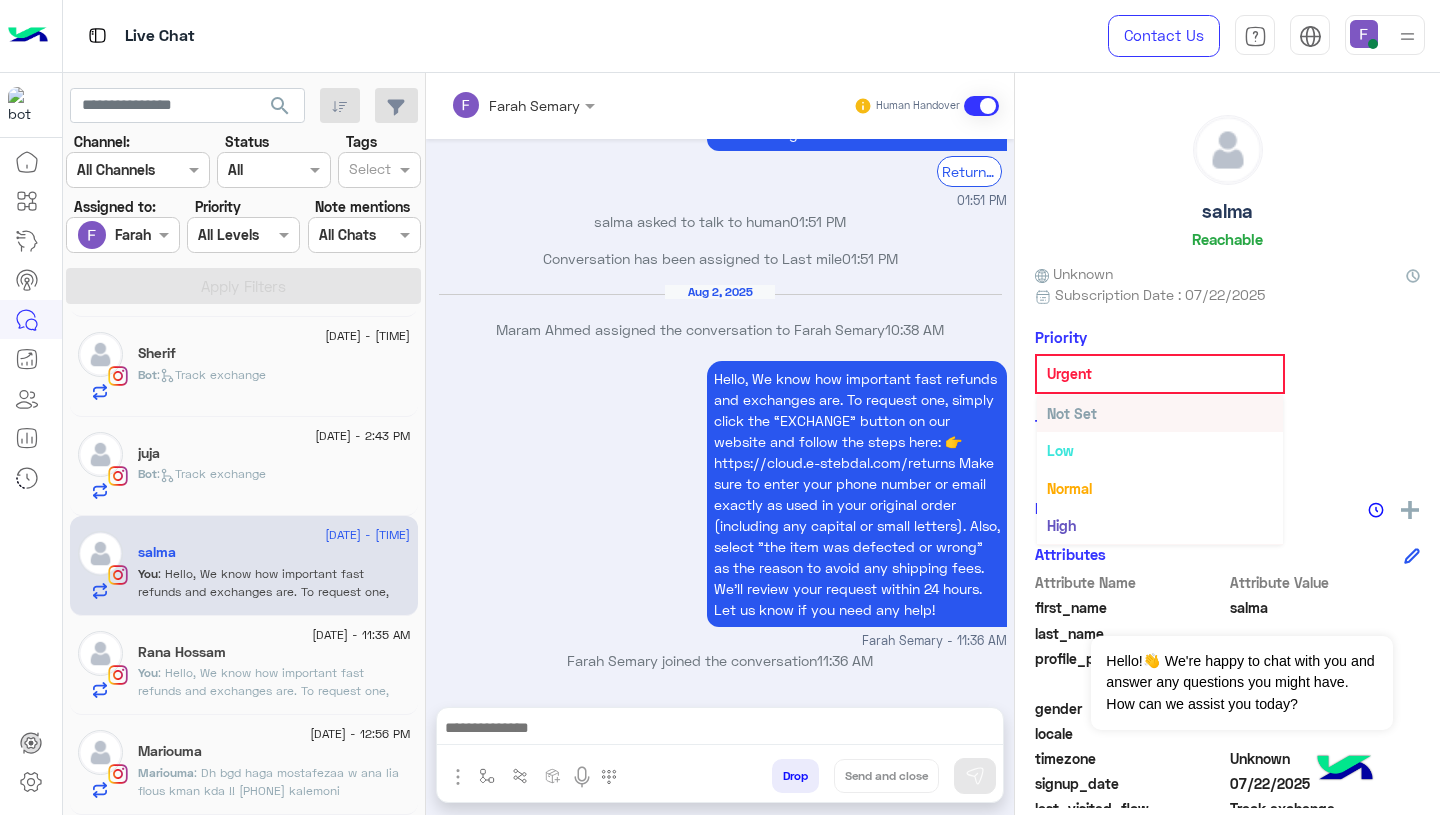 click on "Urgent" 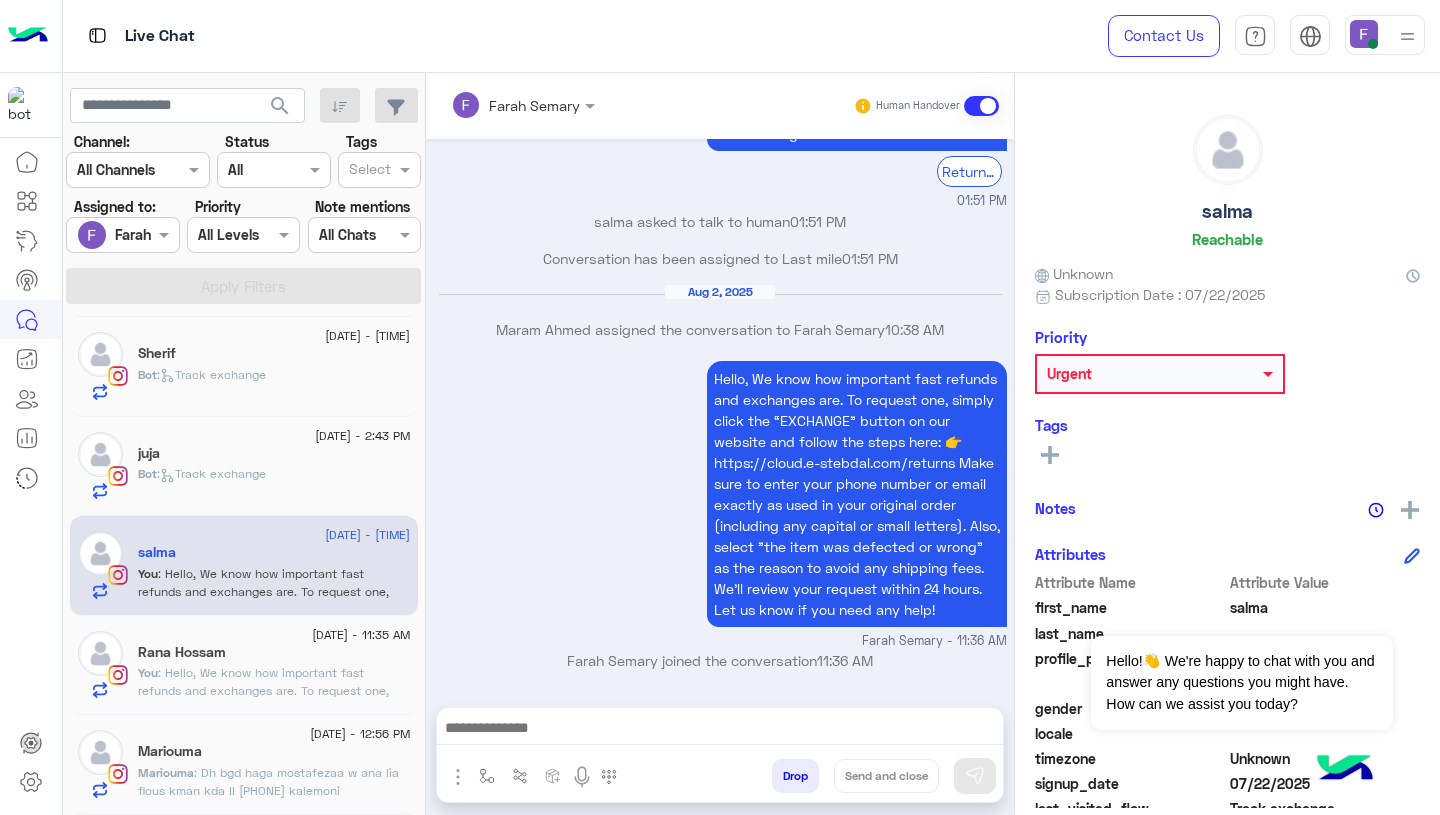 click 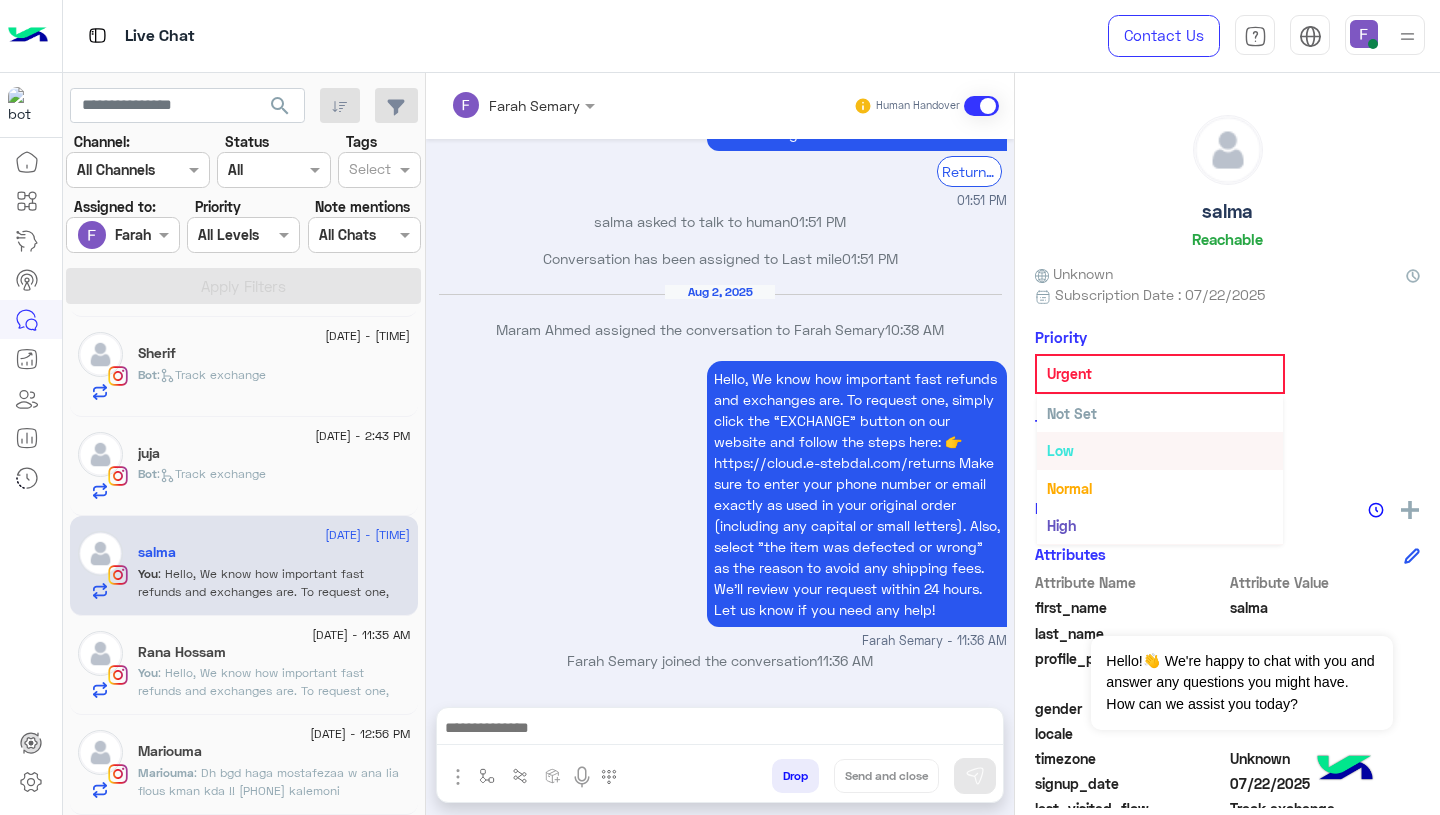 scroll, scrollTop: 37, scrollLeft: 0, axis: vertical 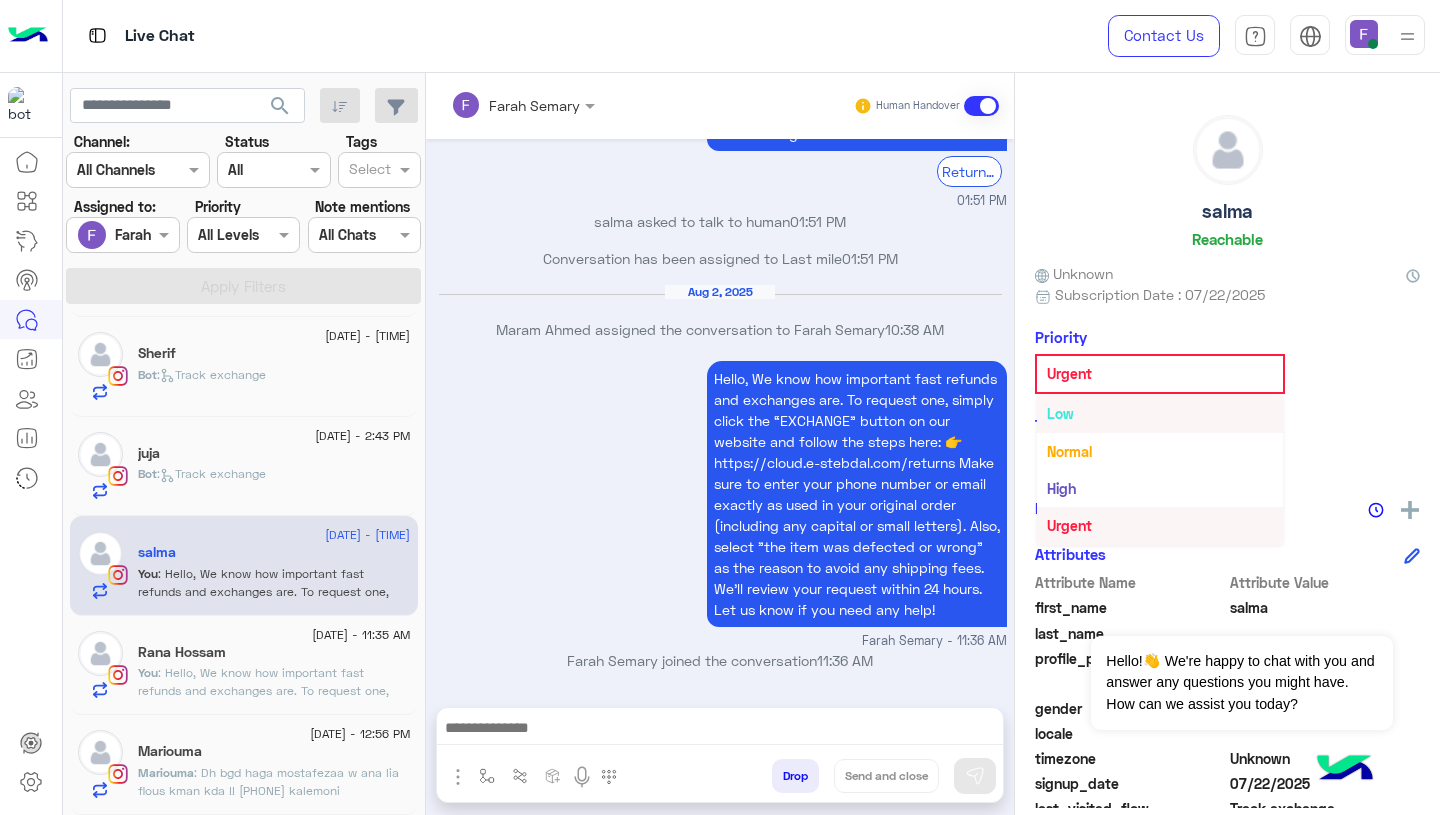 drag, startPoint x: 1079, startPoint y: 408, endPoint x: 1060, endPoint y: 442, distance: 38.948685 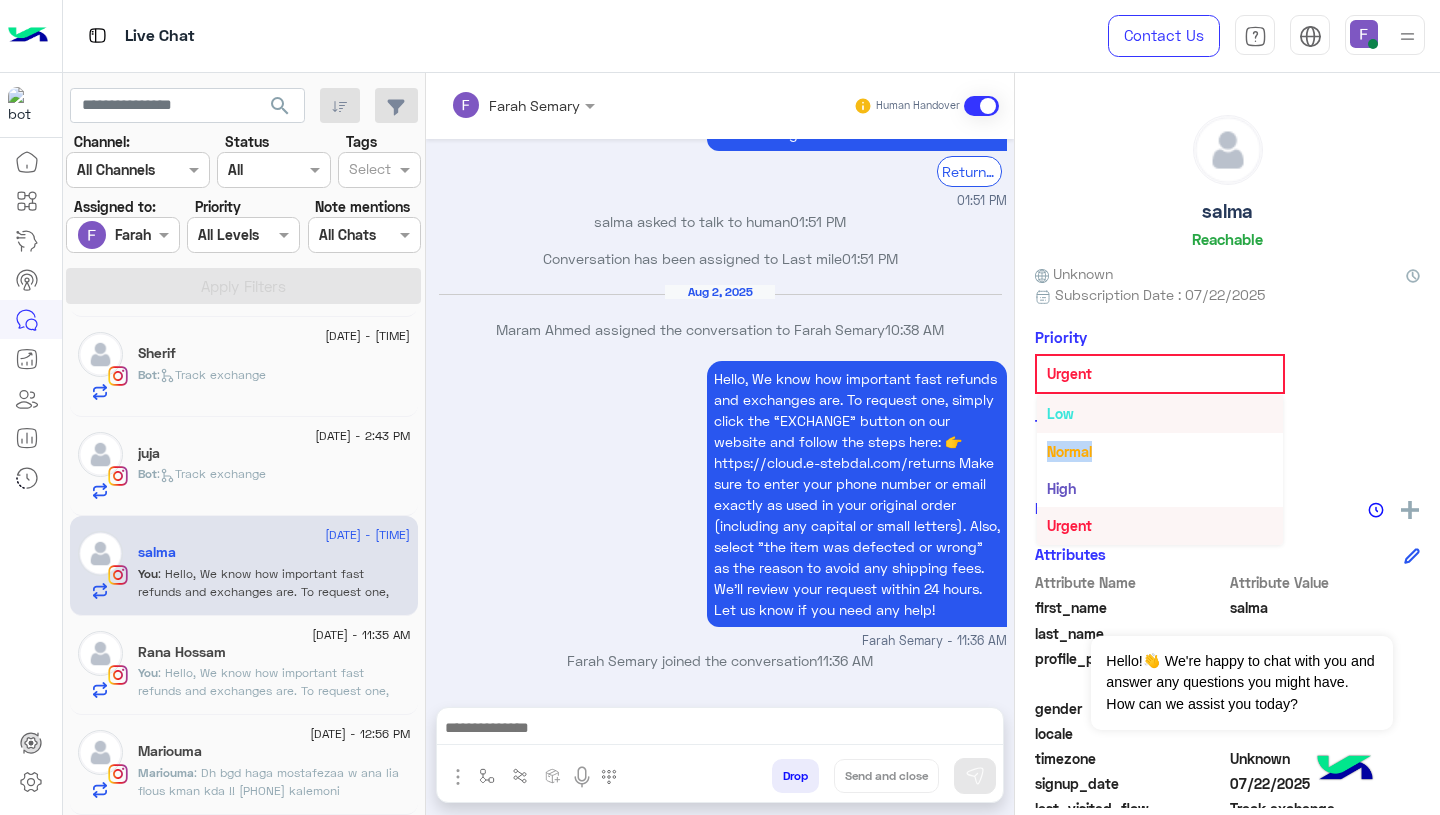 scroll, scrollTop: 0, scrollLeft: 0, axis: both 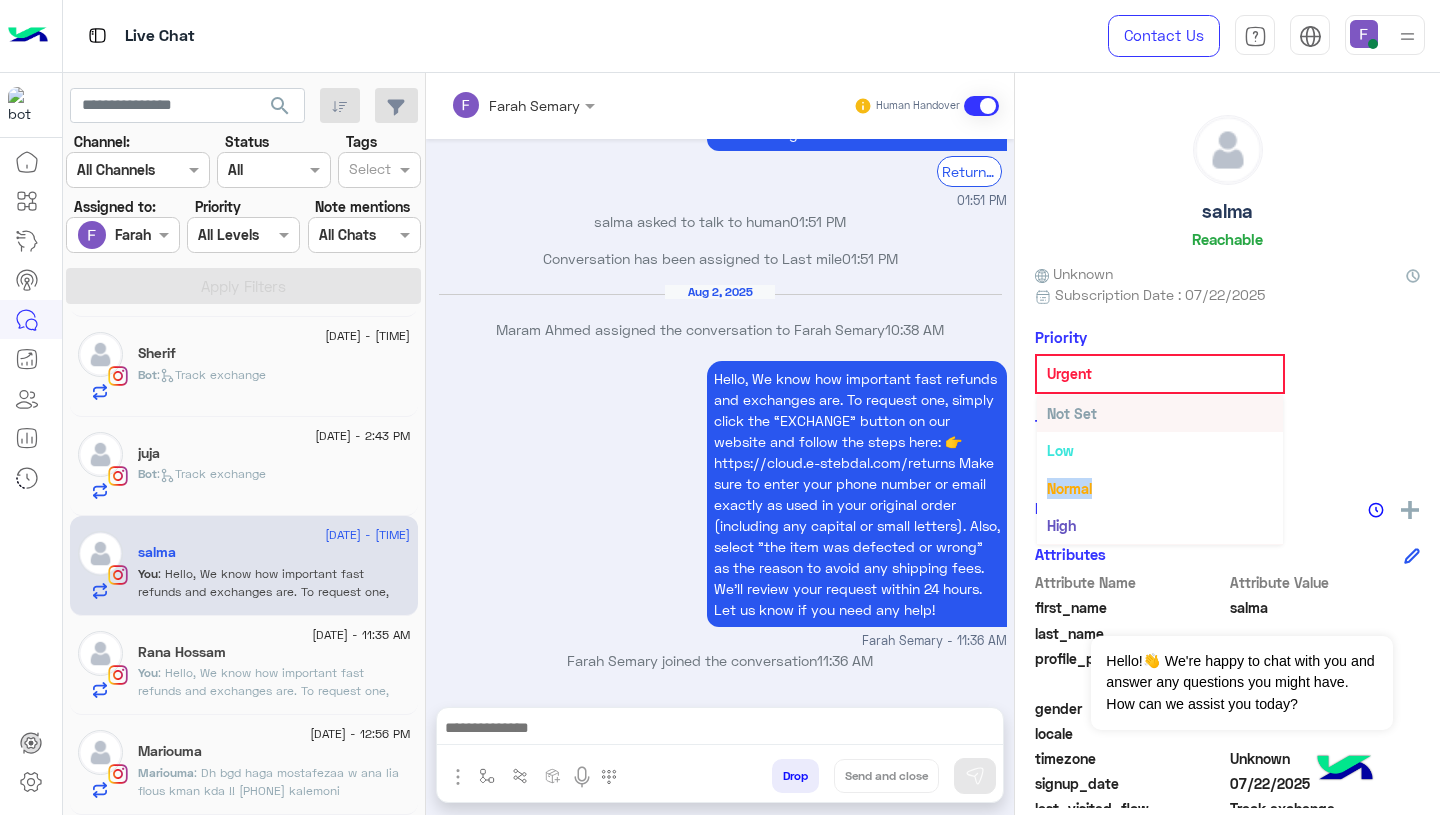 click on "Not Set" at bounding box center (1072, 413) 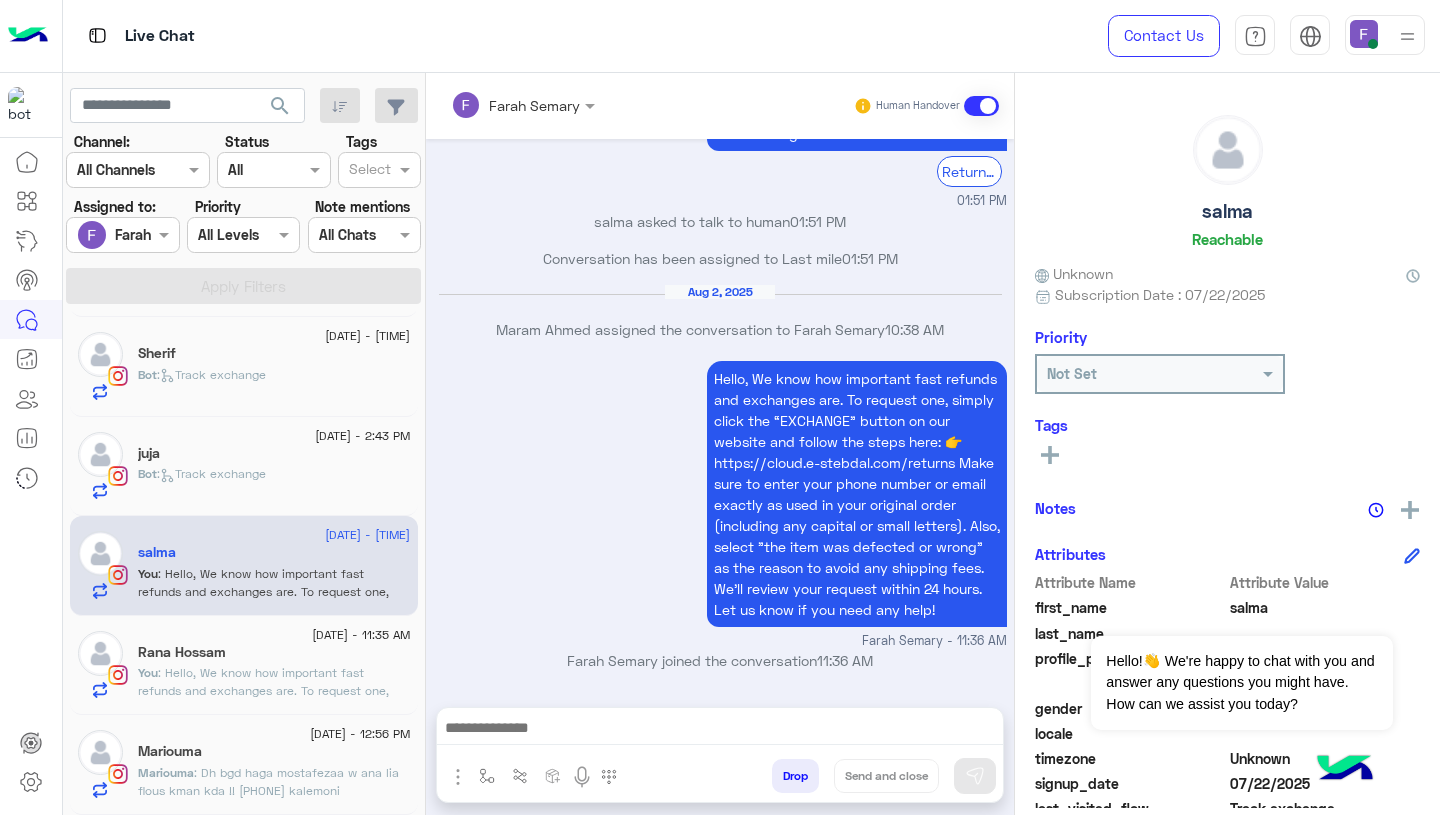 click on "Hello,
We know how important fast refunds and exchanges are.
To request one, simply click the “EXCHANGE” button on our website and follow the steps here:
👉 https://cloud.e-stebdal.com/returns
Make sure to enter your phone number or email exactly as used in your original order (including any capital or small letters).
Also, select "the item was defected or wrong" as the reason to avoid any shipping fees.
We’ll review your request within 24 hours. Let us know if you need any help!     [FIRST] [LAST] -  11:36 AM" at bounding box center (720, 503) 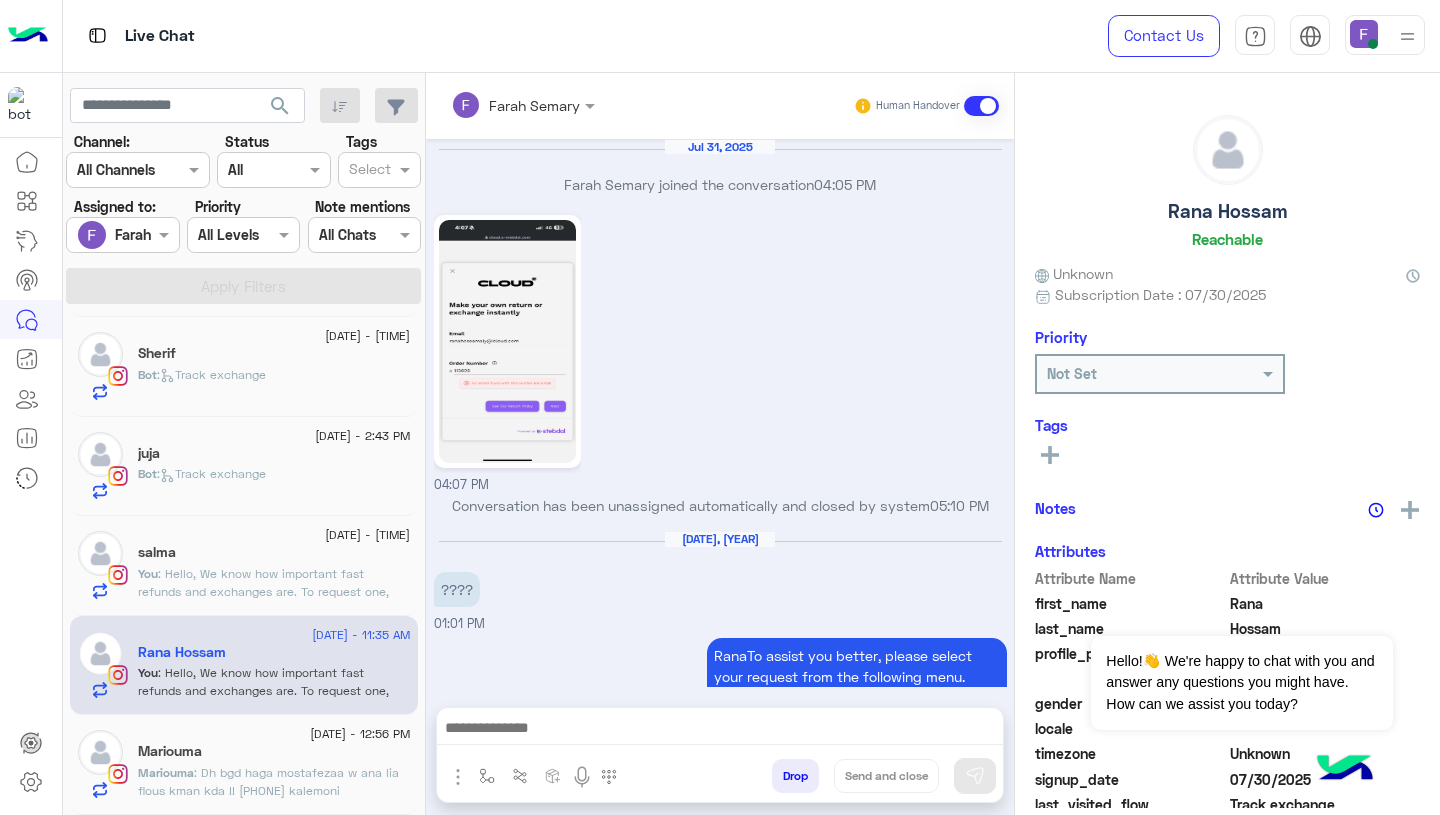 scroll, scrollTop: 1992, scrollLeft: 0, axis: vertical 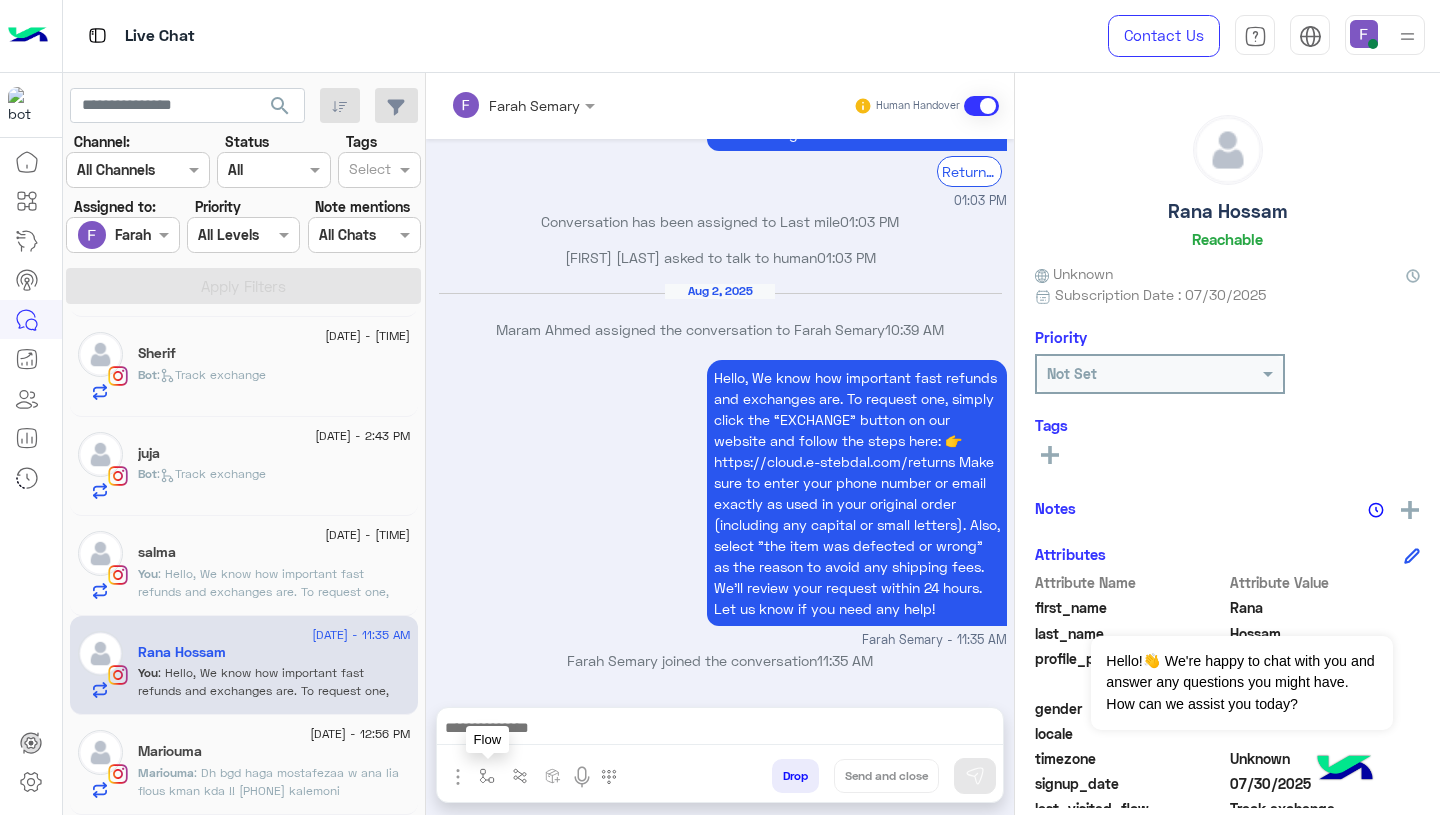 click at bounding box center [487, 775] 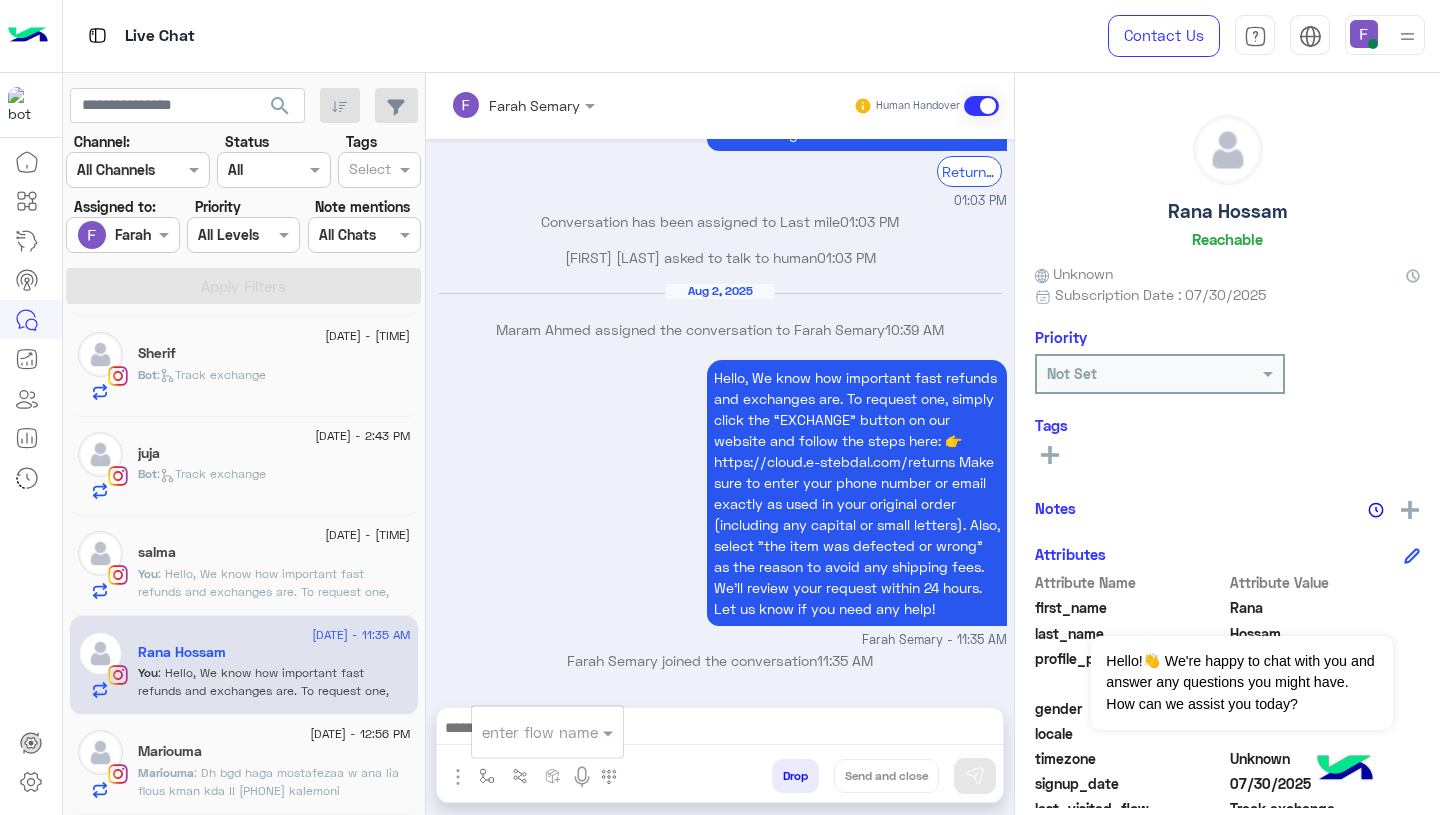 click at bounding box center [523, 732] 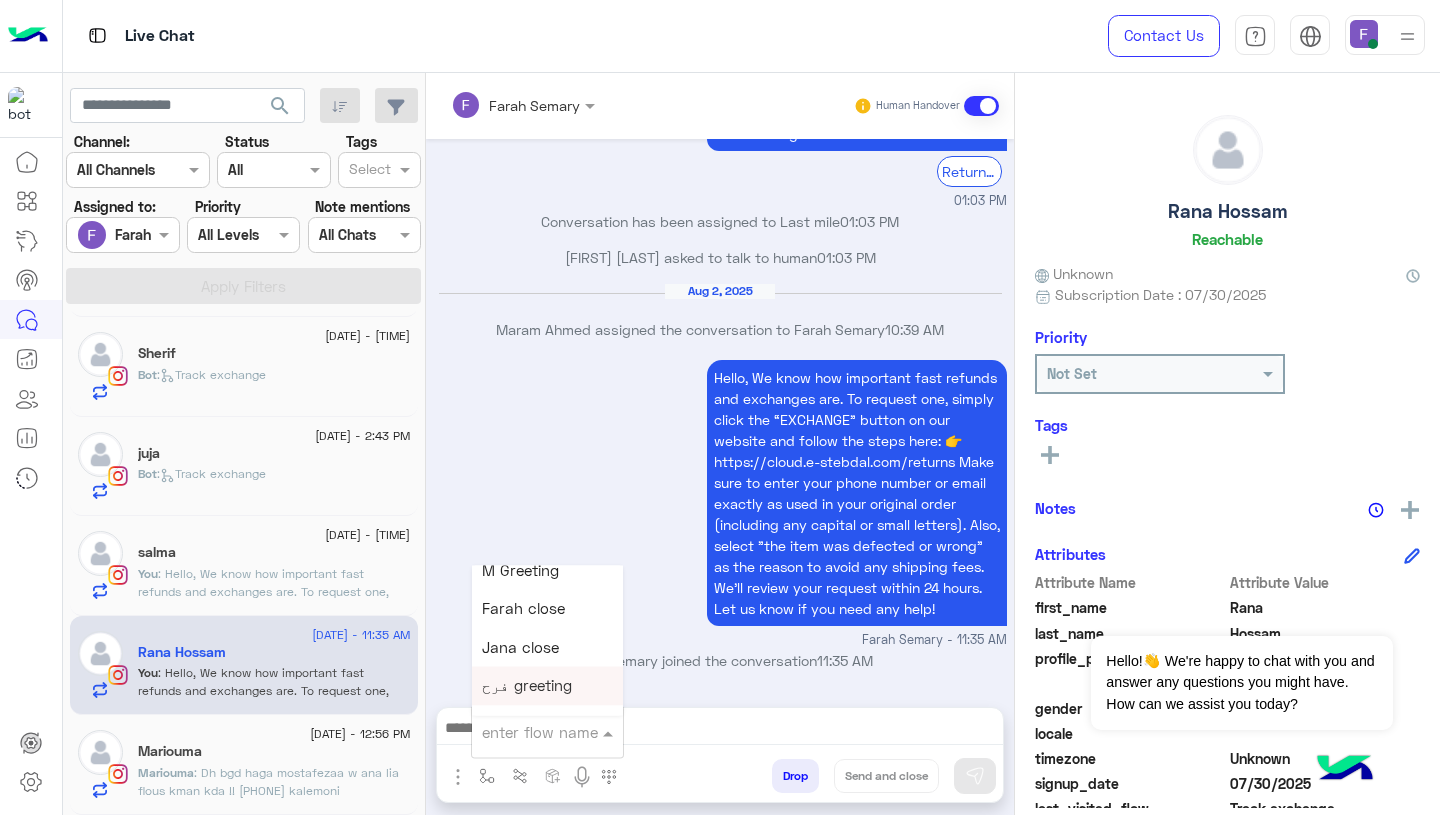 scroll, scrollTop: 2541, scrollLeft: 0, axis: vertical 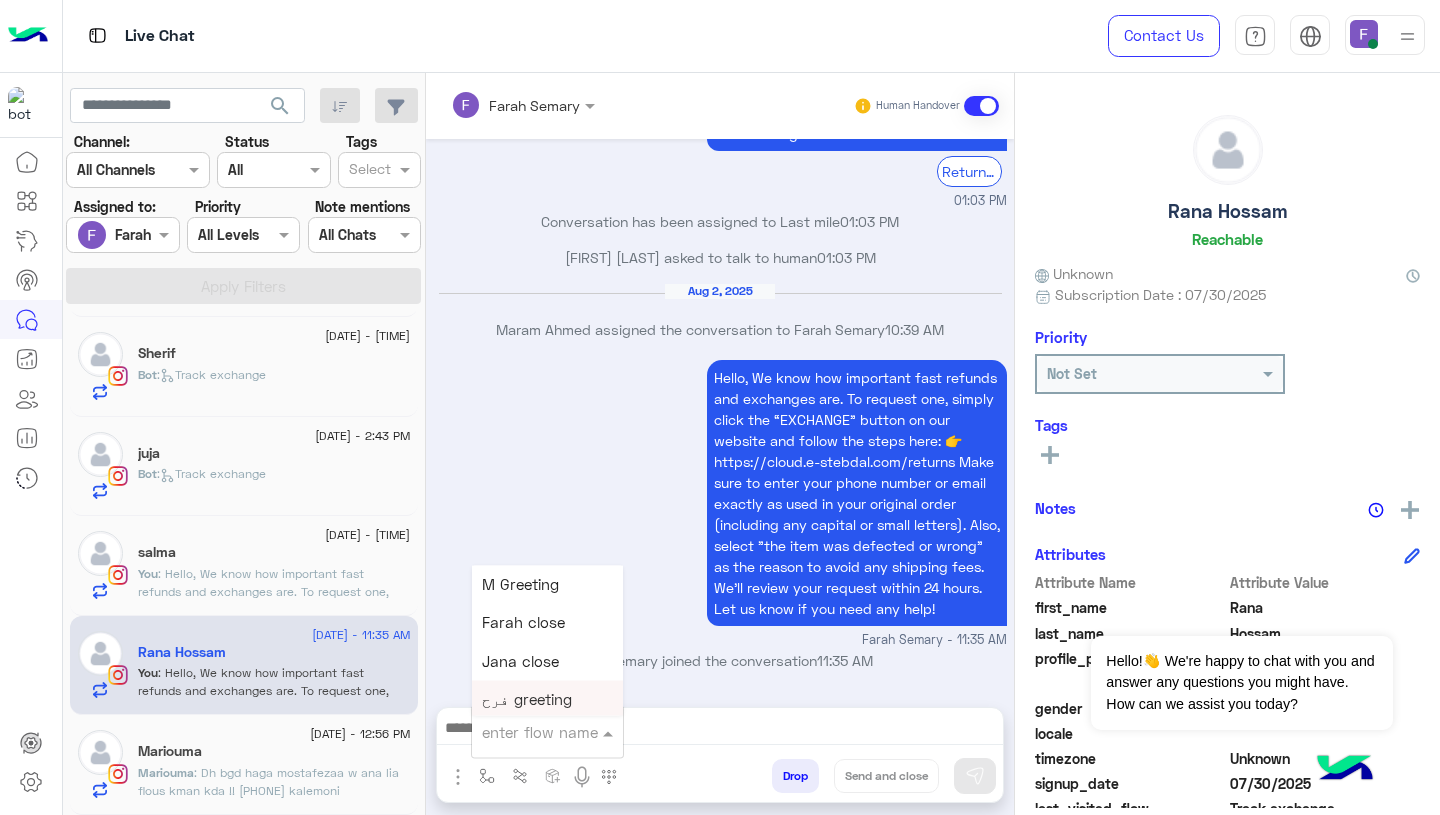 click on "Farah close" at bounding box center (523, 623) 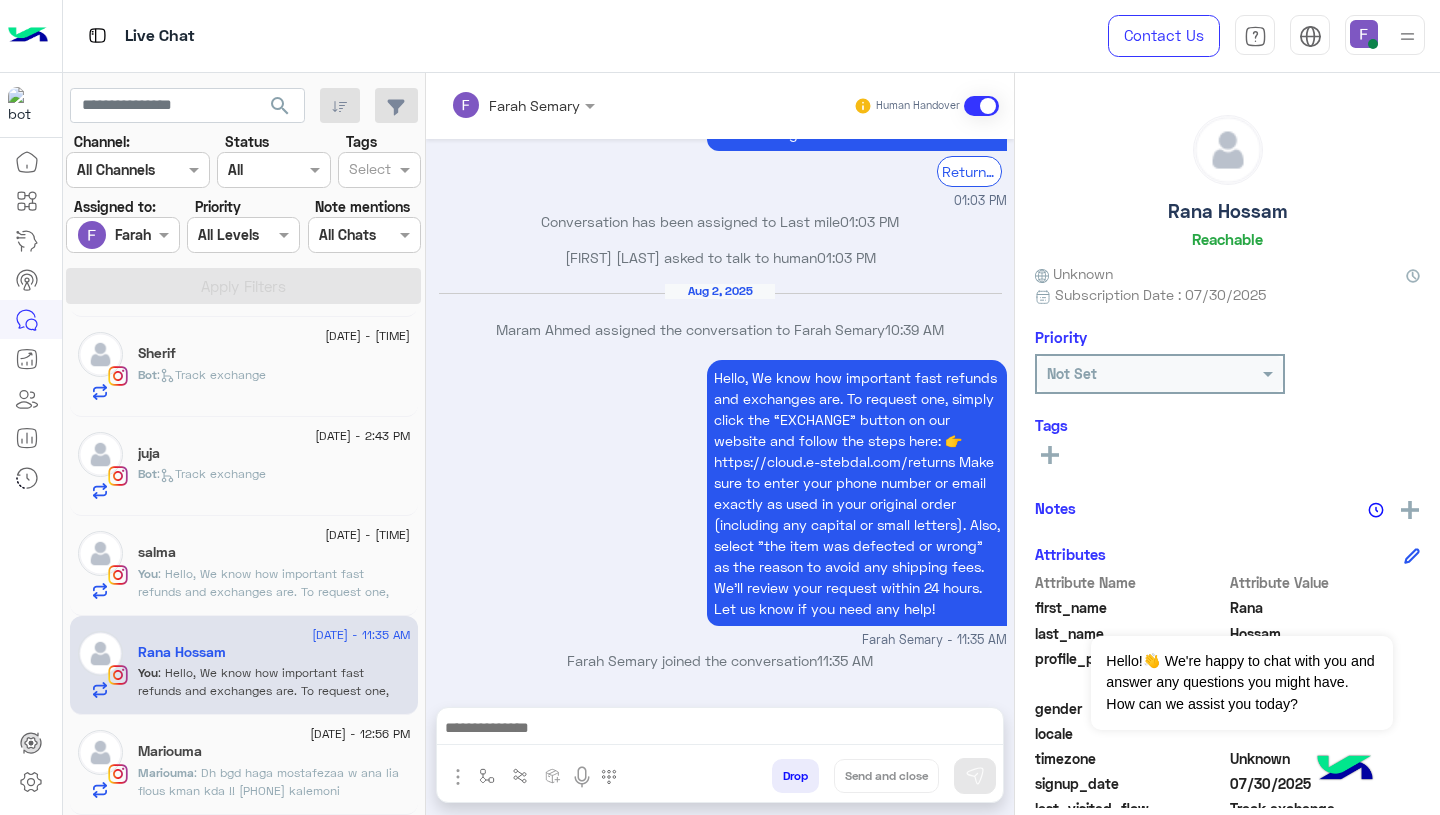 type on "**********" 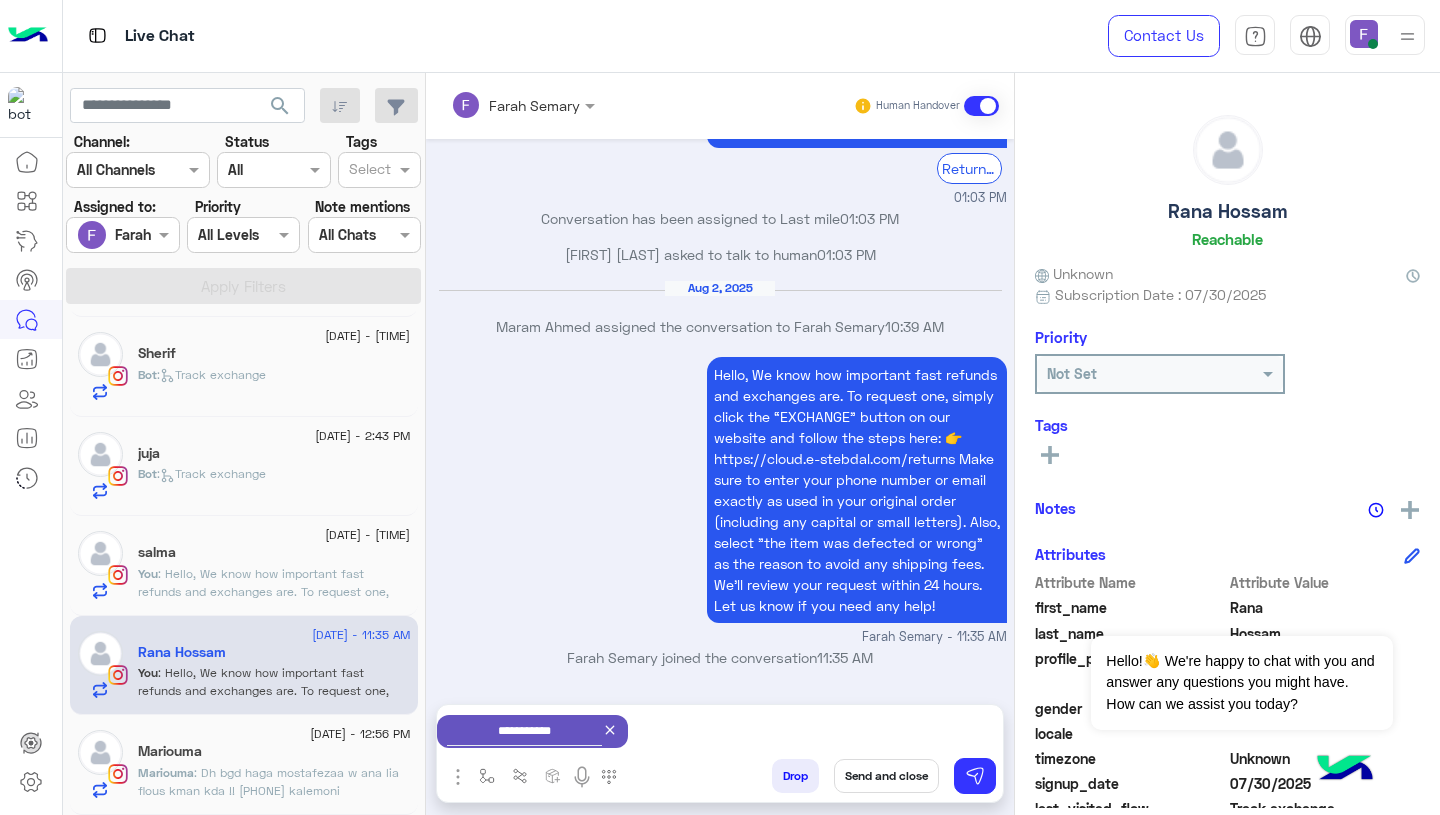 click on "Send and close" at bounding box center (886, 776) 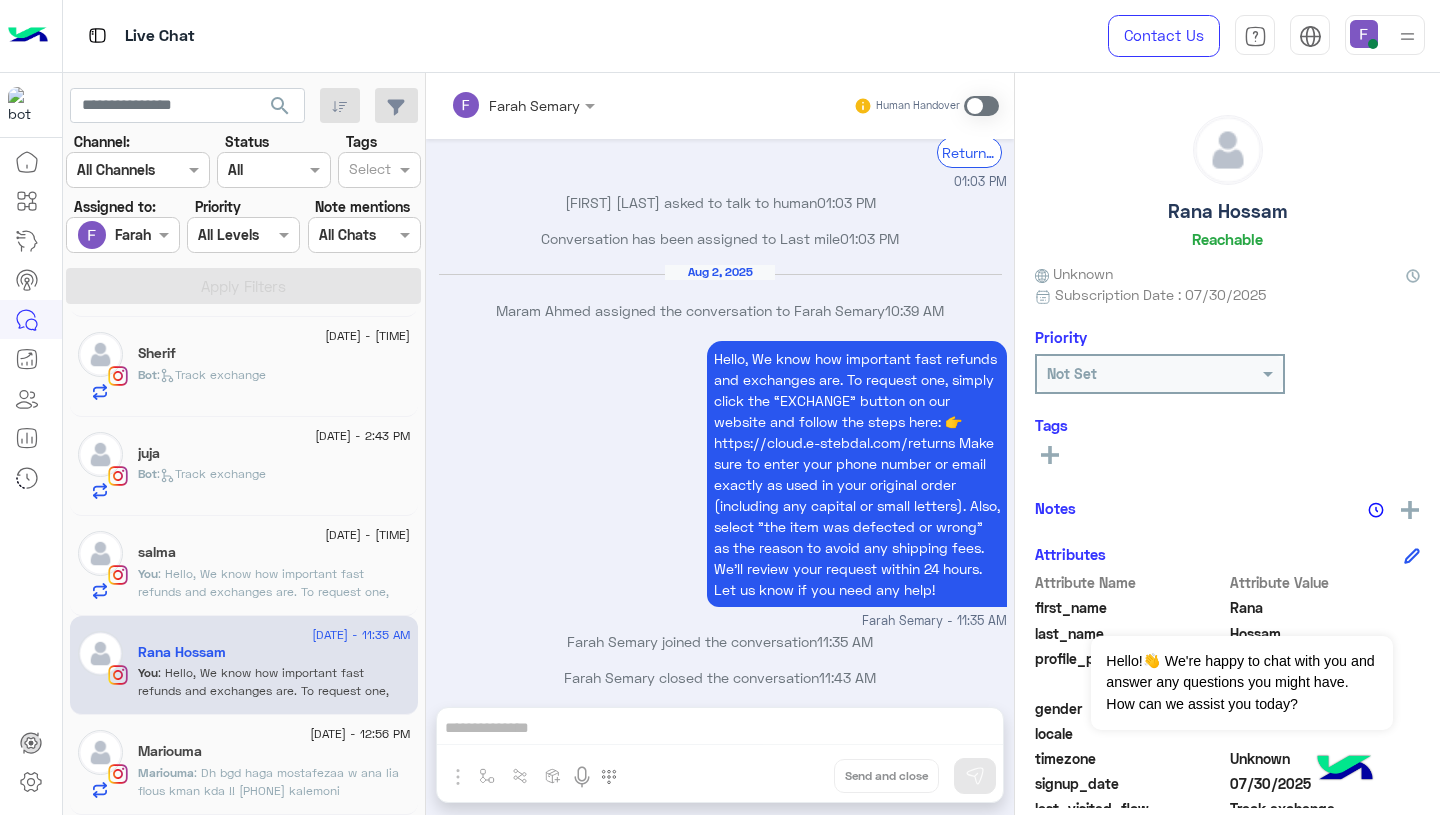 scroll, scrollTop: 2028, scrollLeft: 0, axis: vertical 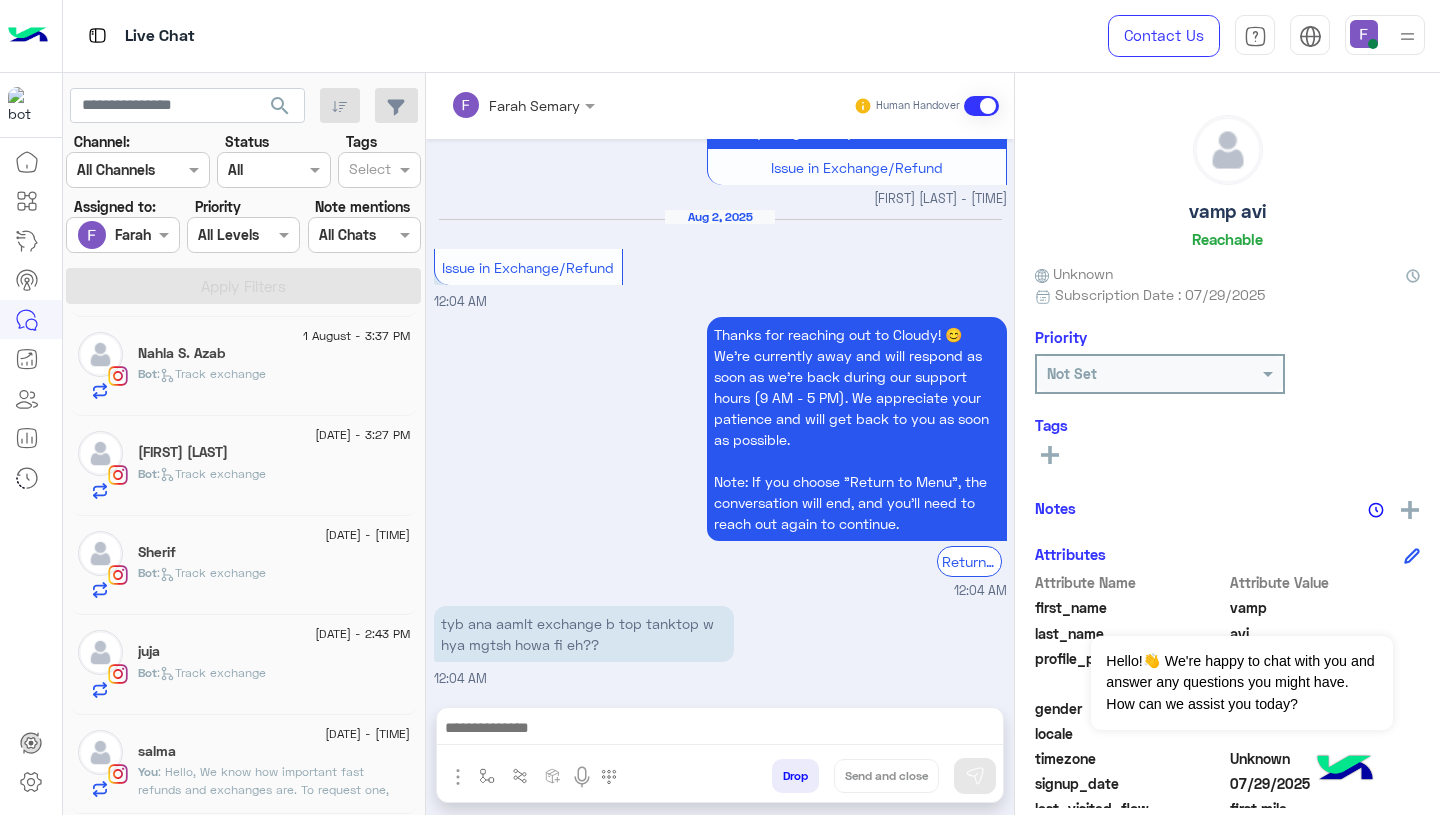 click on "salma" 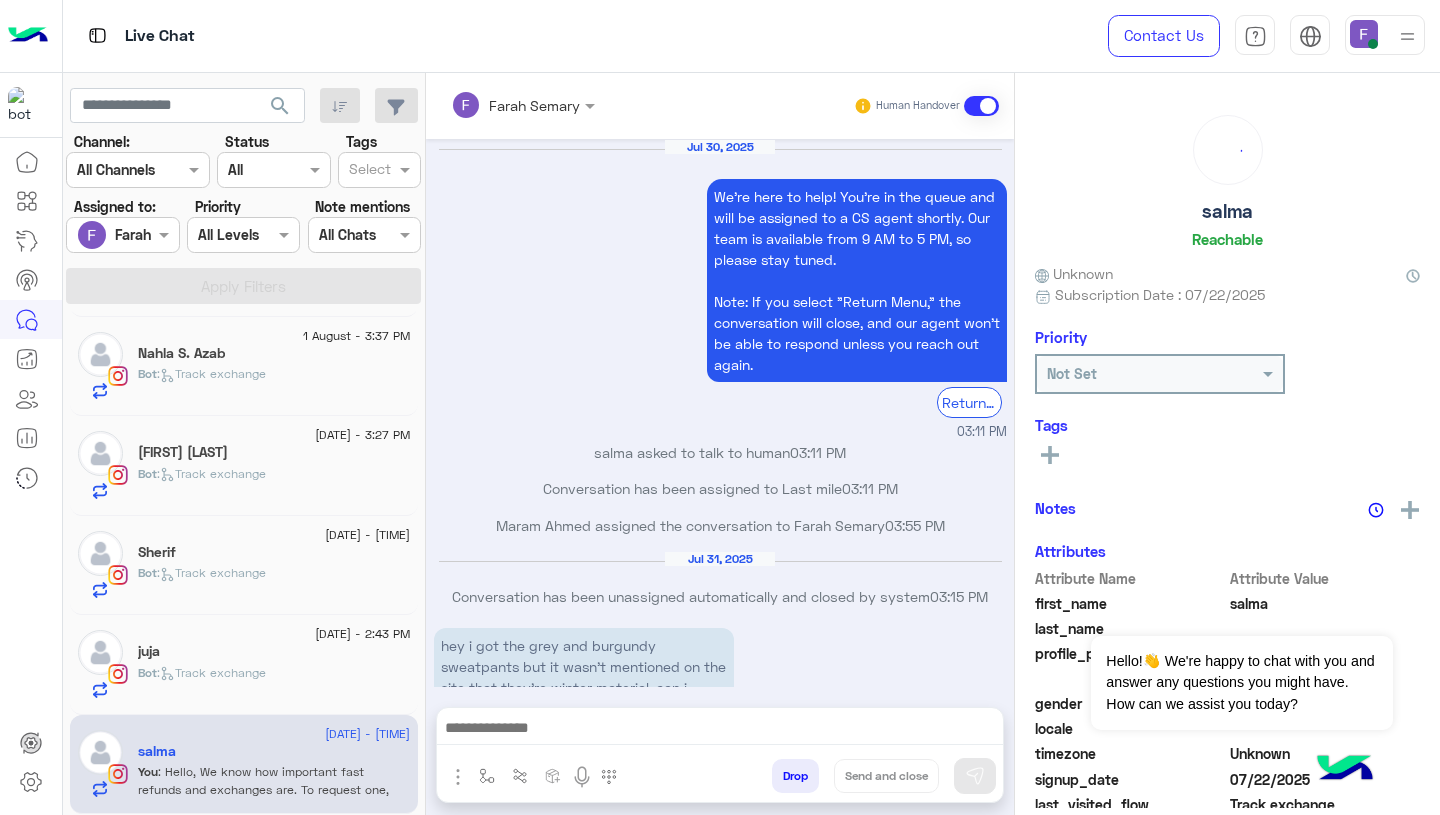 scroll, scrollTop: 1951, scrollLeft: 0, axis: vertical 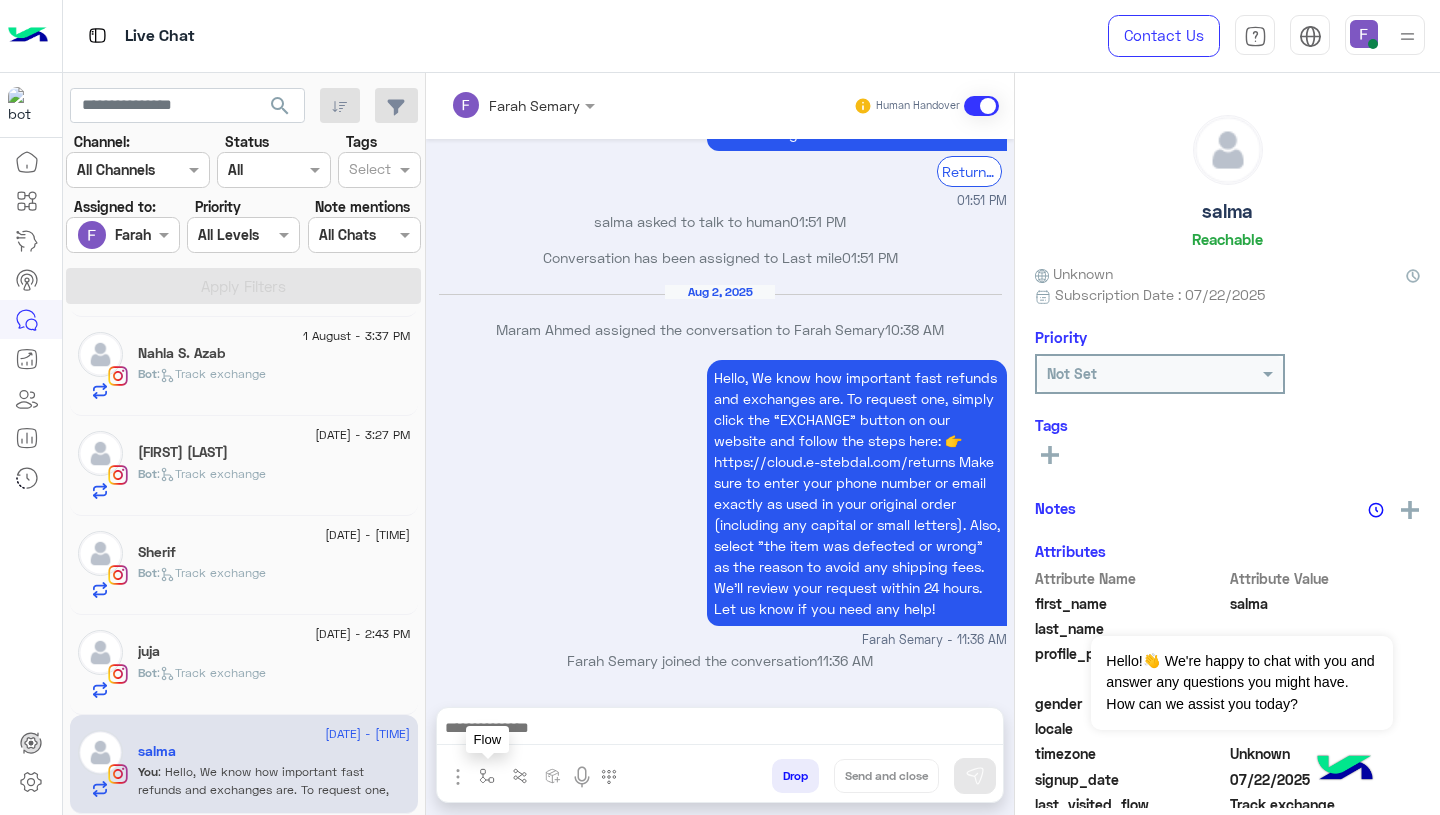 click at bounding box center [487, 776] 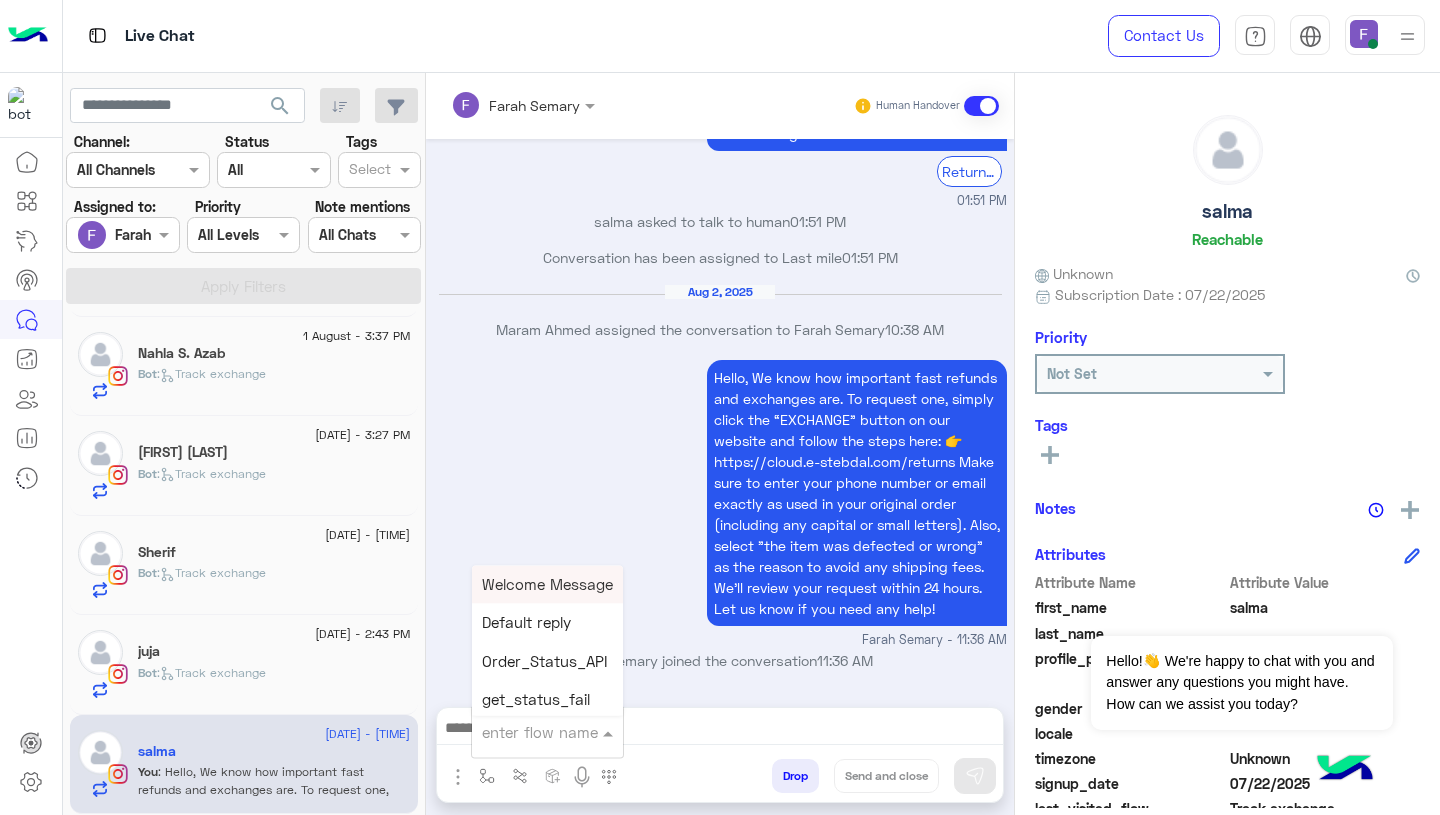 click at bounding box center [523, 732] 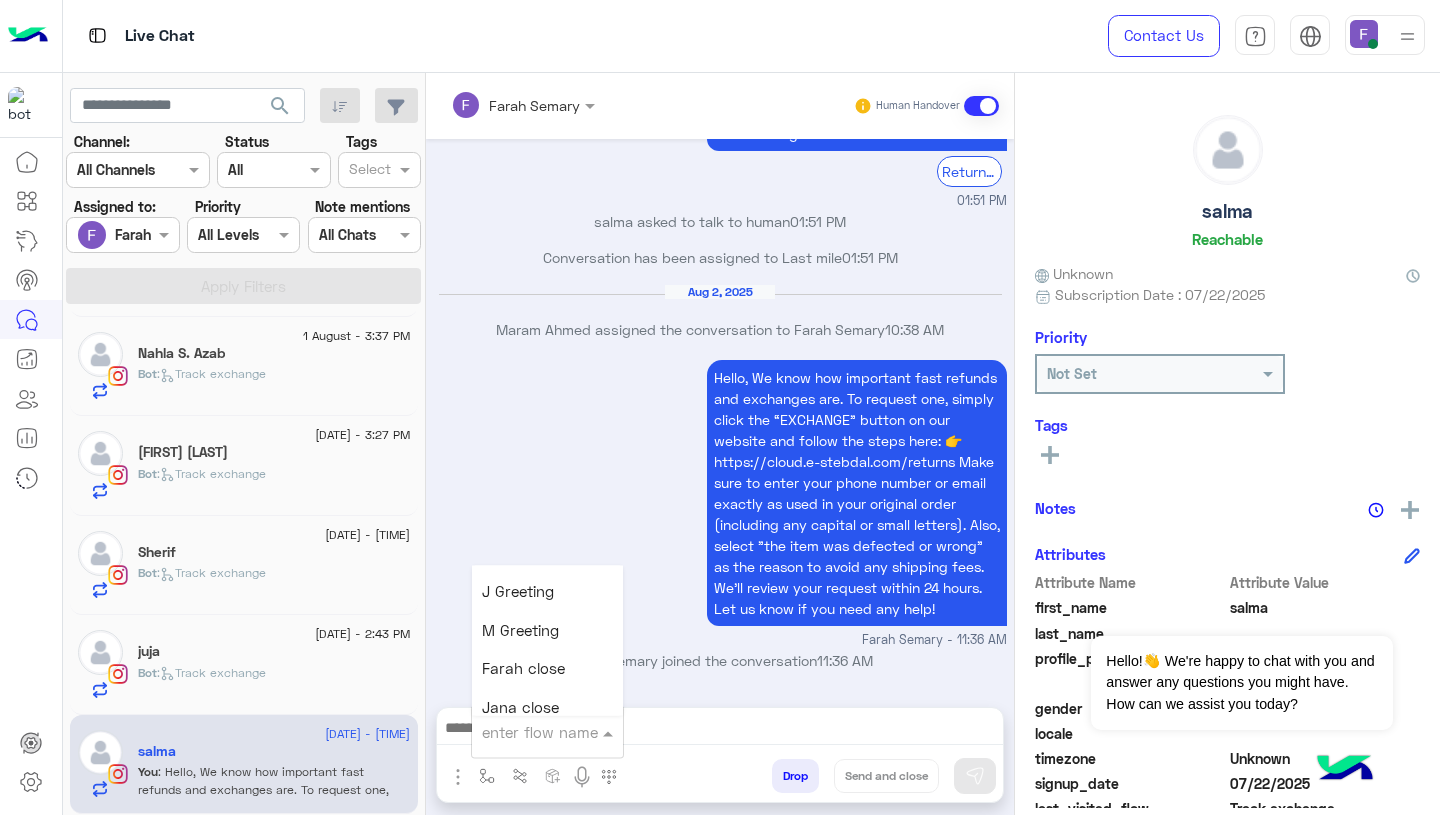scroll, scrollTop: 2490, scrollLeft: 0, axis: vertical 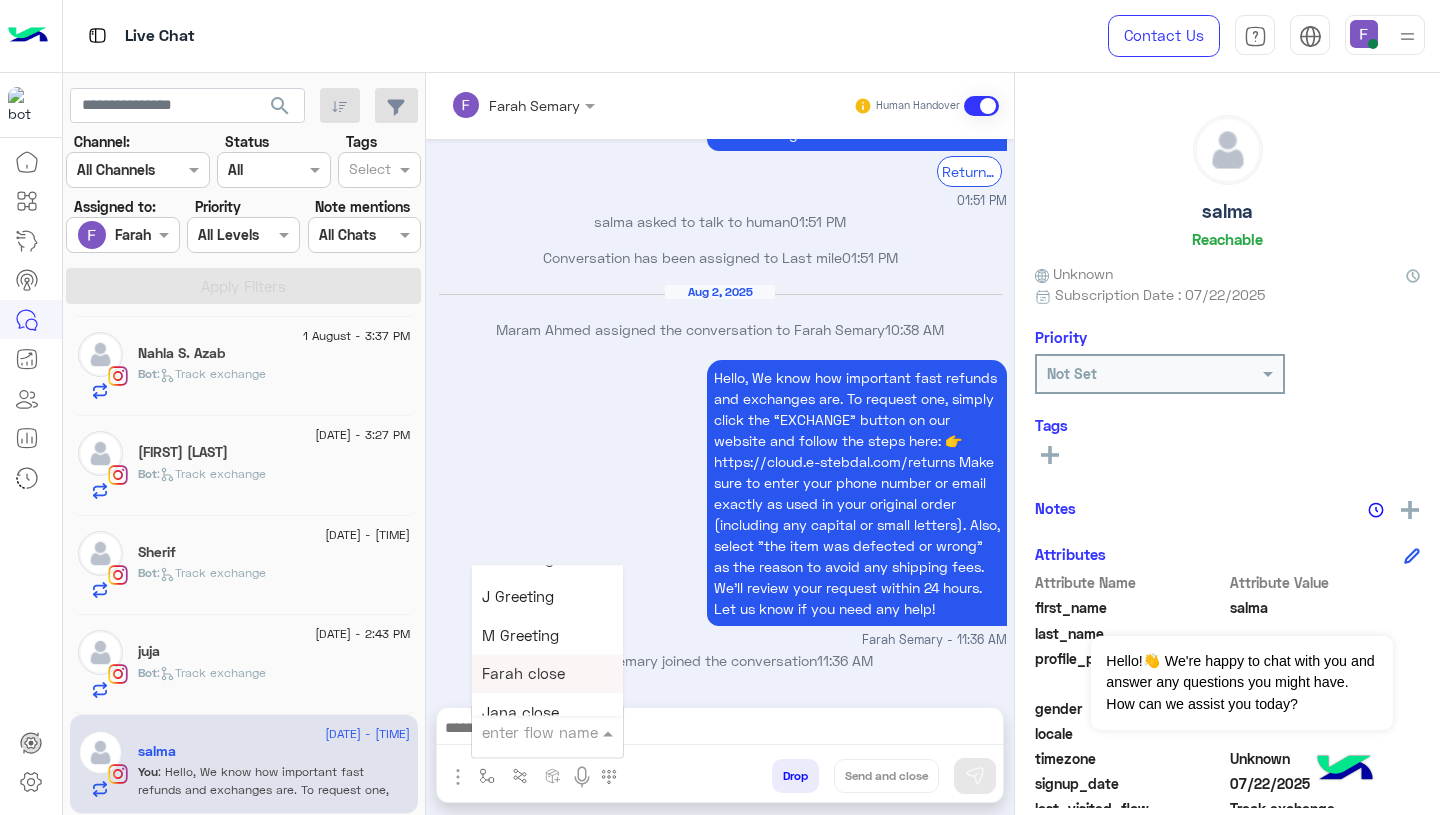 click on "Farah close" at bounding box center [547, 674] 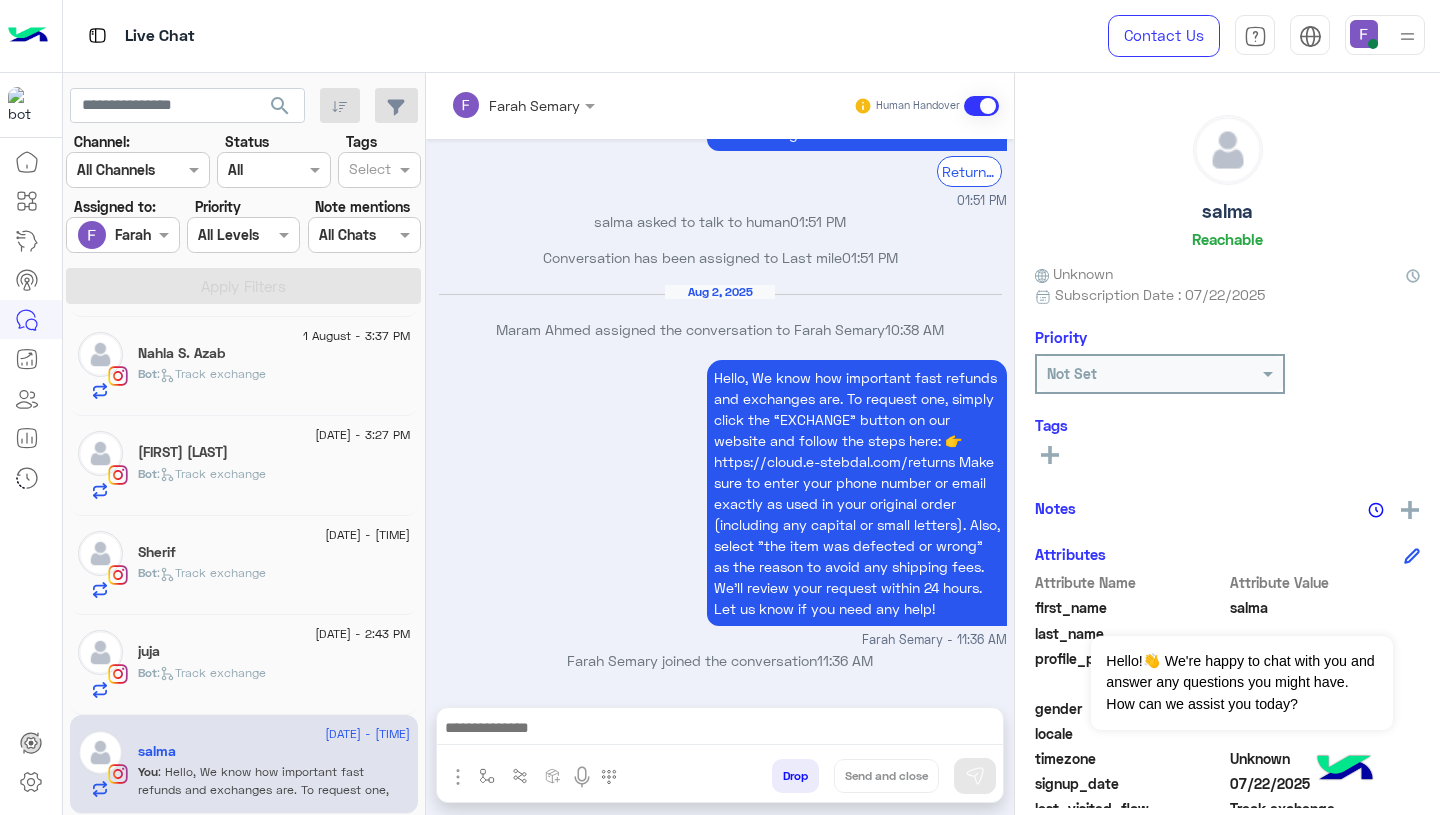 type on "**********" 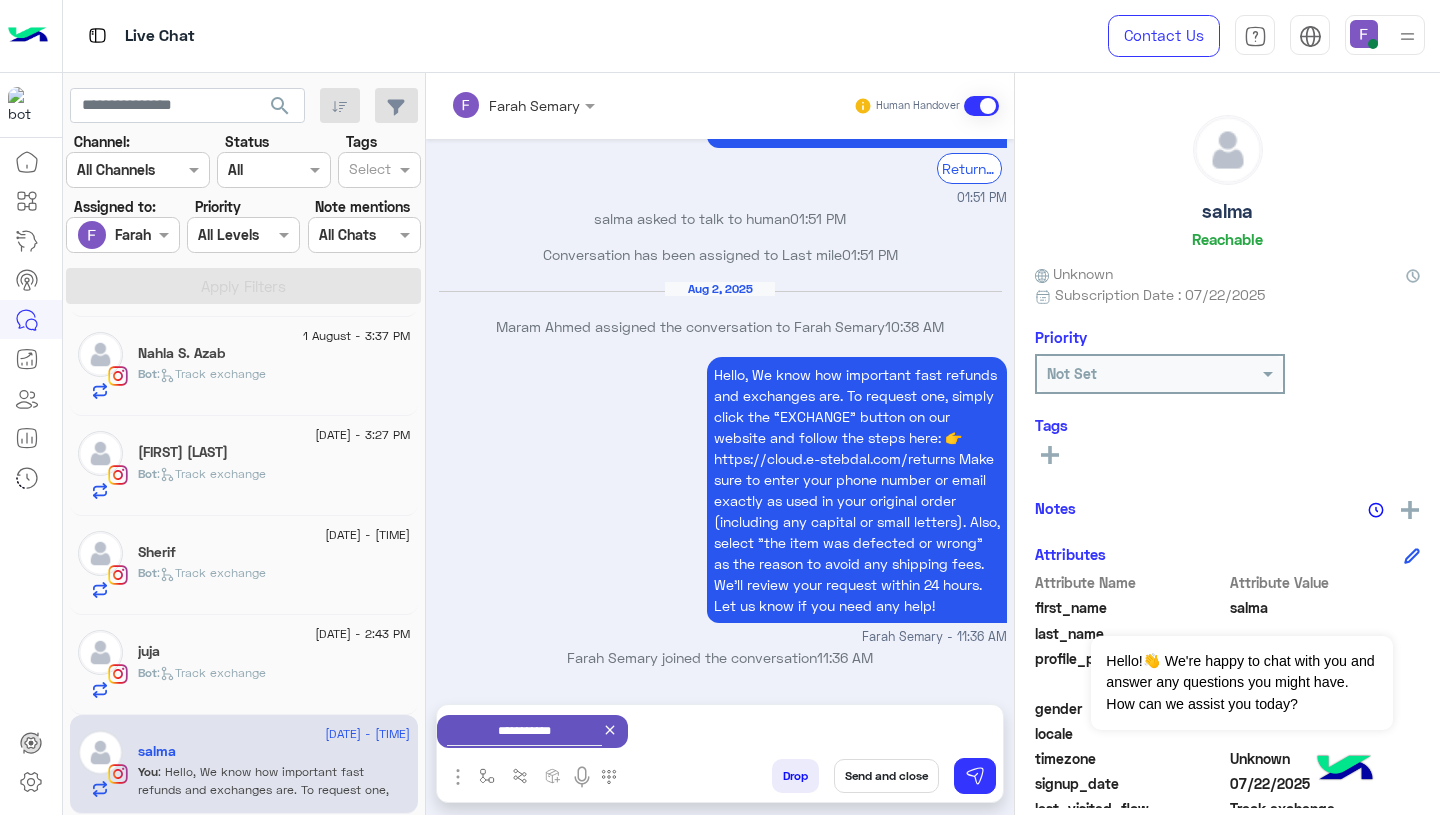 click on "Send and close" at bounding box center (886, 776) 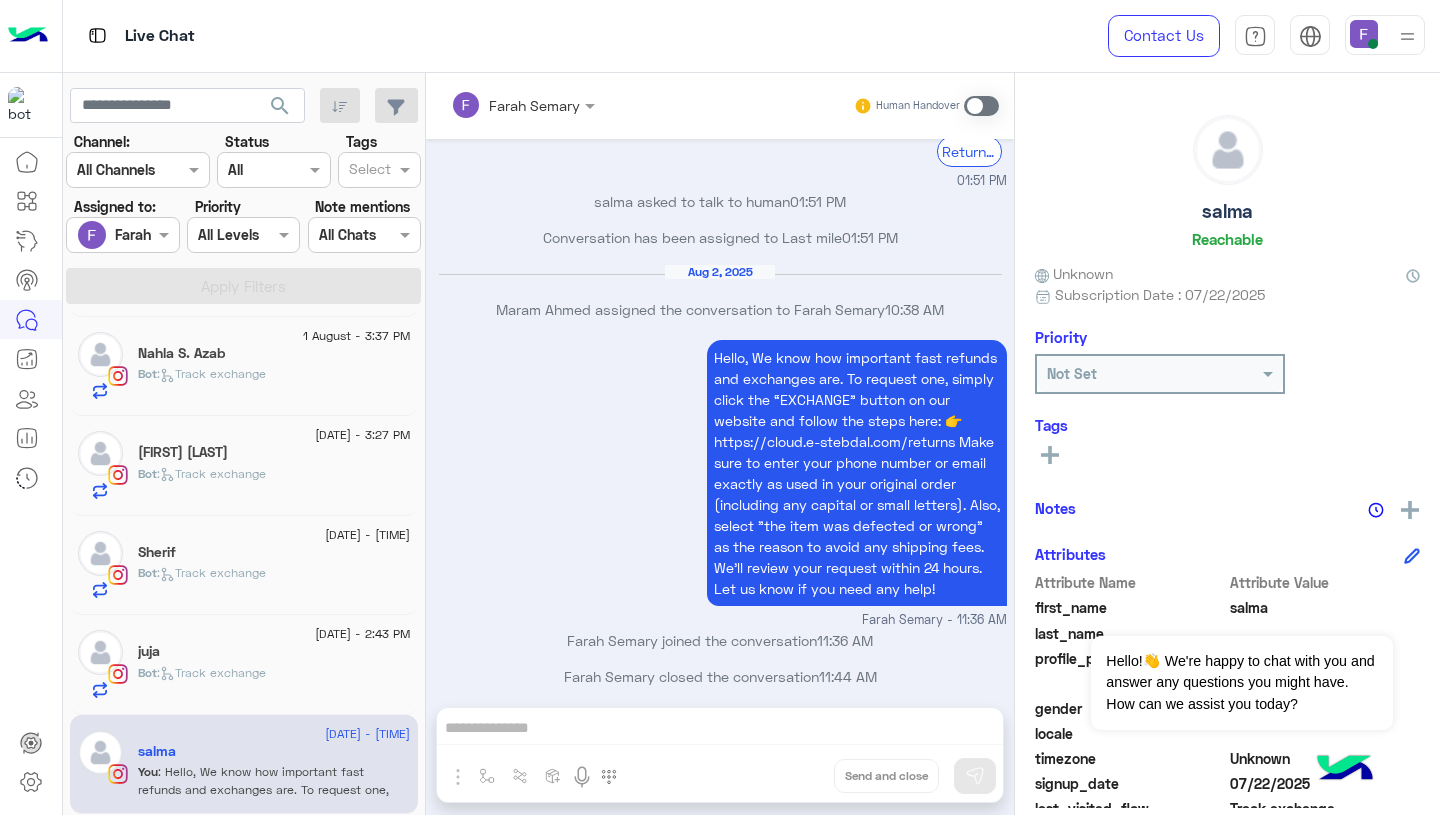 scroll, scrollTop: 1987, scrollLeft: 0, axis: vertical 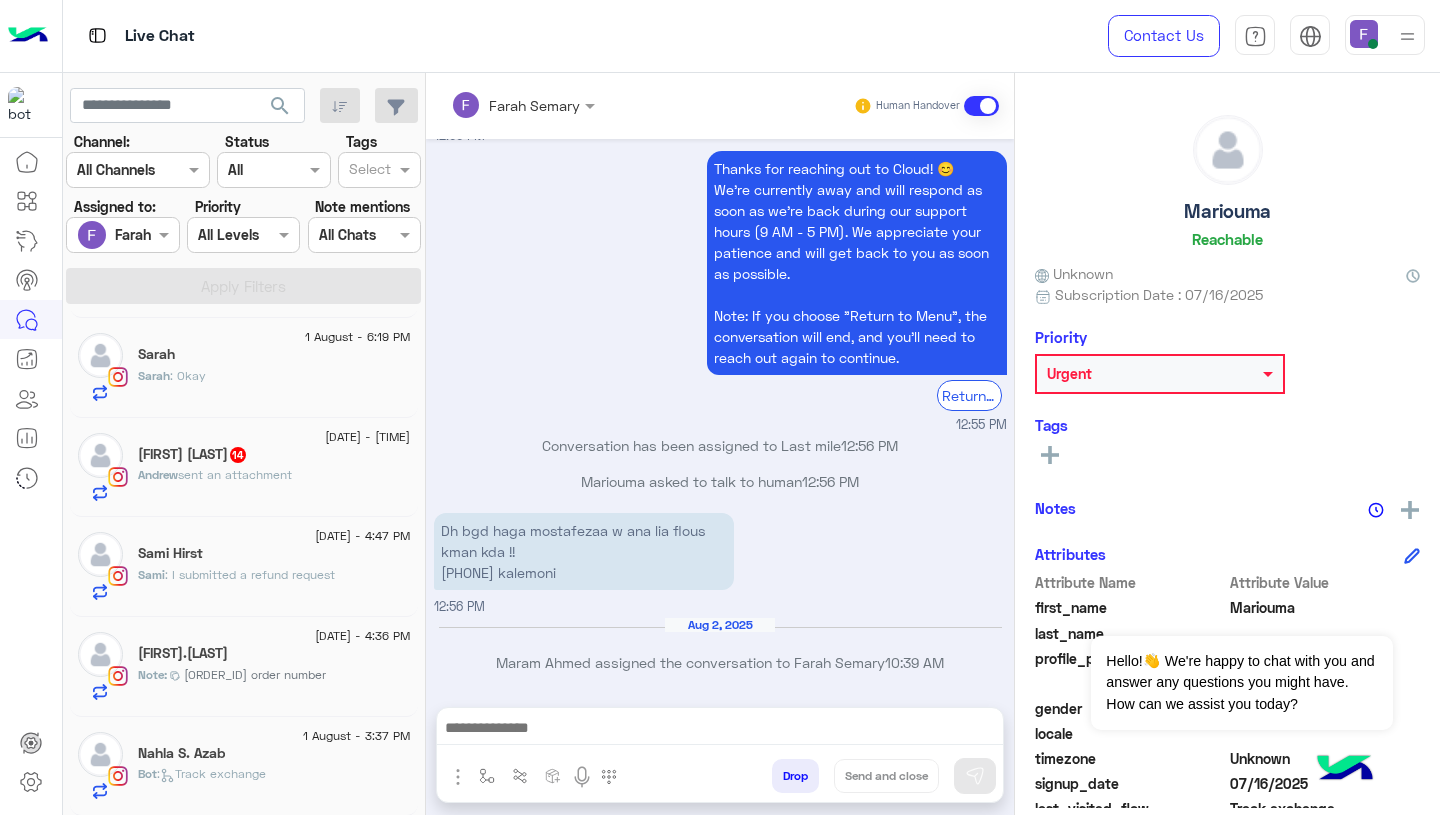 click on "Sami : I submitted a refund request" 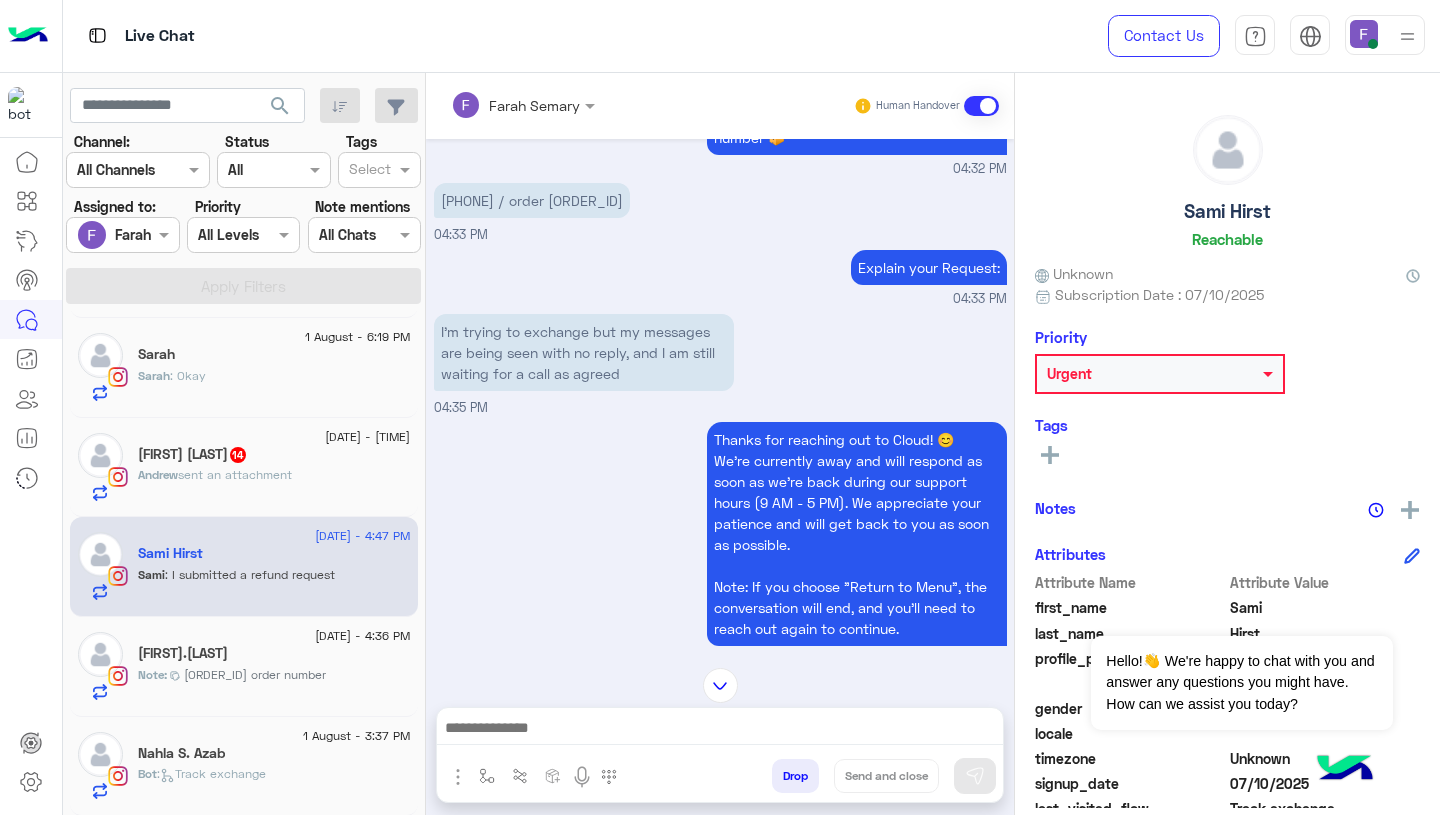 scroll, scrollTop: 1333, scrollLeft: 0, axis: vertical 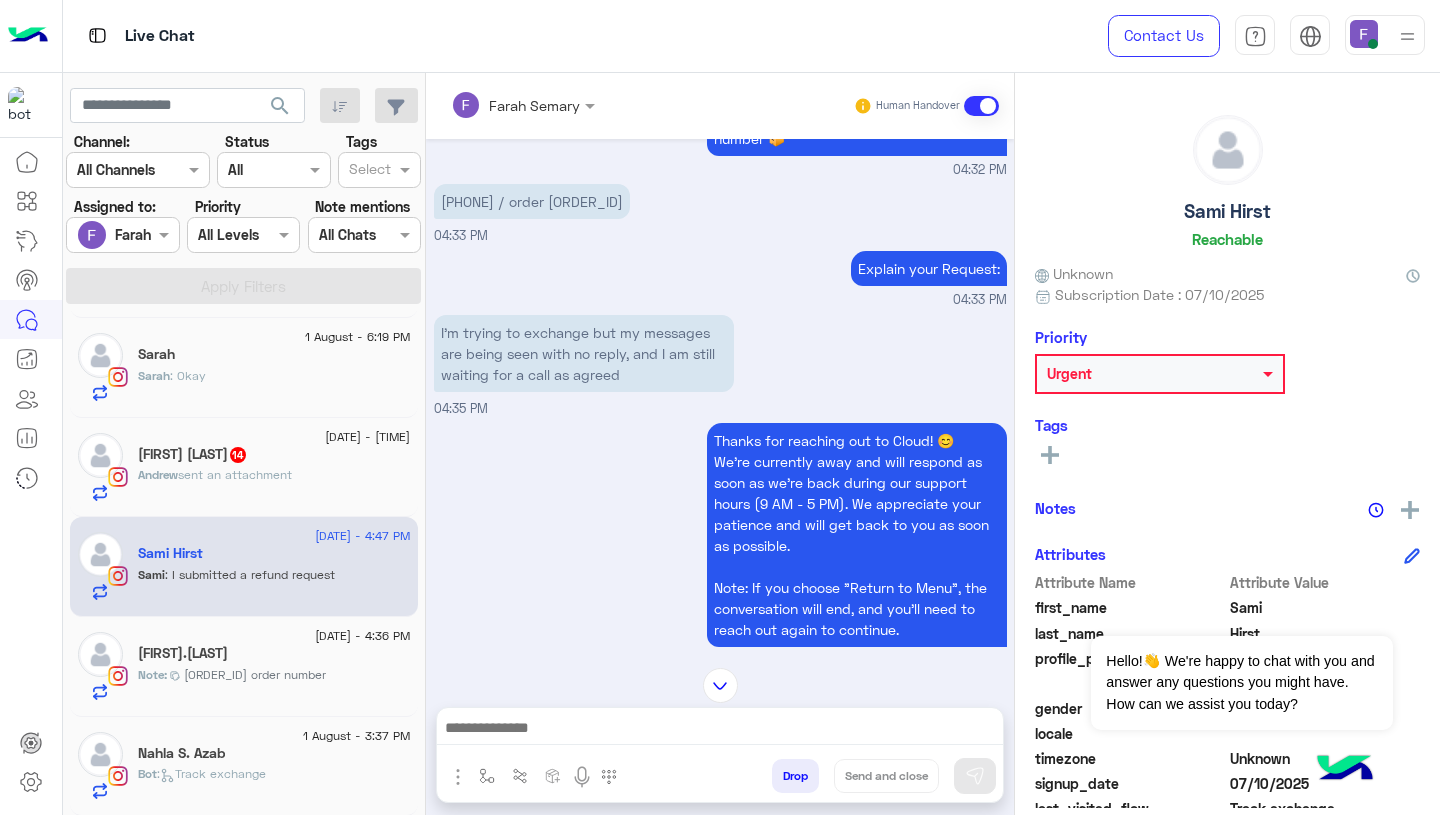 click on "[PHONE] / order [ORDER_ID]" at bounding box center [532, 201] 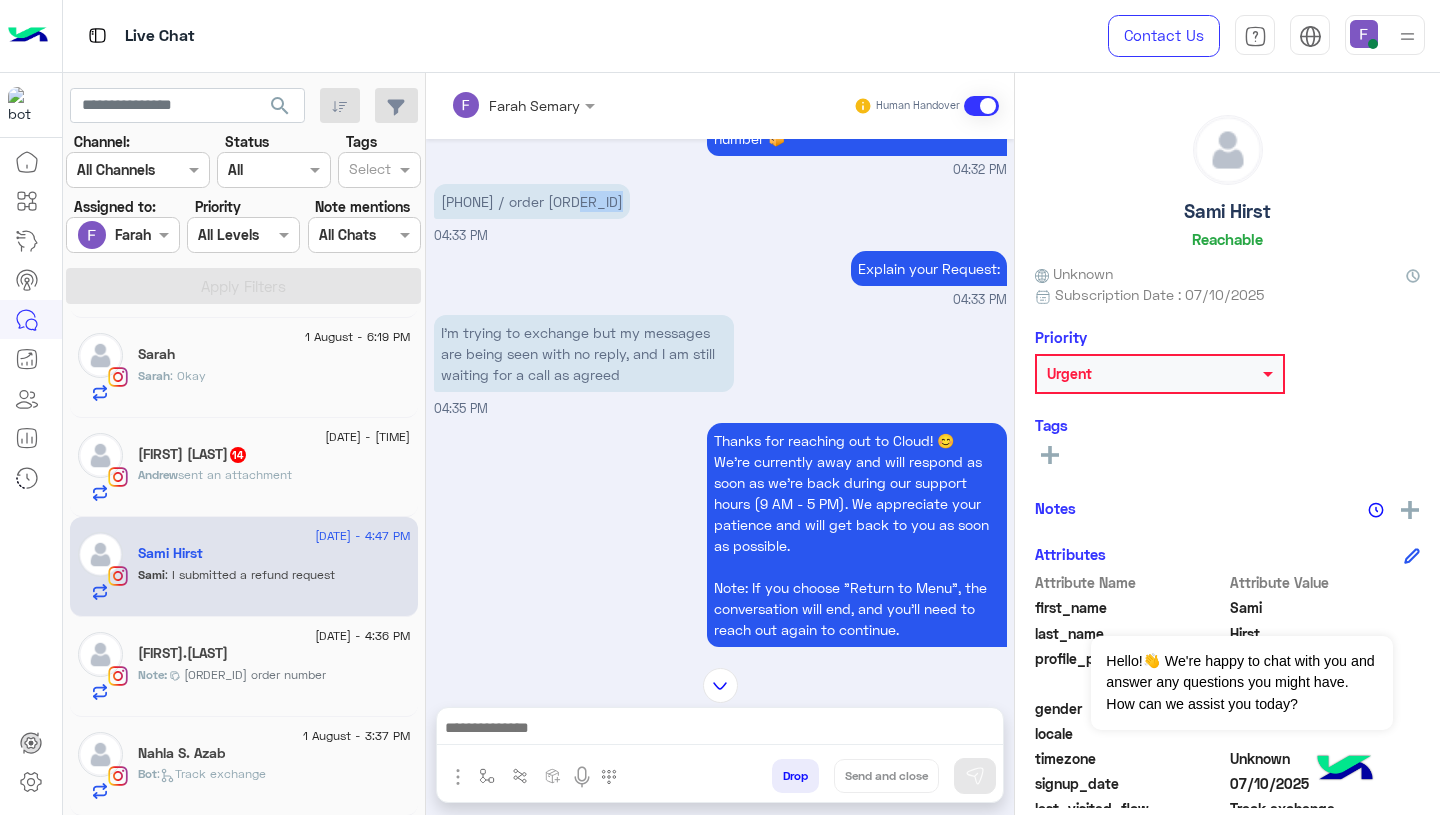 copy on "[ORDER_ID]" 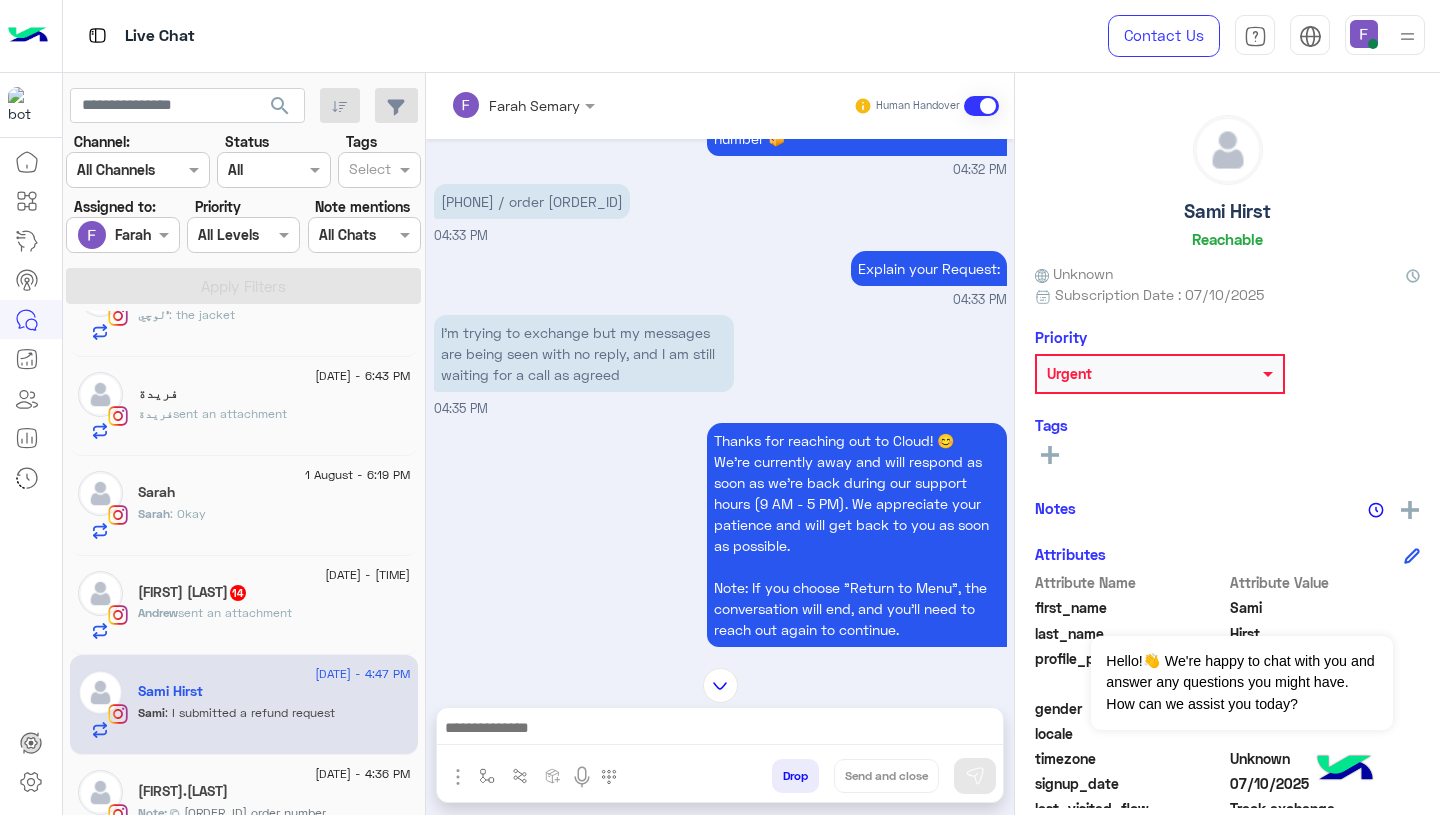 scroll, scrollTop: 648, scrollLeft: 0, axis: vertical 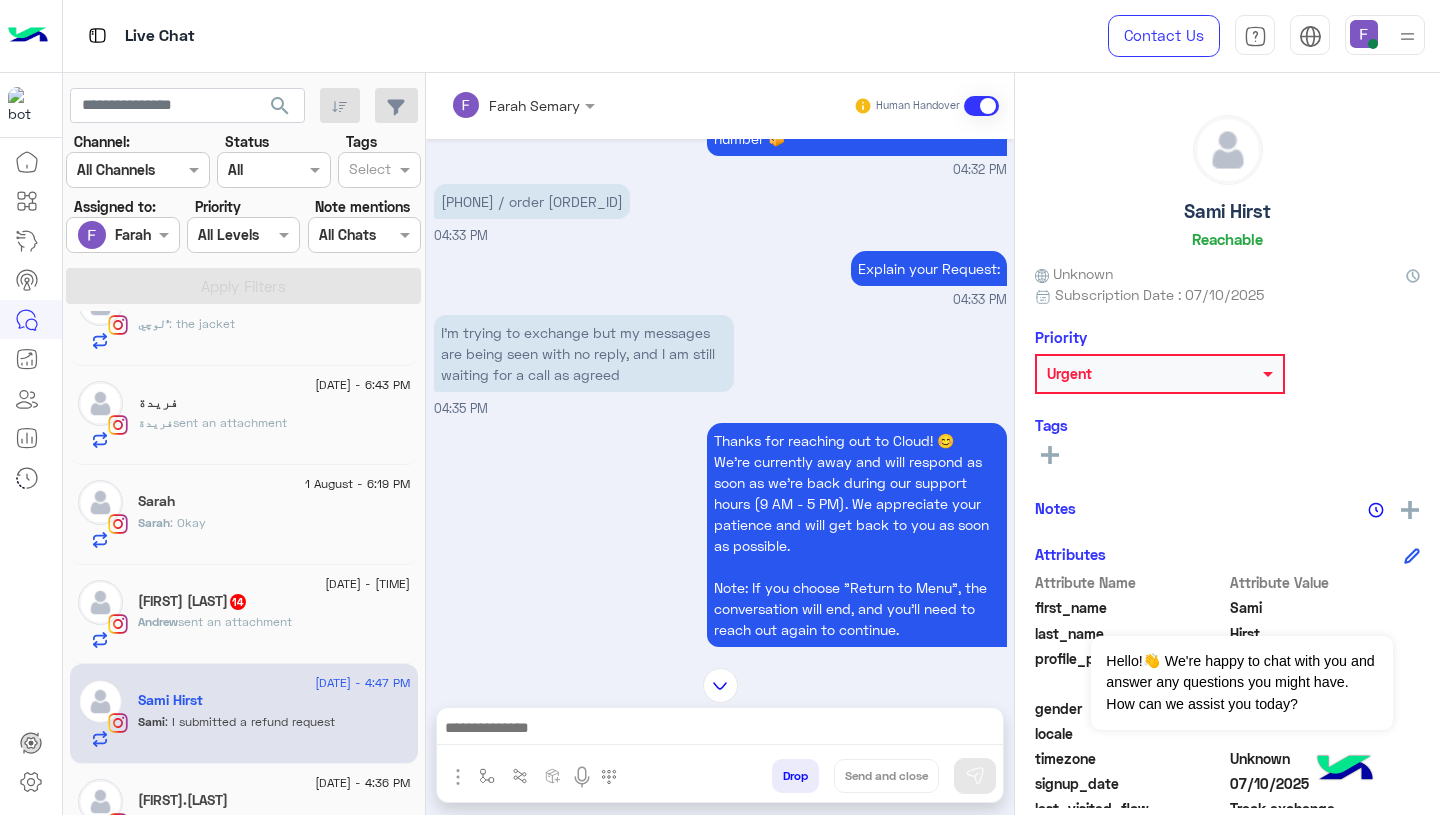 click on "[FIRST] : Okay" 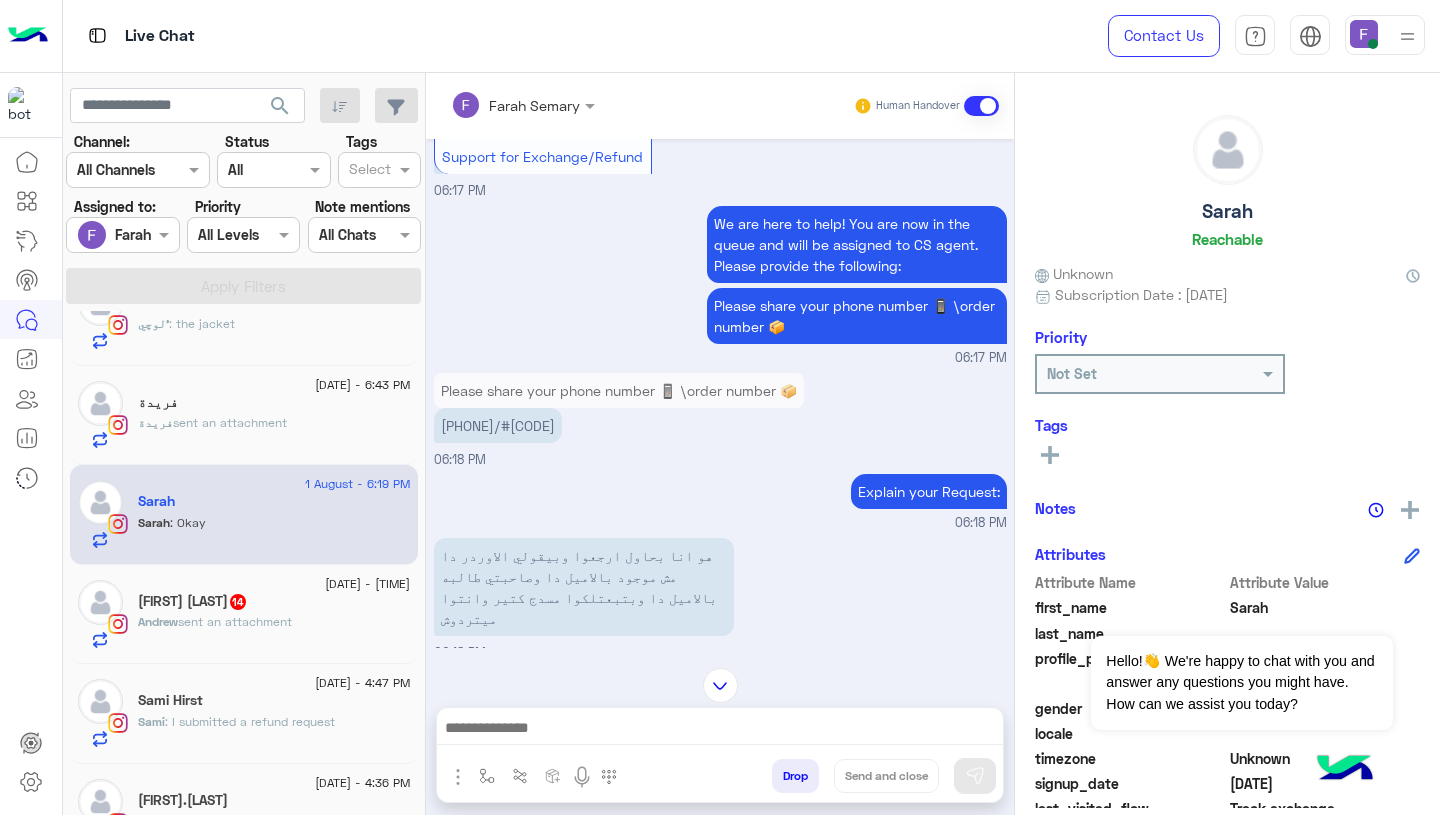 scroll, scrollTop: 2252, scrollLeft: 0, axis: vertical 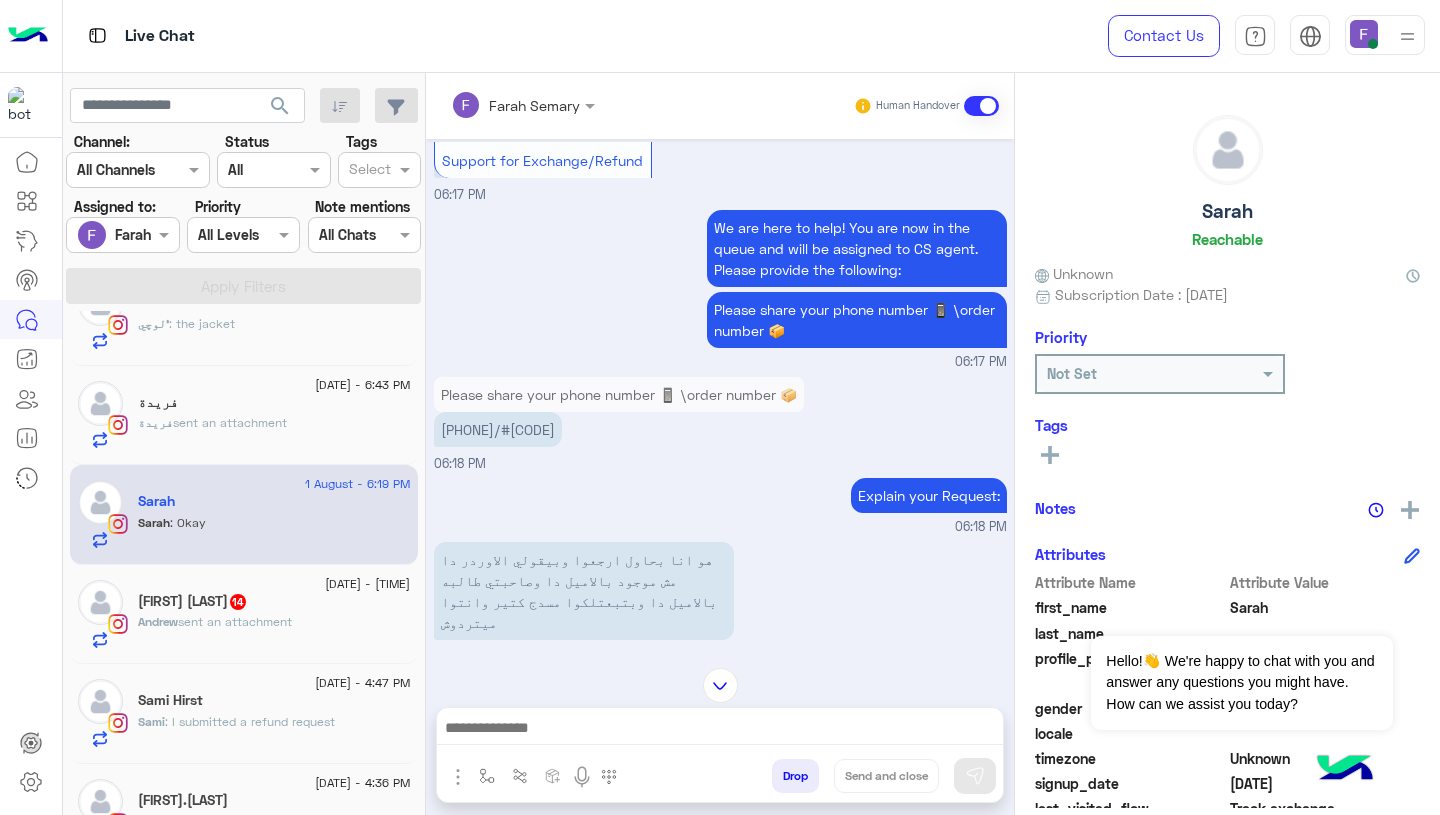 click on "[PHONE]/#[CODE]" at bounding box center (498, 429) 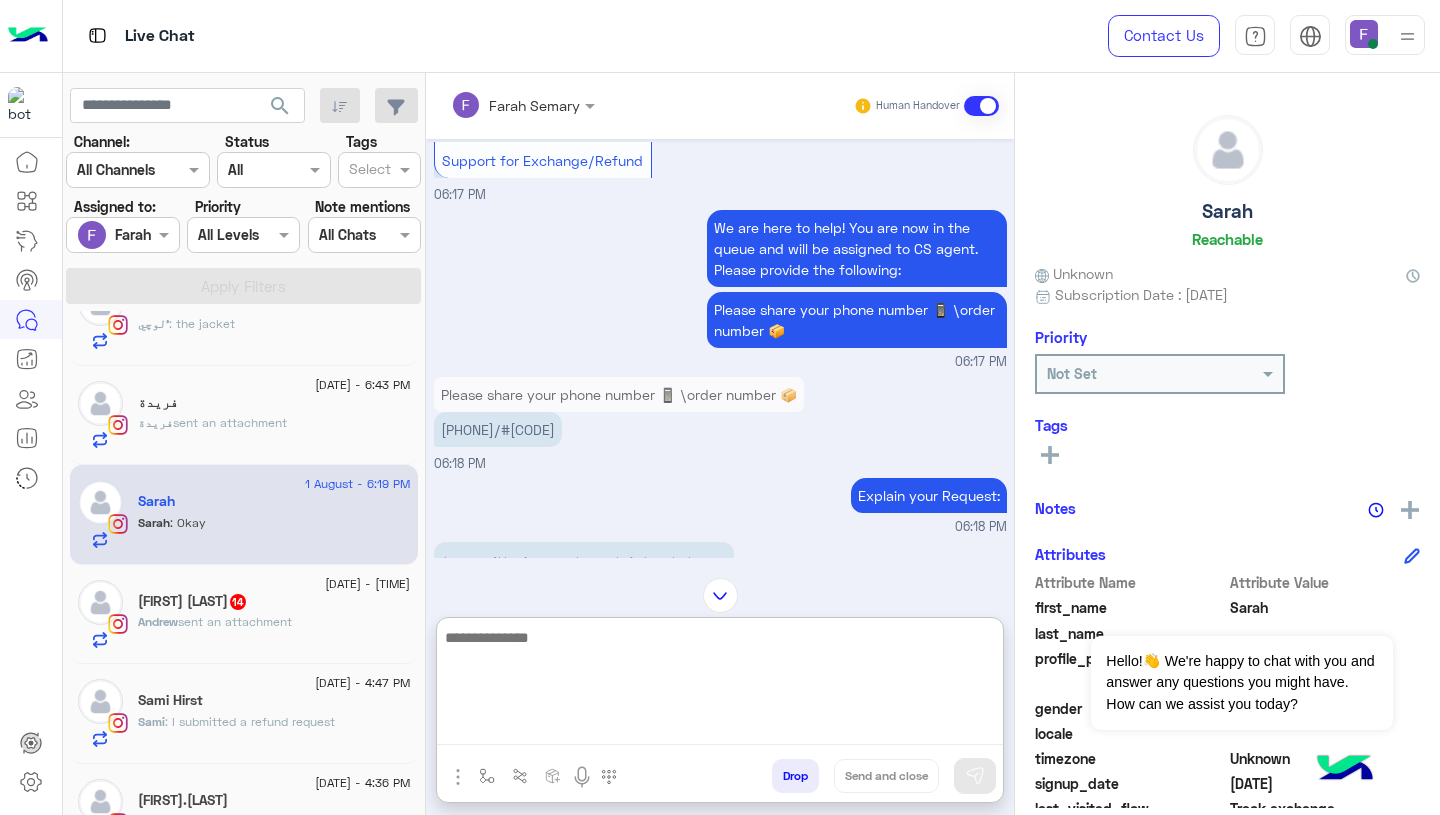 type on "*" 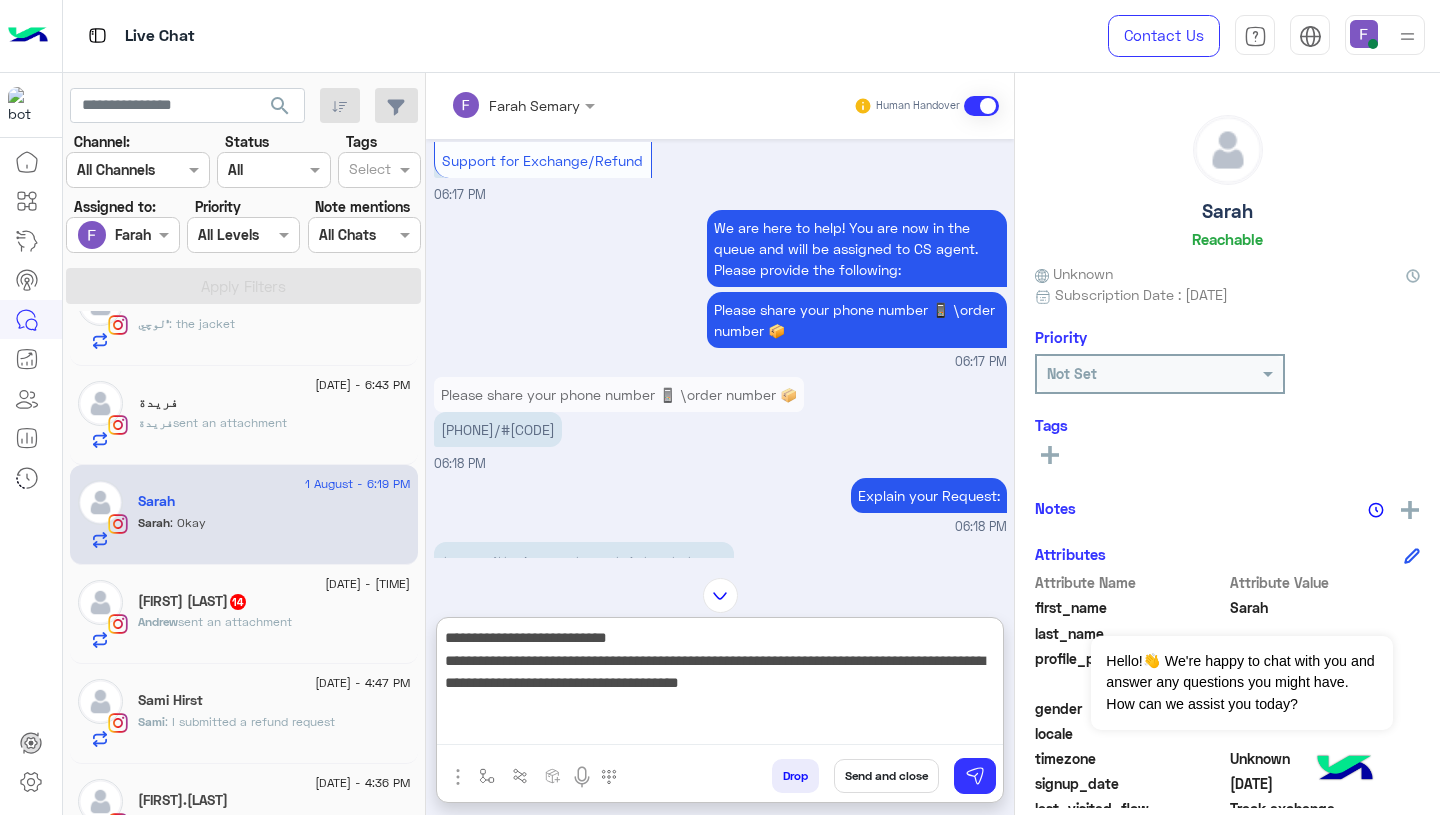 click on "**********" at bounding box center [720, 685] 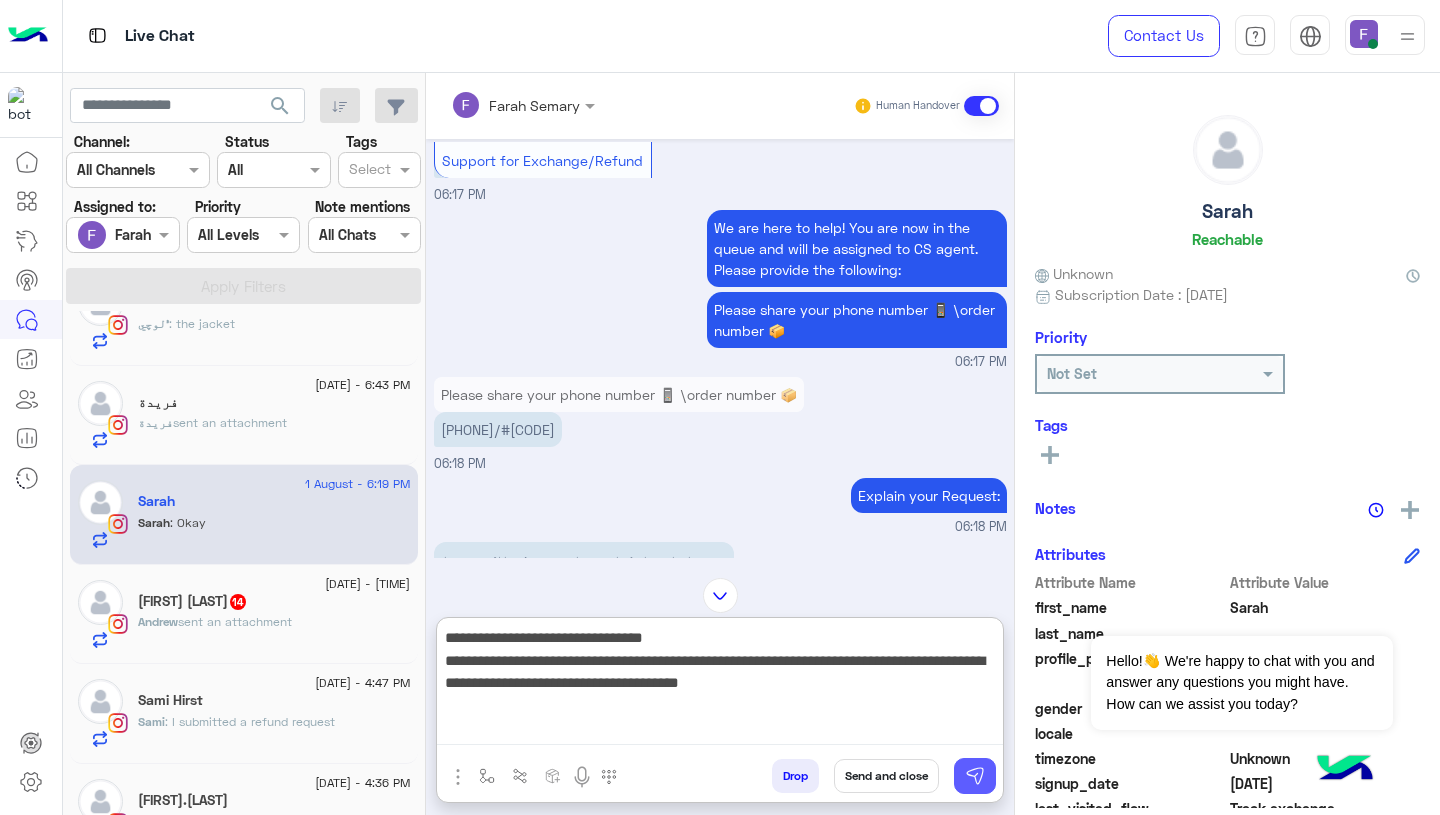 type on "**********" 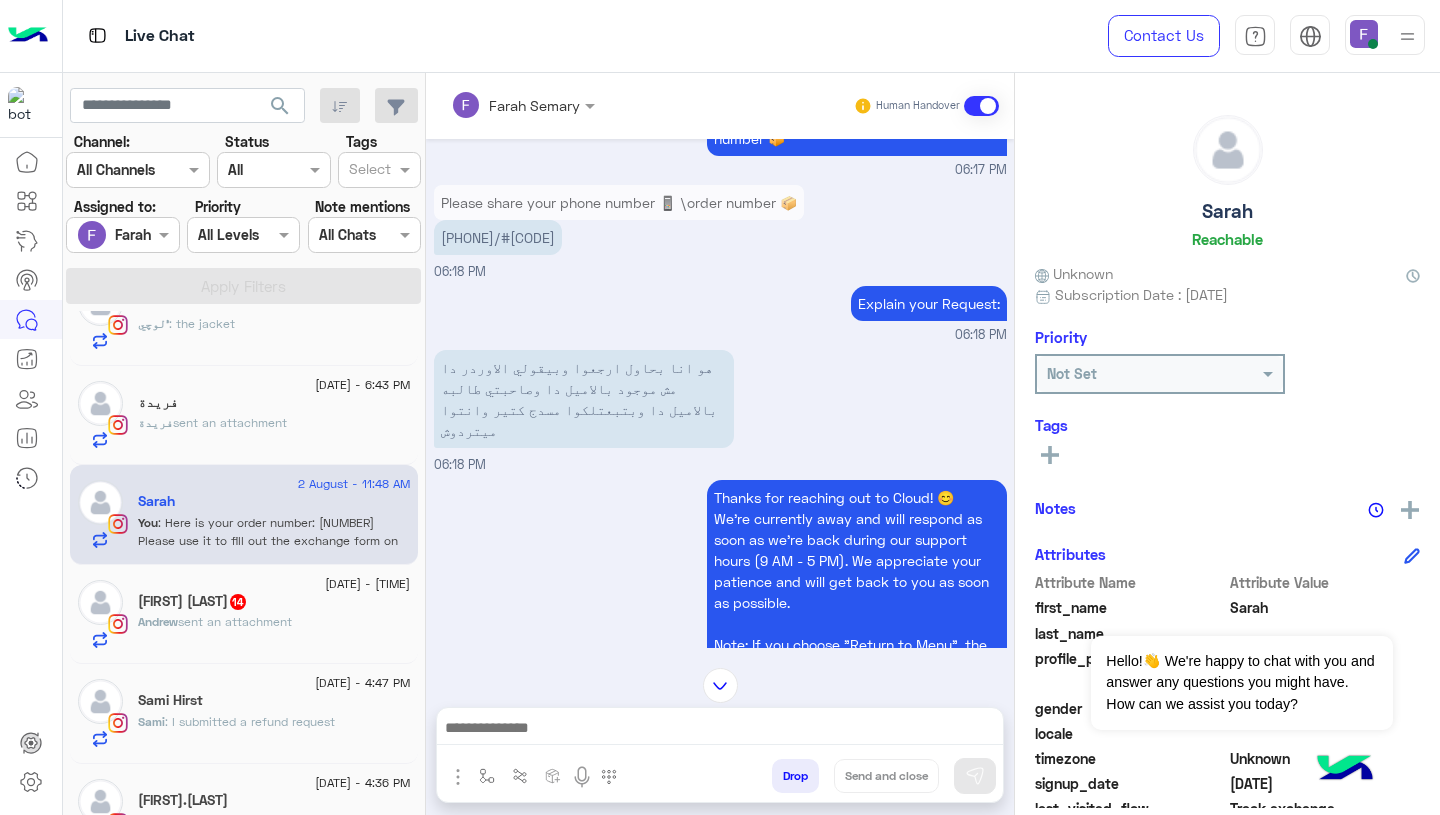 scroll, scrollTop: 2921, scrollLeft: 0, axis: vertical 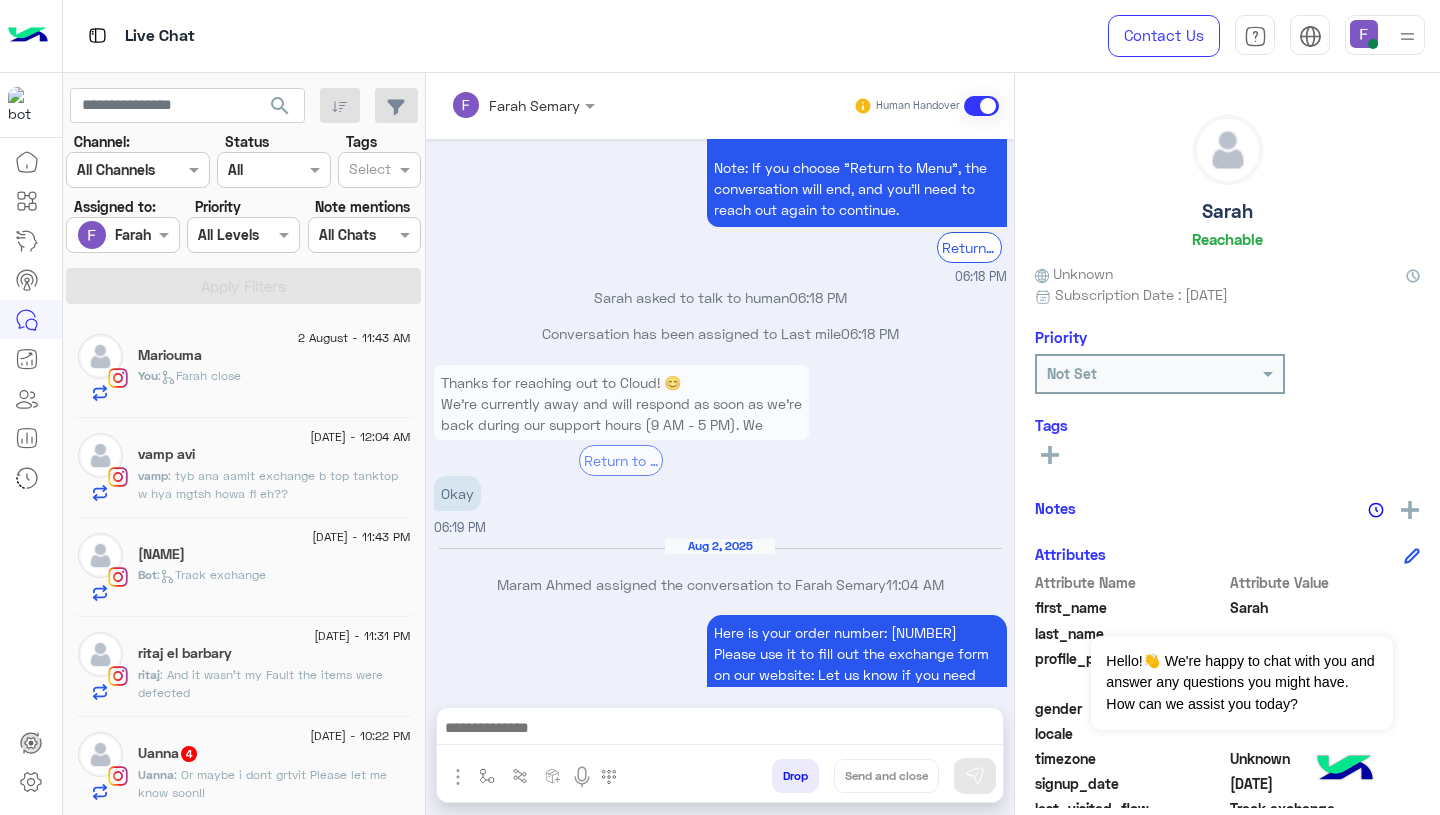 click on "ritaj : And it wasn’t my Fault the items were defected" 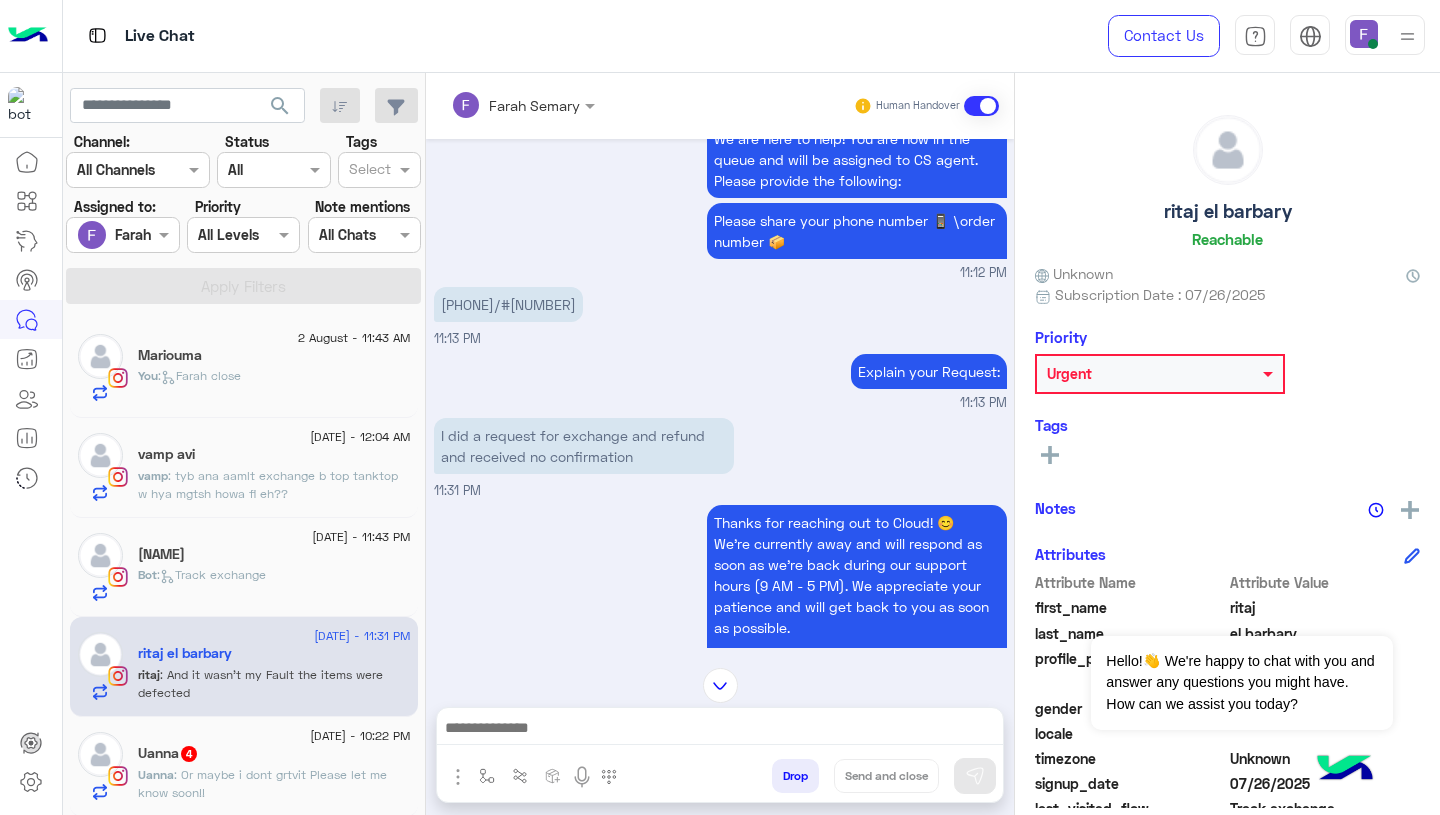 scroll, scrollTop: 1246, scrollLeft: 0, axis: vertical 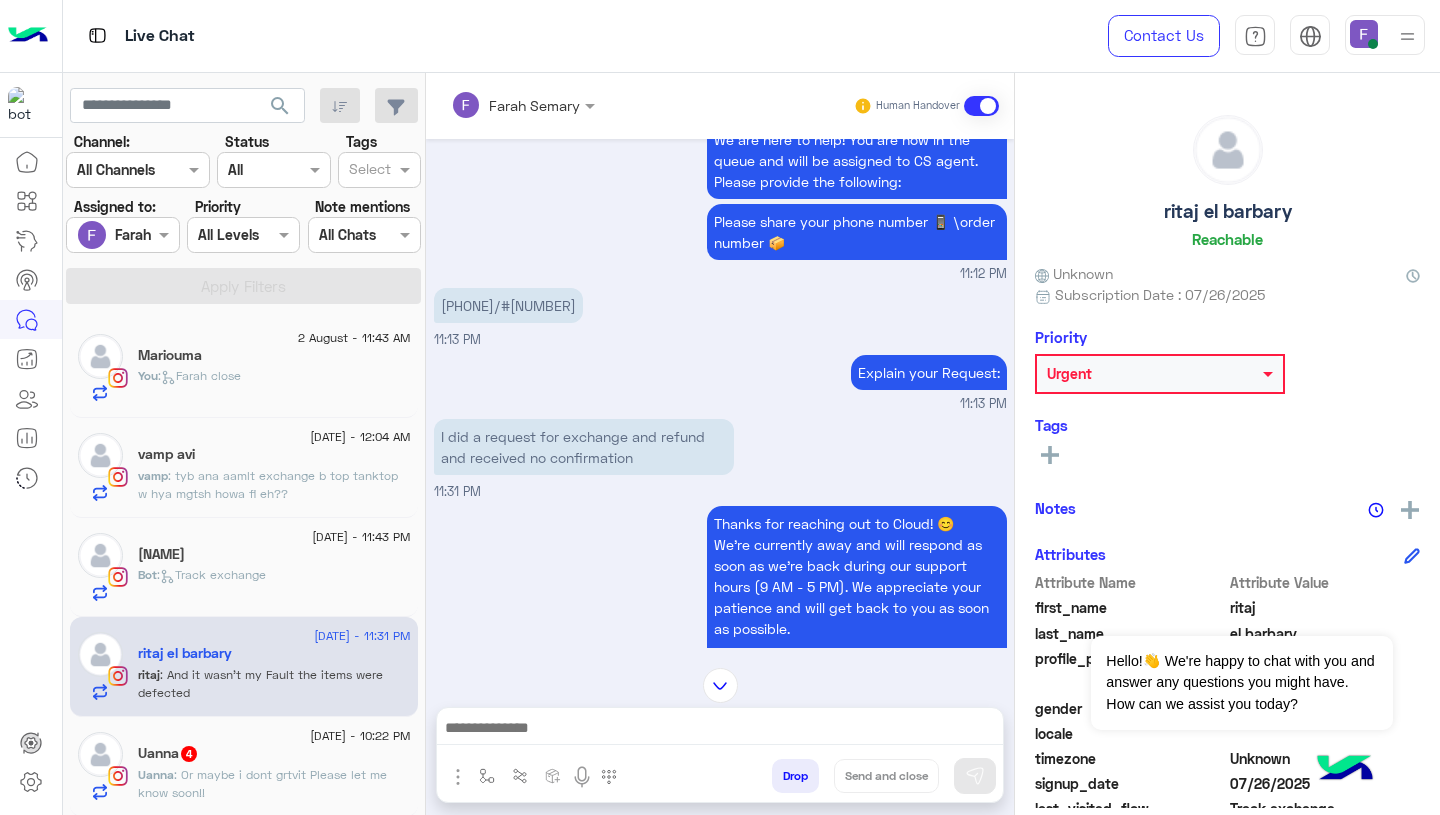 click on "[PHONE]/#[NUMBER]" at bounding box center (508, 305) 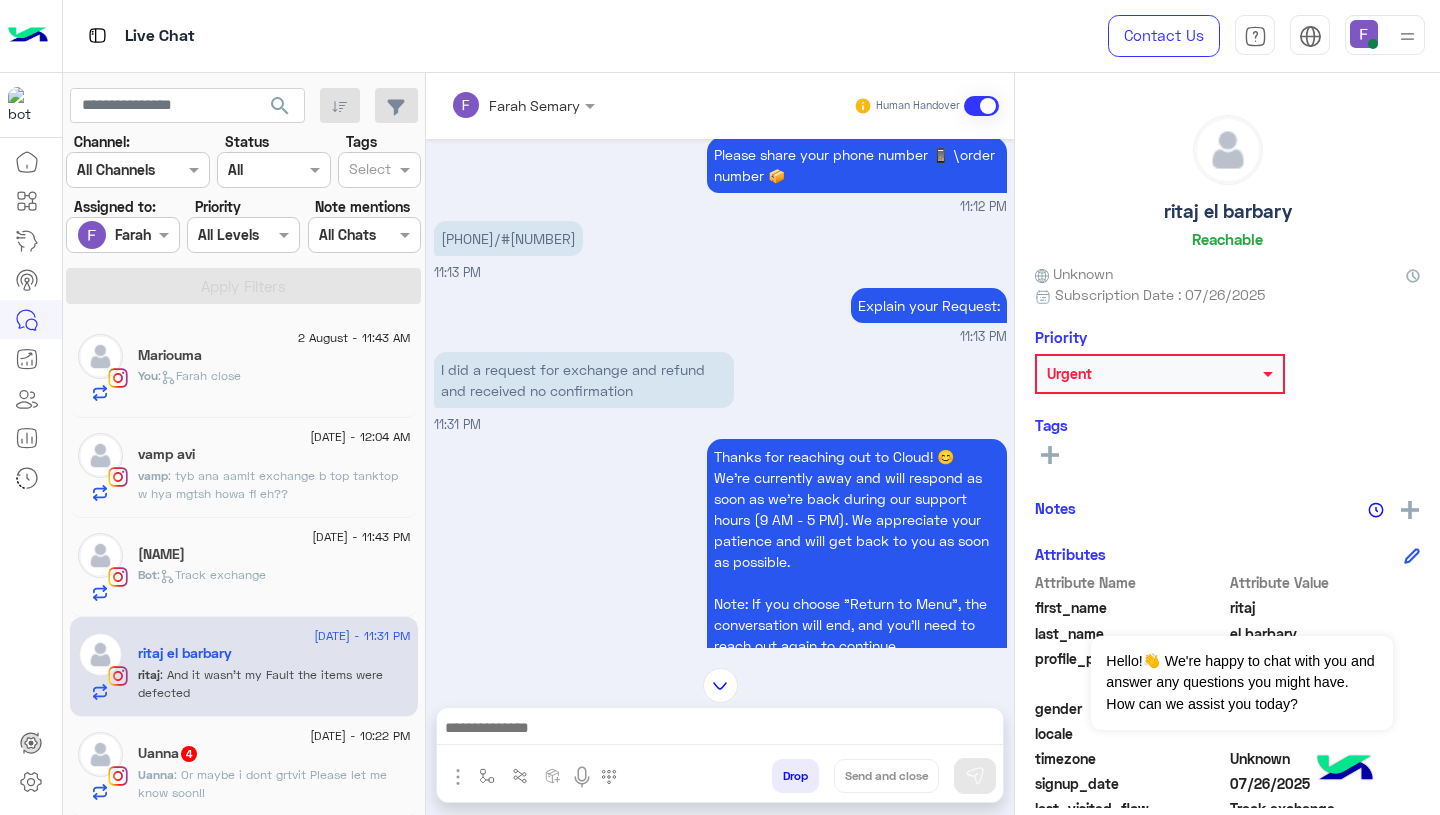 scroll, scrollTop: 1305, scrollLeft: 0, axis: vertical 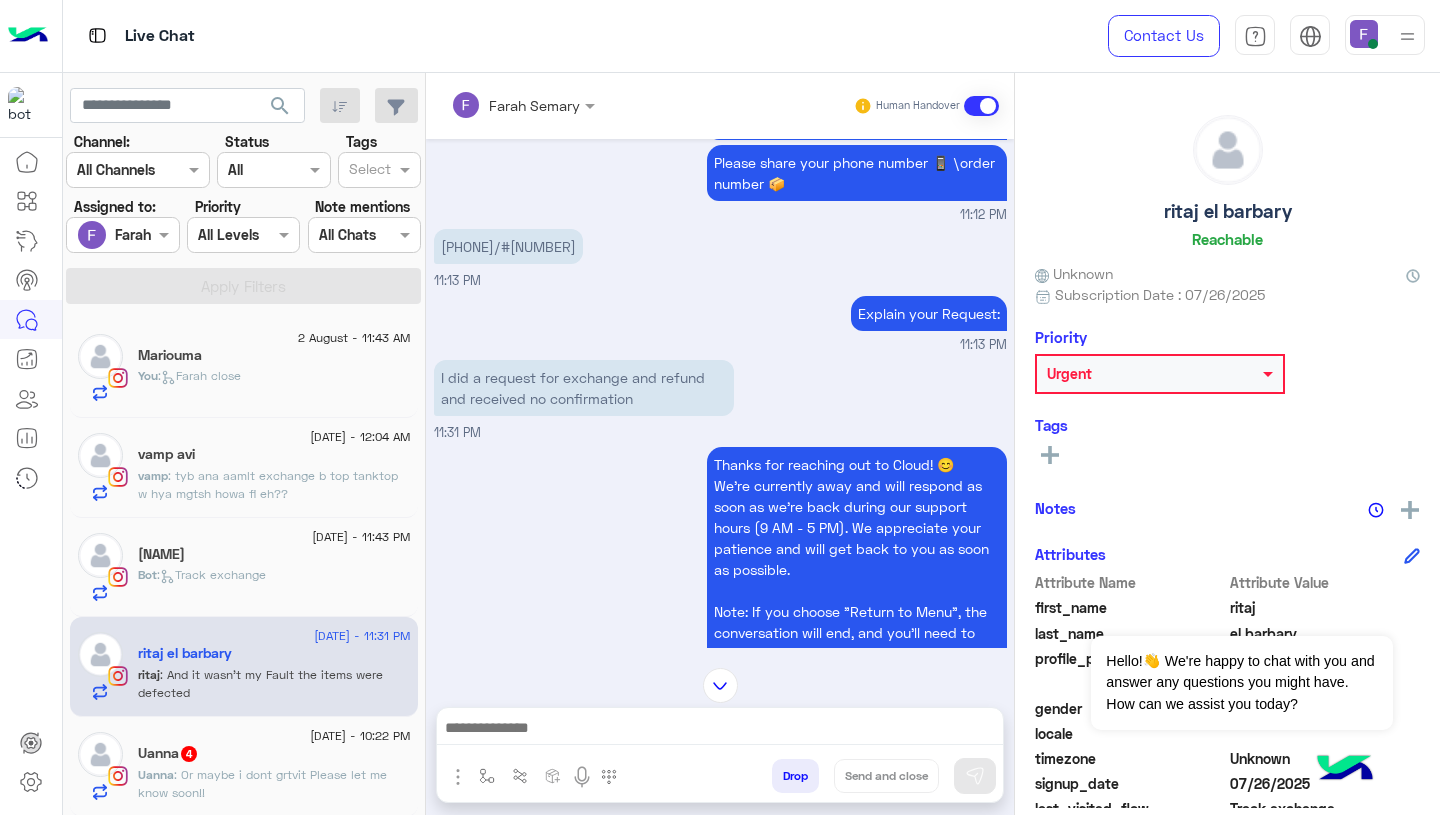 click on "vamp : tyb ana aamlt exchange b top tanktop w hya mgtsh howa fi eh??" 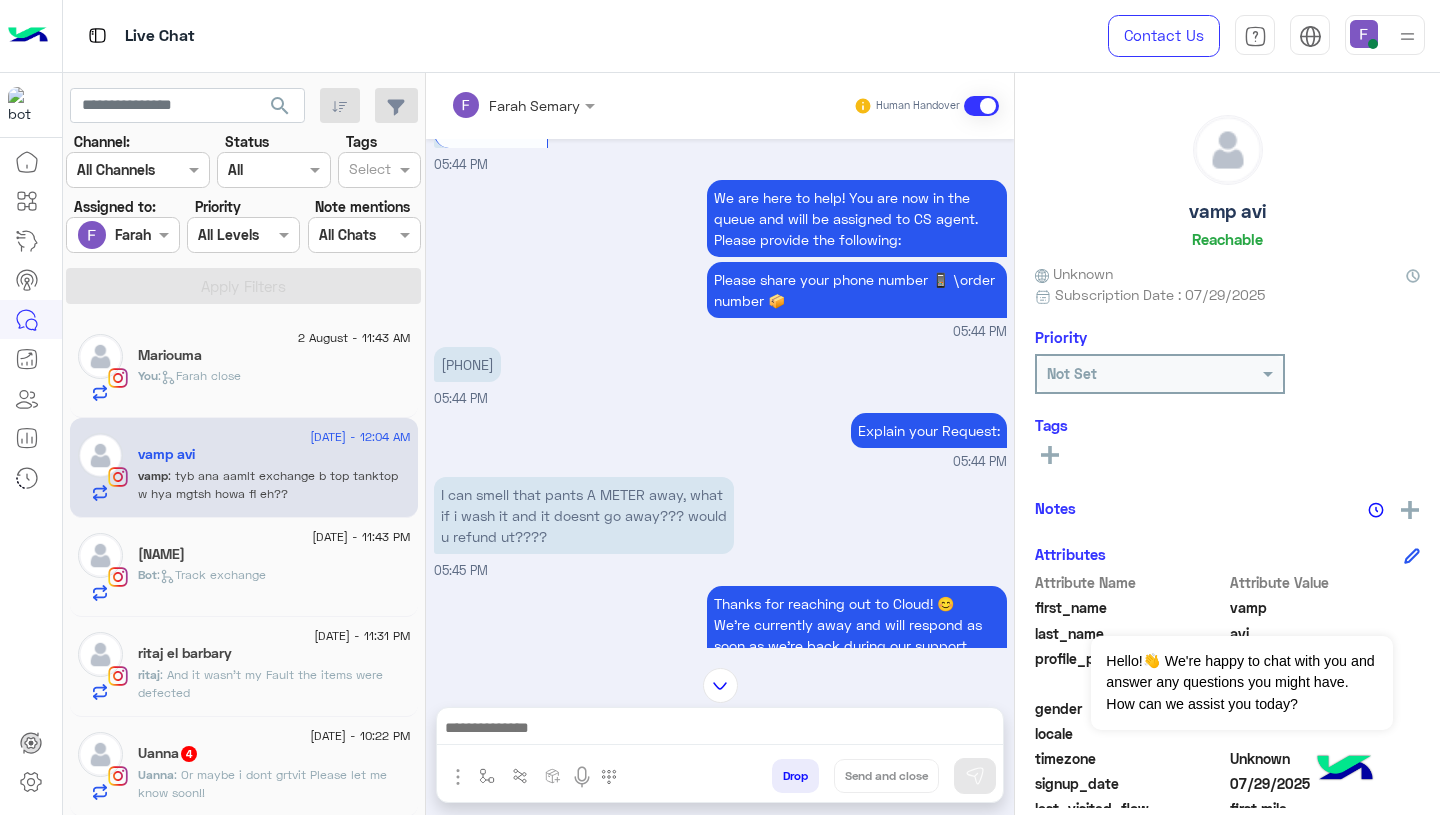 scroll, scrollTop: 4733, scrollLeft: 0, axis: vertical 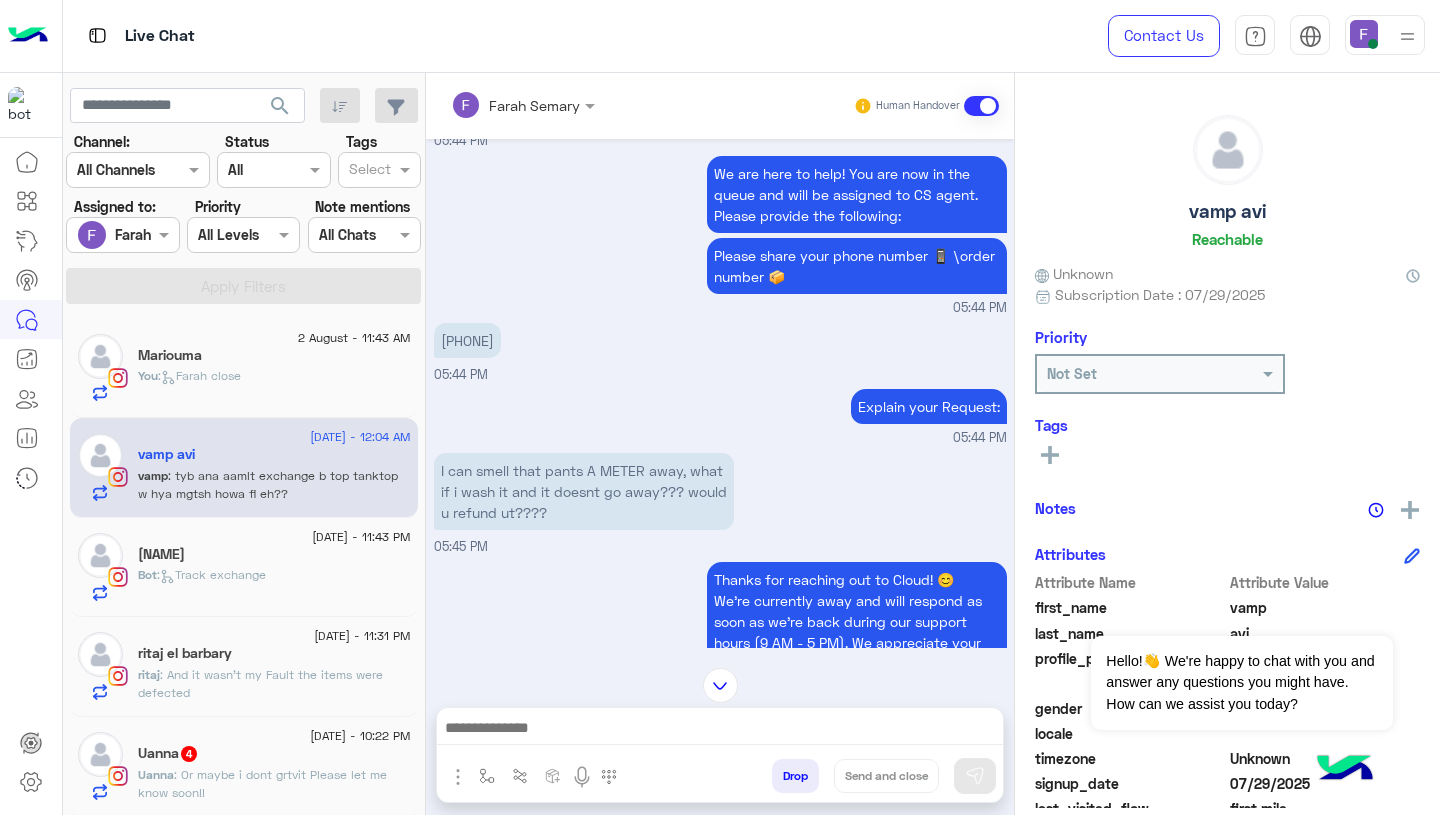 click on "[PHONE]" at bounding box center [467, 340] 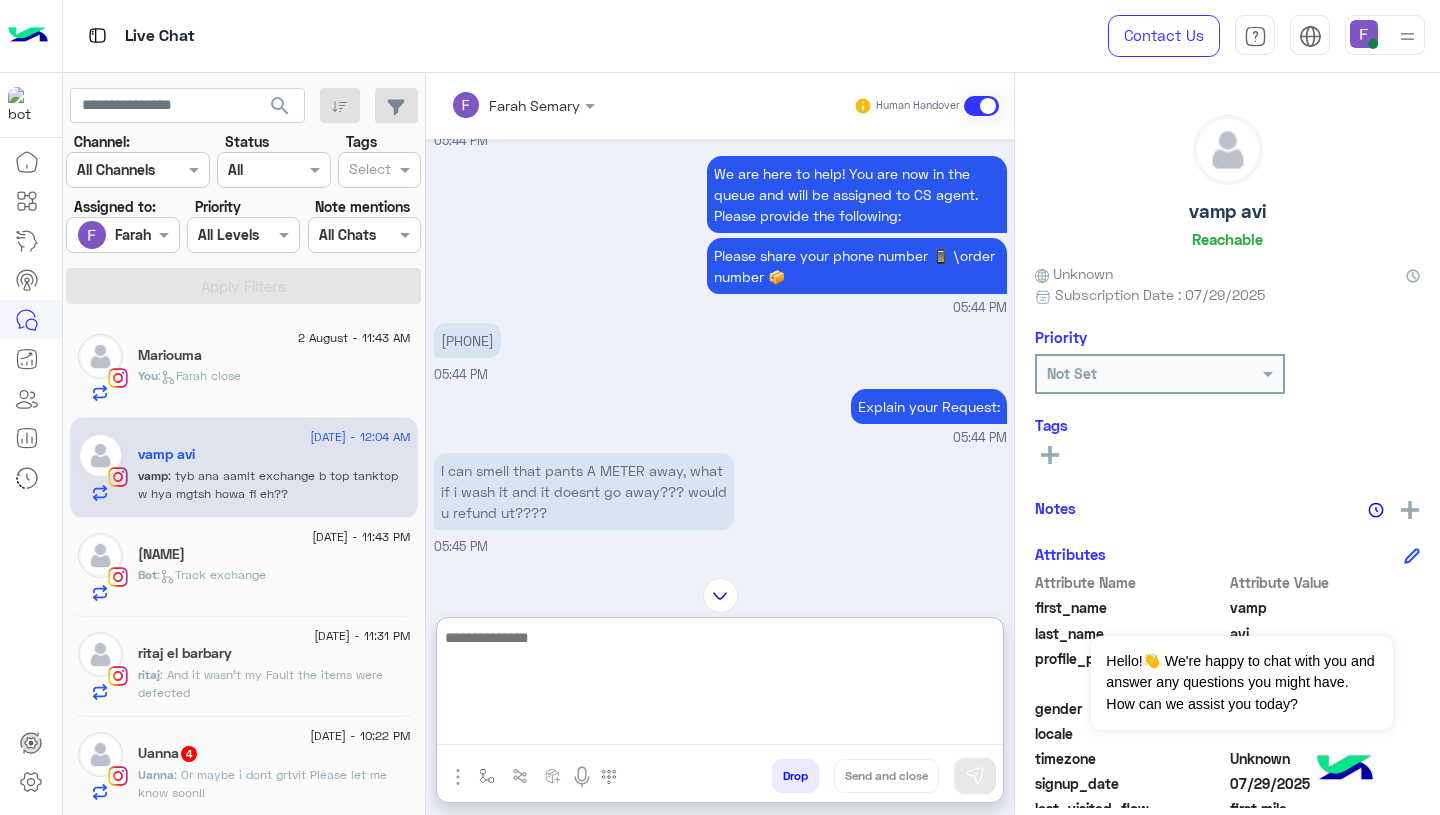 paste on "**********" 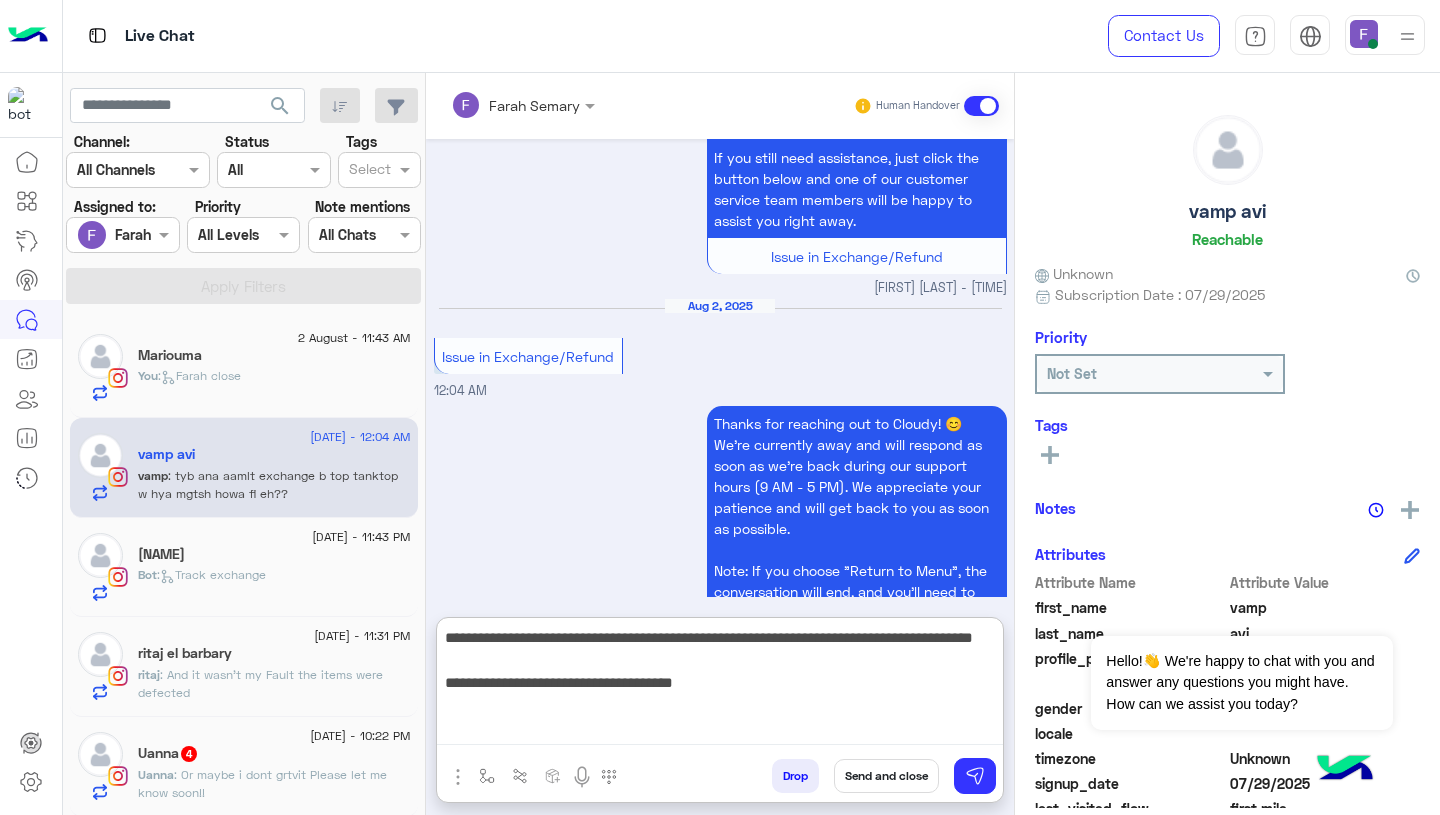 scroll, scrollTop: 7374, scrollLeft: 0, axis: vertical 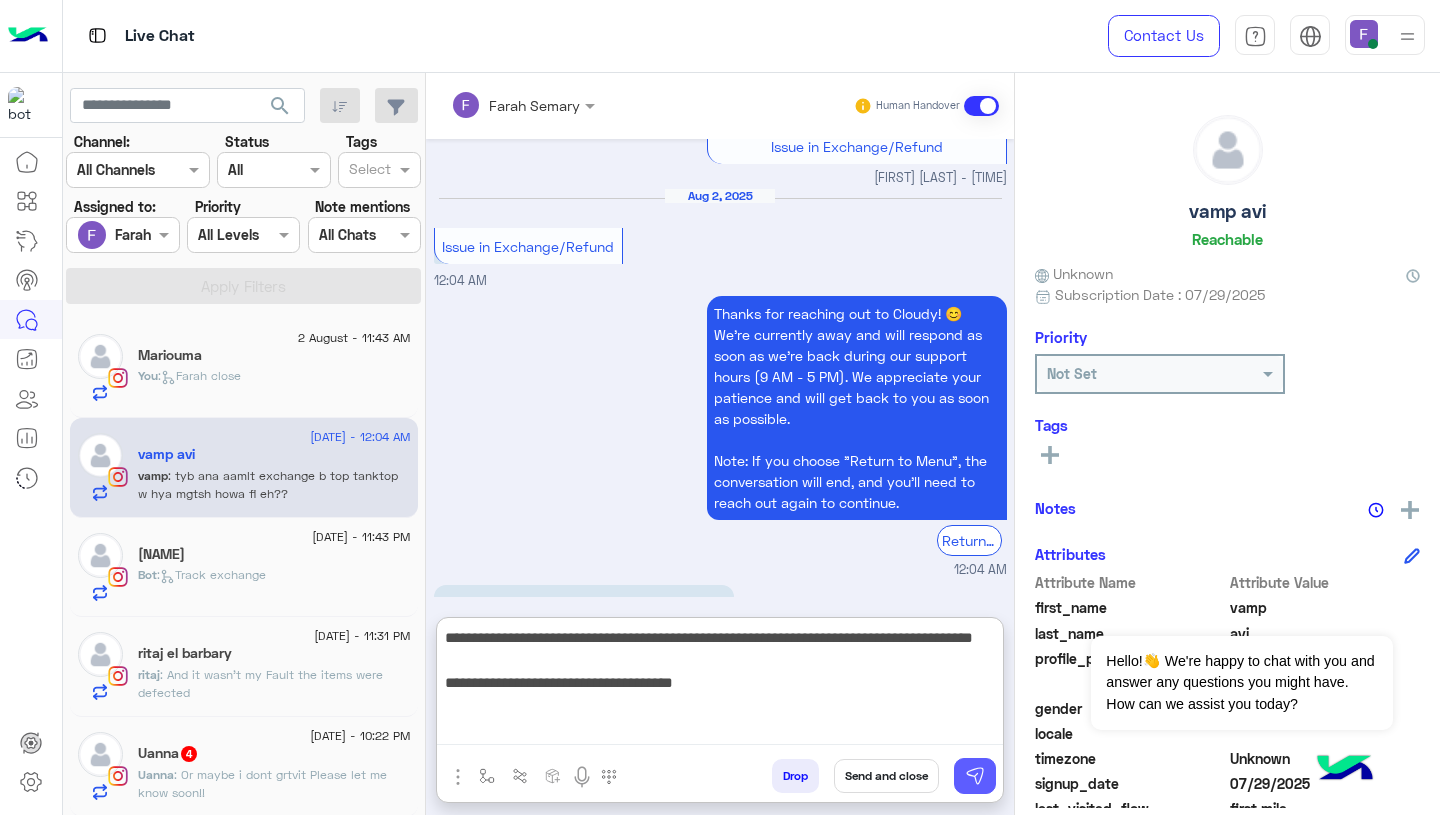 type on "**********" 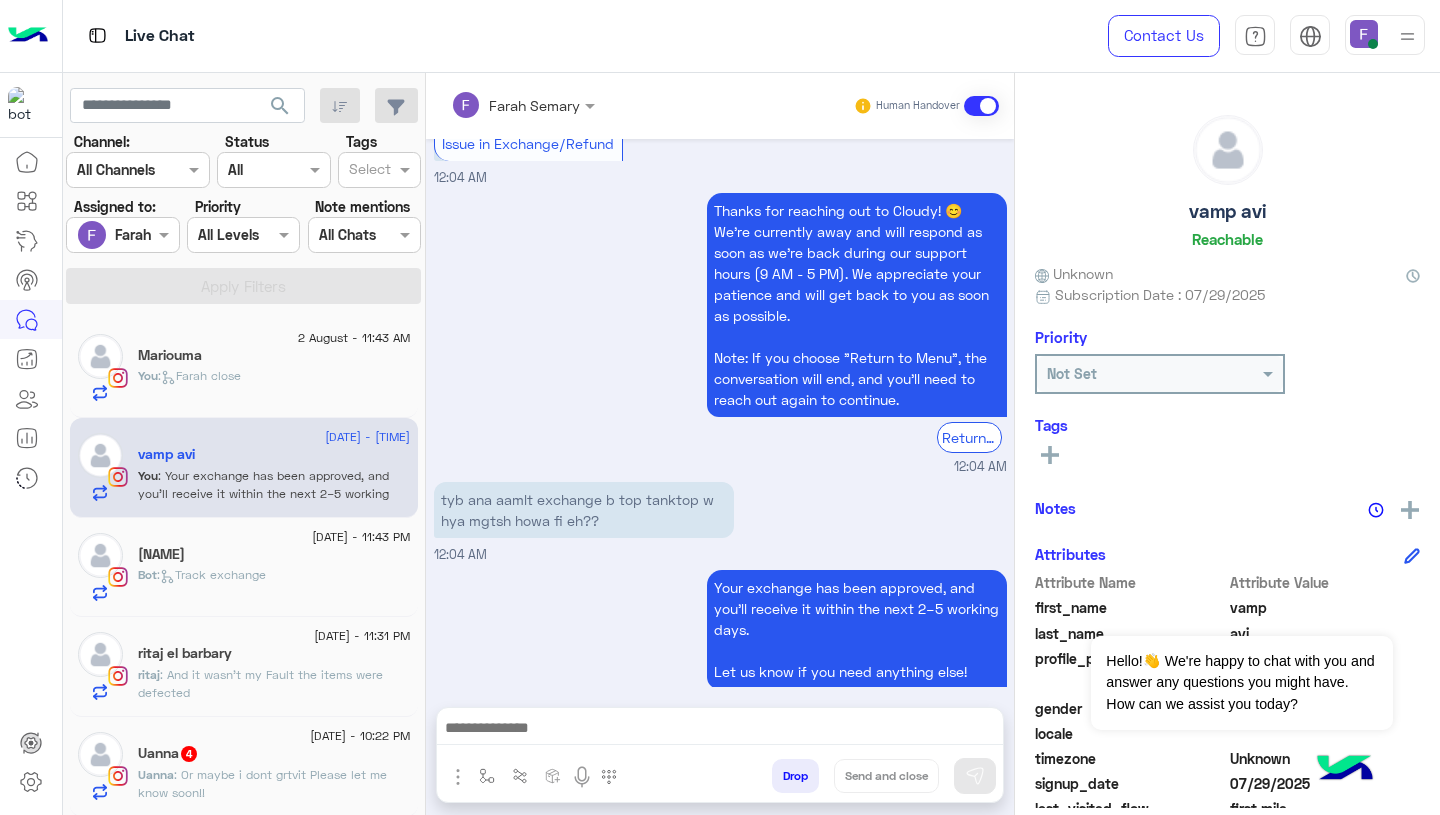 scroll, scrollTop: 7468, scrollLeft: 0, axis: vertical 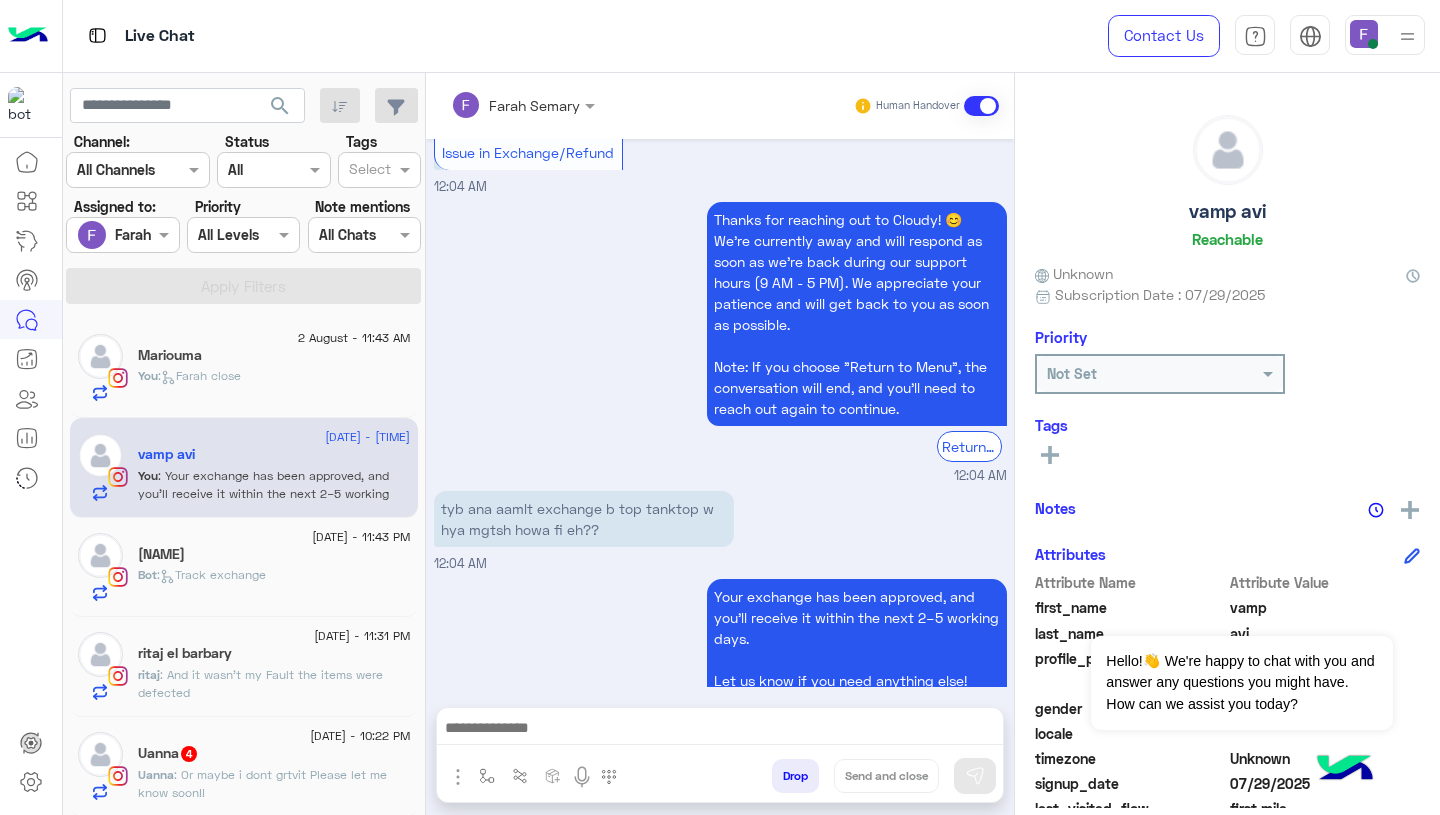 click on "You  :   Farah close" 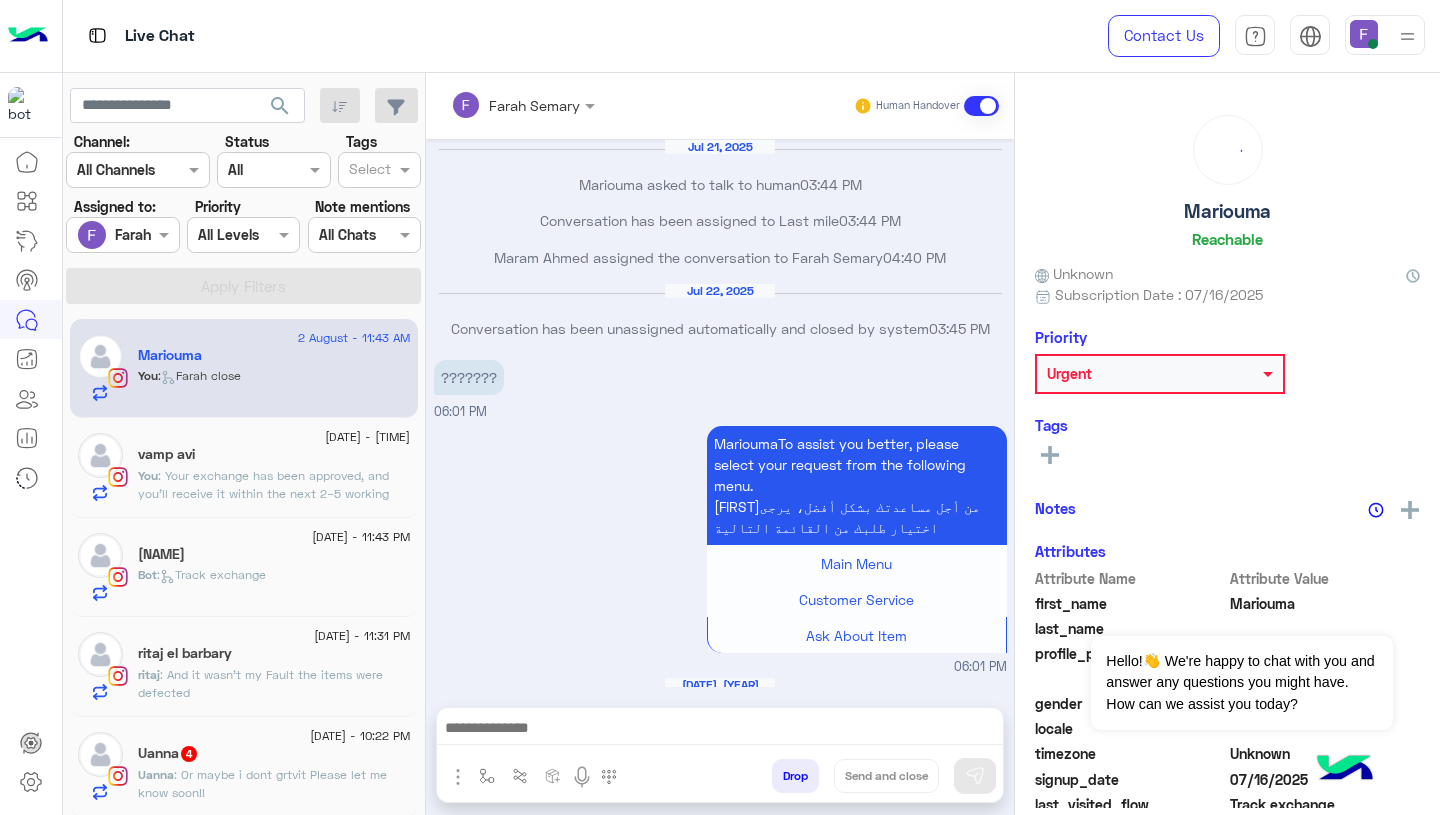 scroll, scrollTop: 1635, scrollLeft: 0, axis: vertical 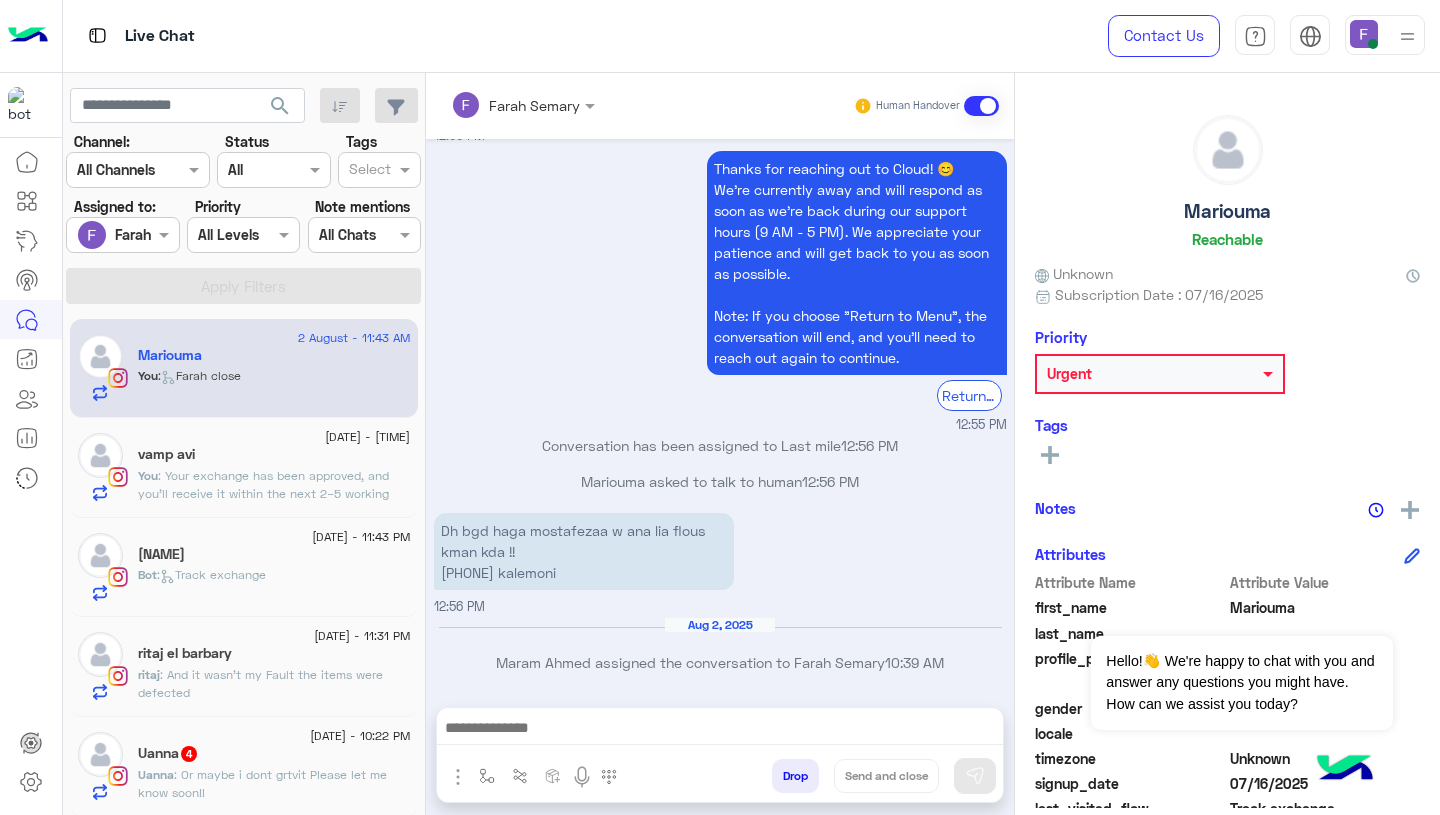 click on "[NAME]" 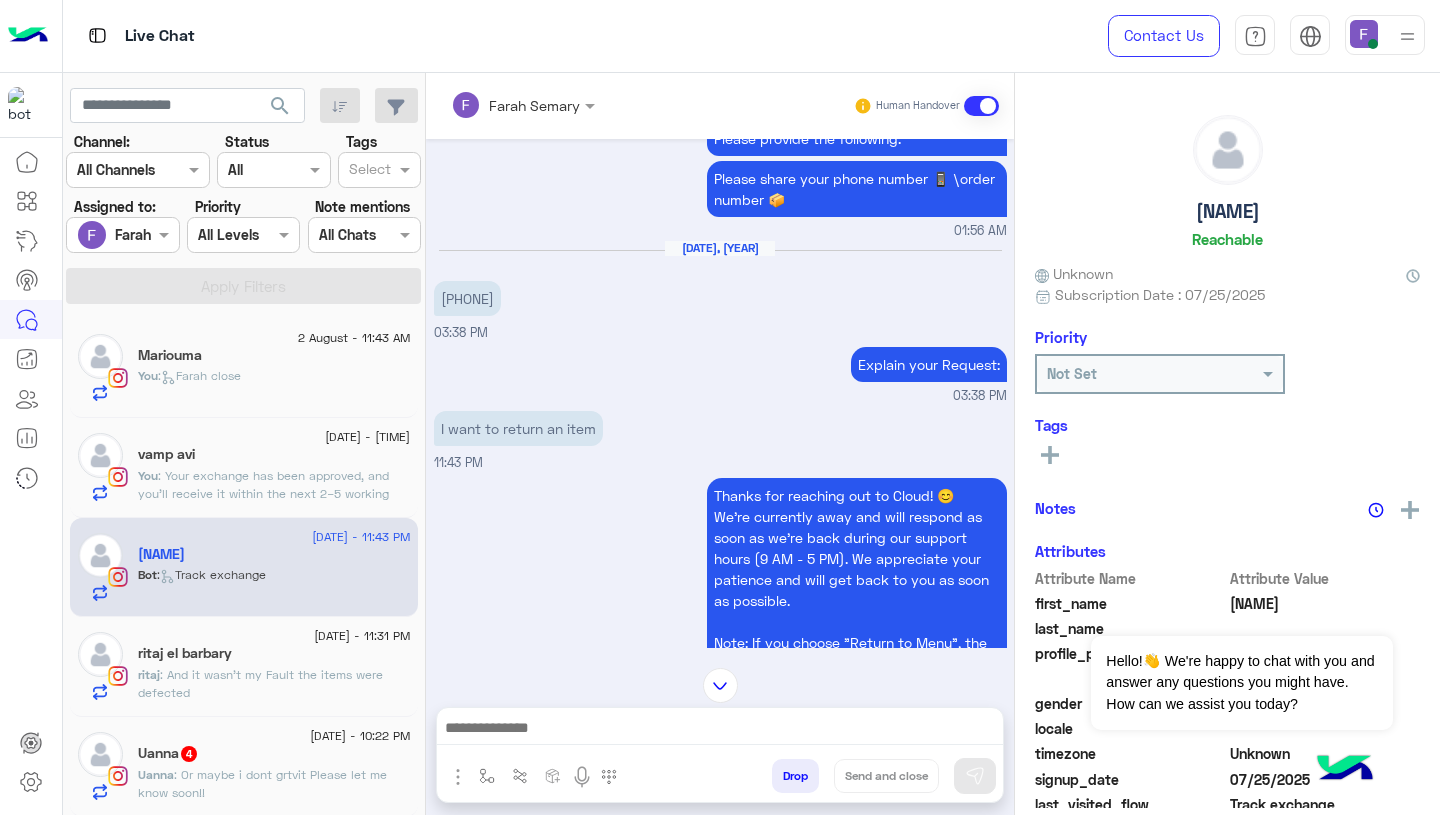 scroll, scrollTop: 2104, scrollLeft: 0, axis: vertical 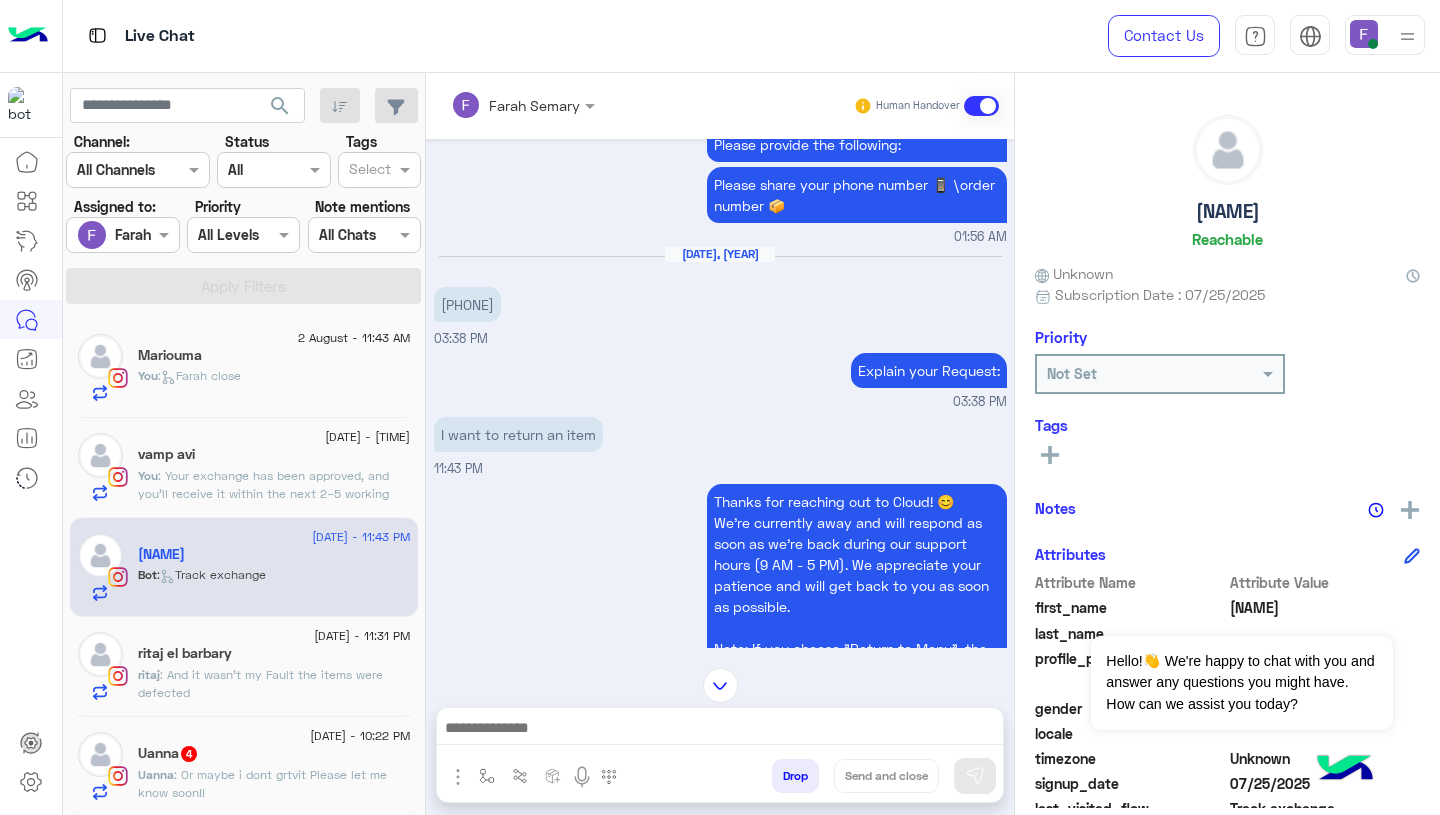 click at bounding box center (720, 733) 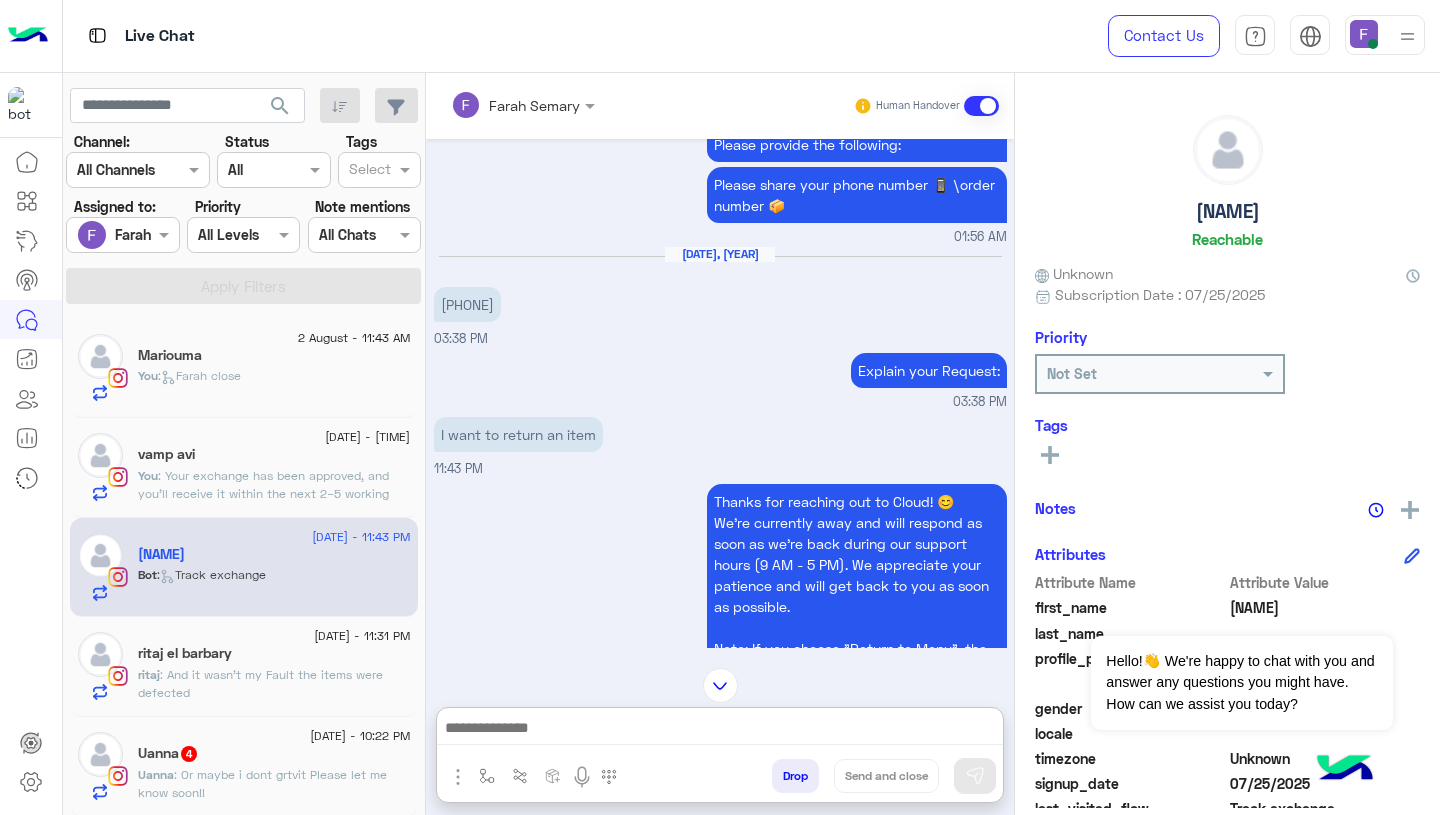 click at bounding box center (720, 730) 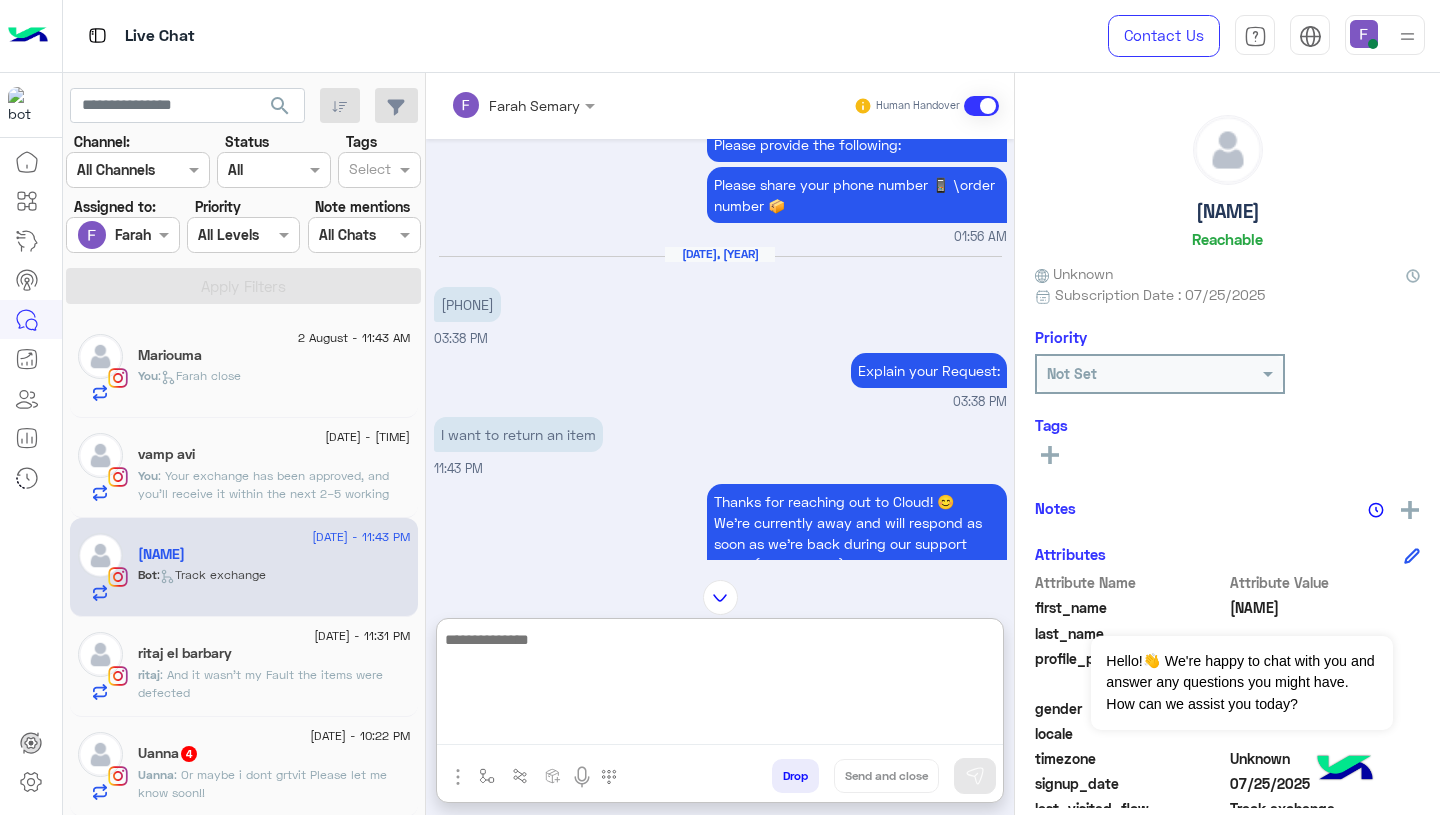 paste on "**********" 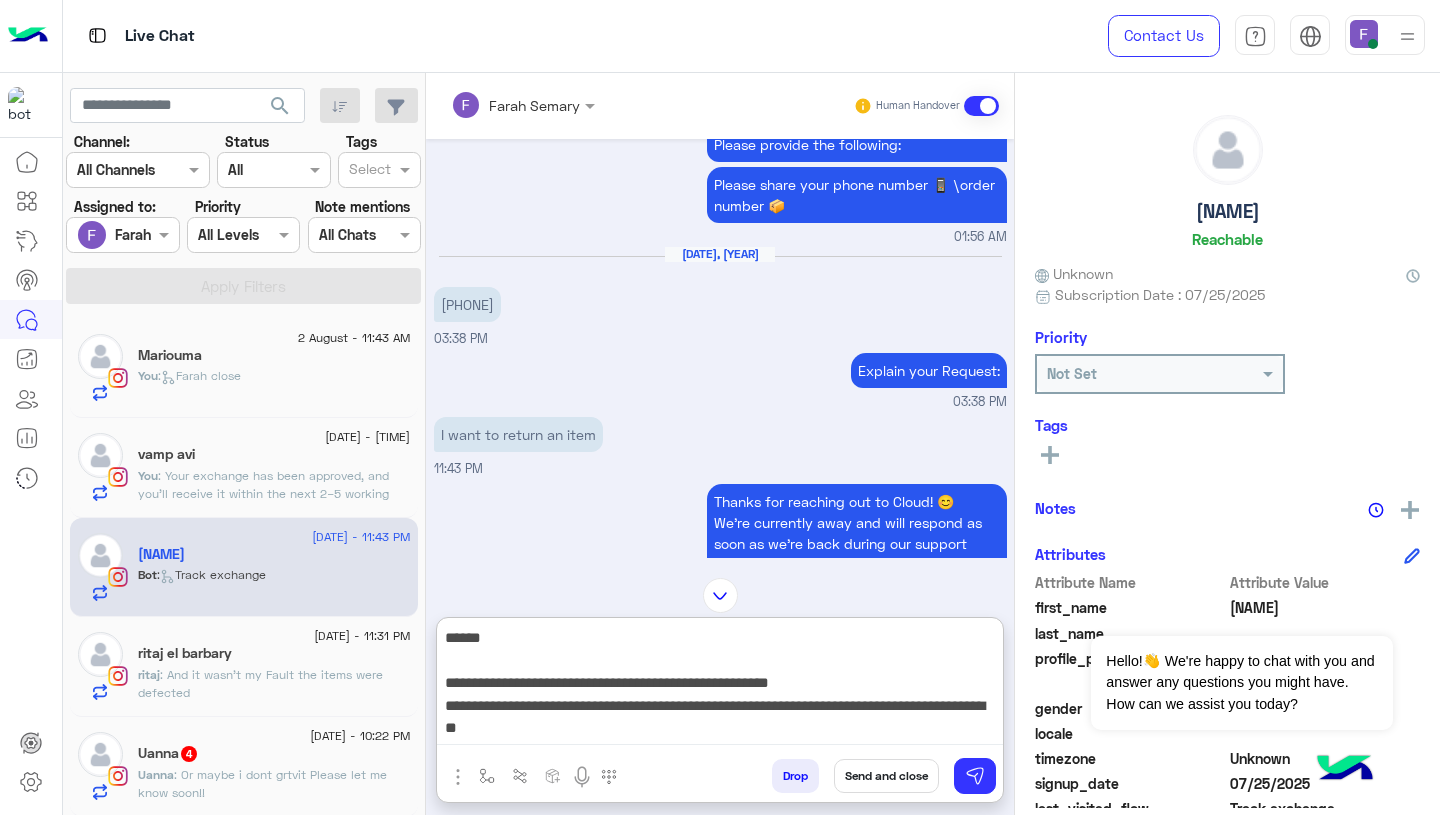 scroll, scrollTop: 173, scrollLeft: 0, axis: vertical 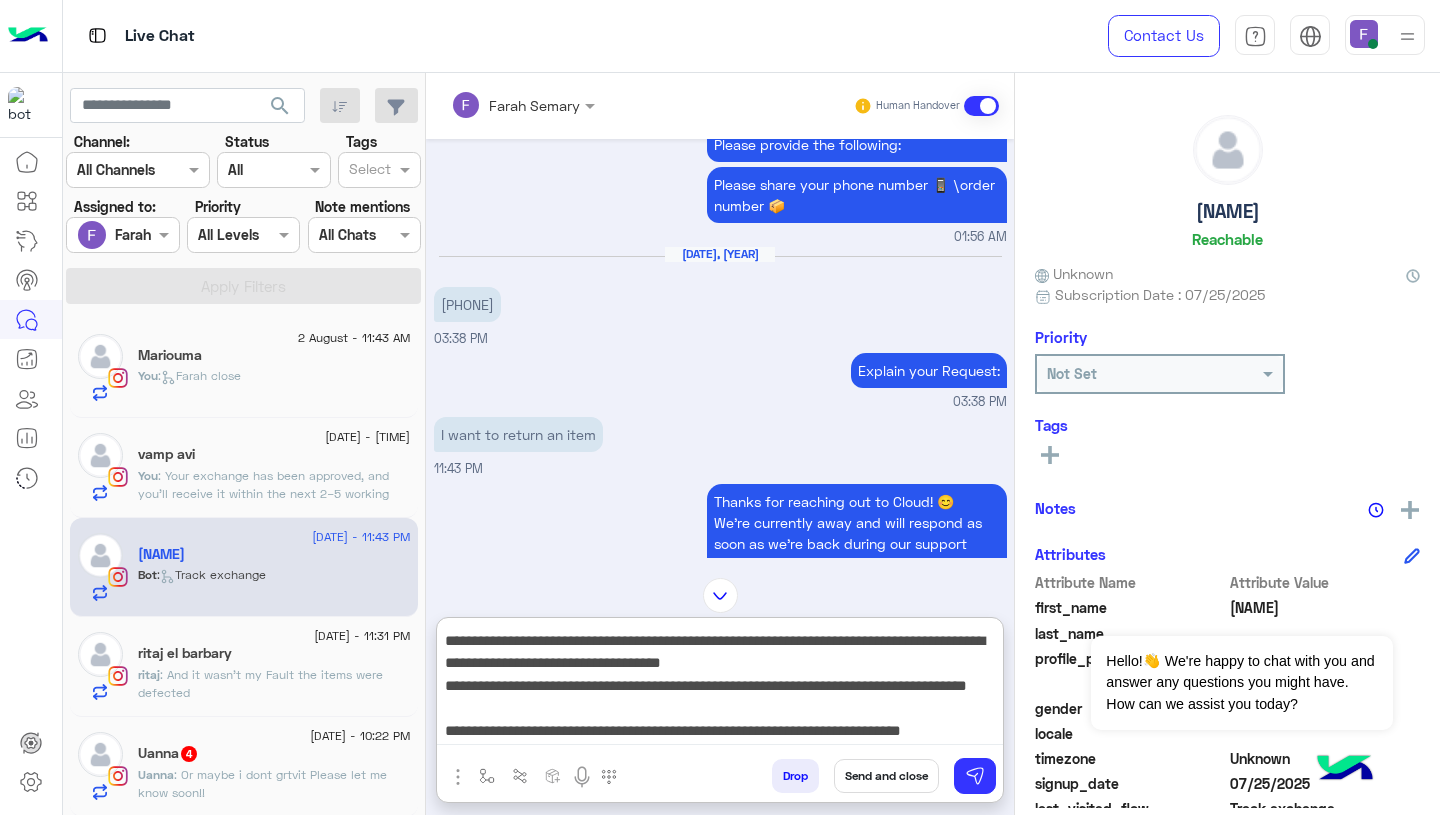 type 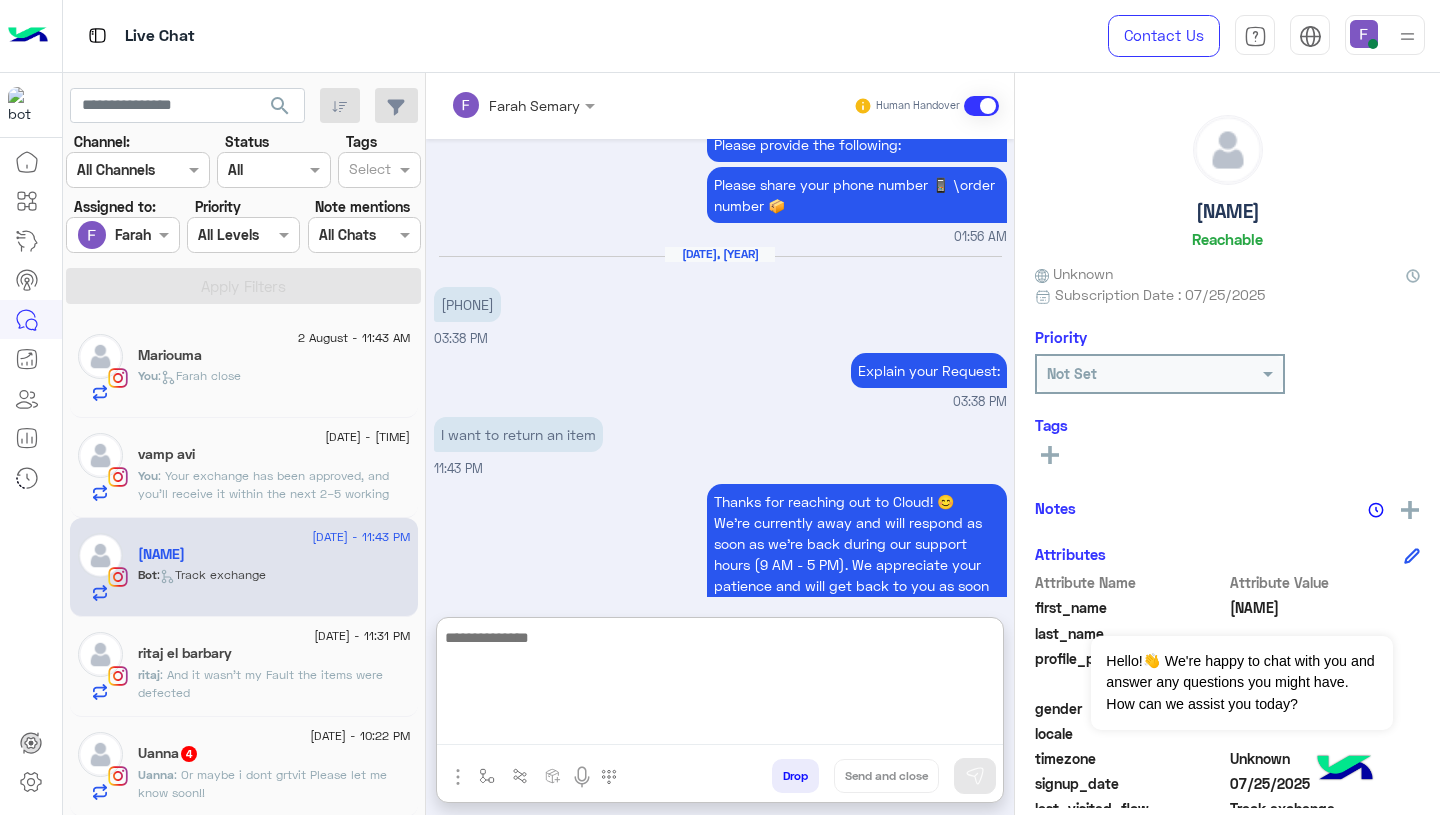 scroll, scrollTop: 0, scrollLeft: 0, axis: both 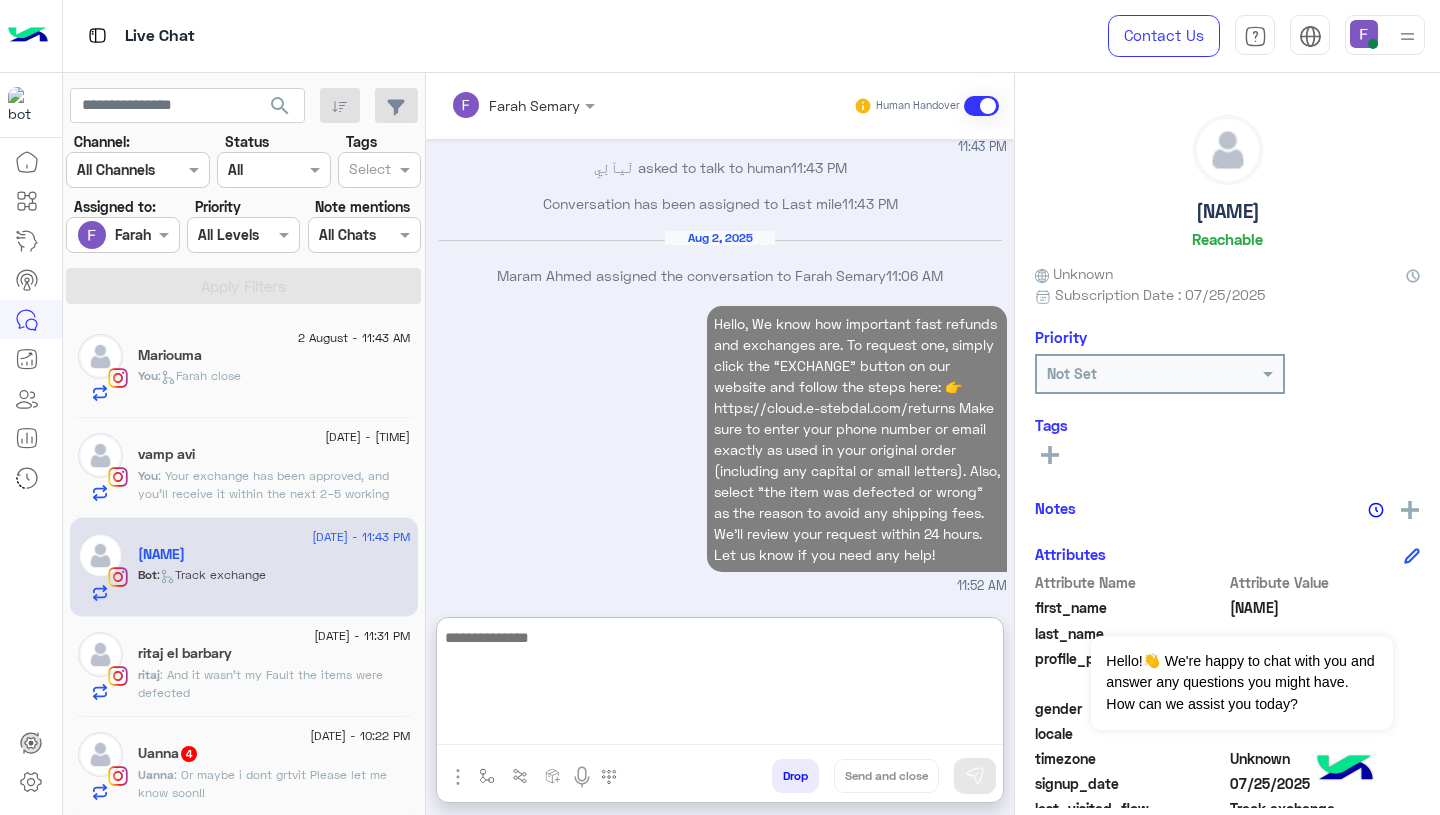 click on "Hello,
We know how important fast refunds and exchanges are.
To request one, simply click the “EXCHANGE” button on our website and follow the steps here:
👉 https://cloud.e-stebdal.com/returns
Make sure to enter your phone number or email exactly as used in your original order (including any capital or small letters).
Also, select "the item was defected or wrong" as the reason to avoid any shipping fees.
We’ll review your request within 24 hours. Let us know if you need any help!      [TIME]" at bounding box center (720, 448) 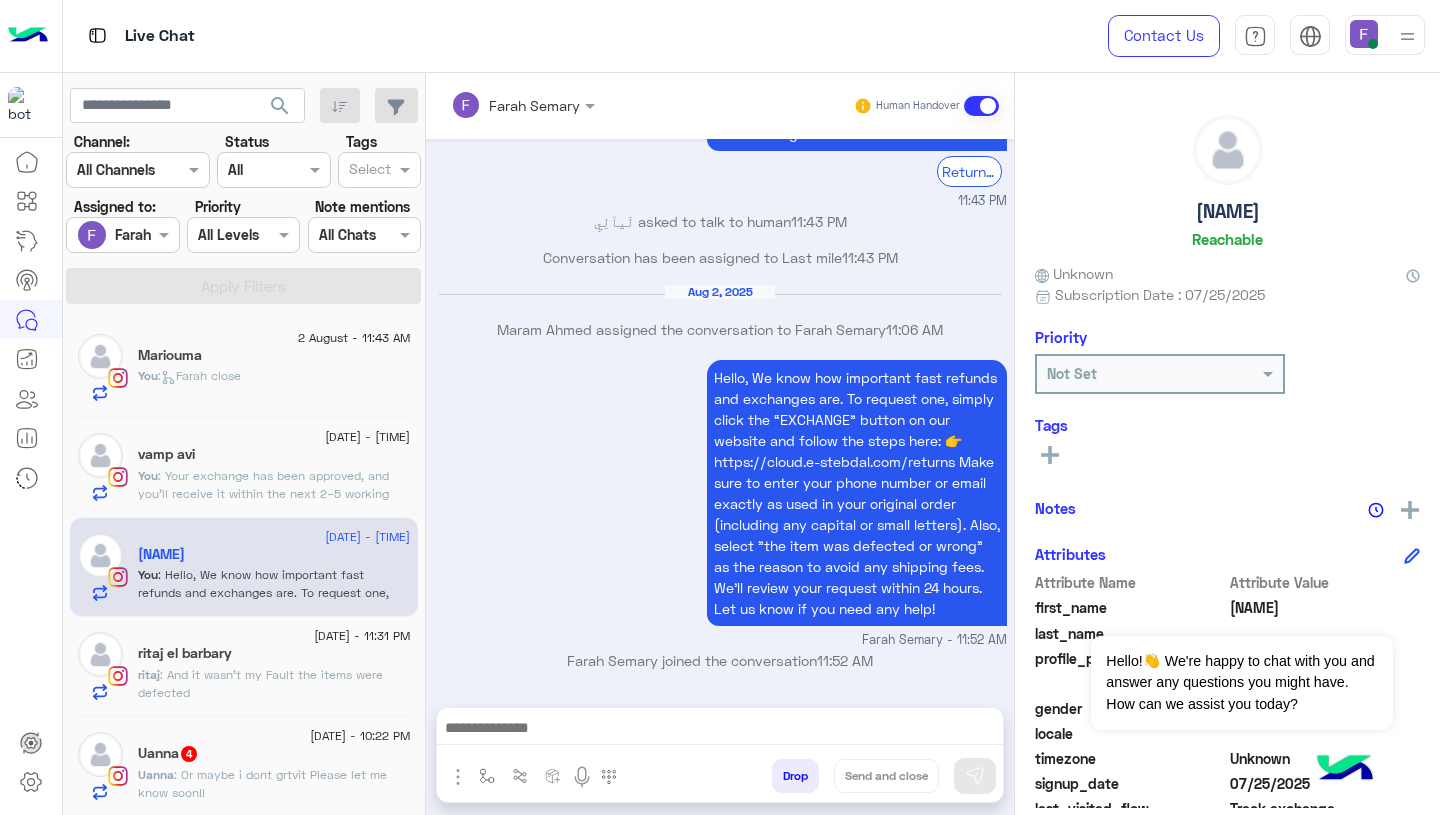 scroll, scrollTop: 2680, scrollLeft: 0, axis: vertical 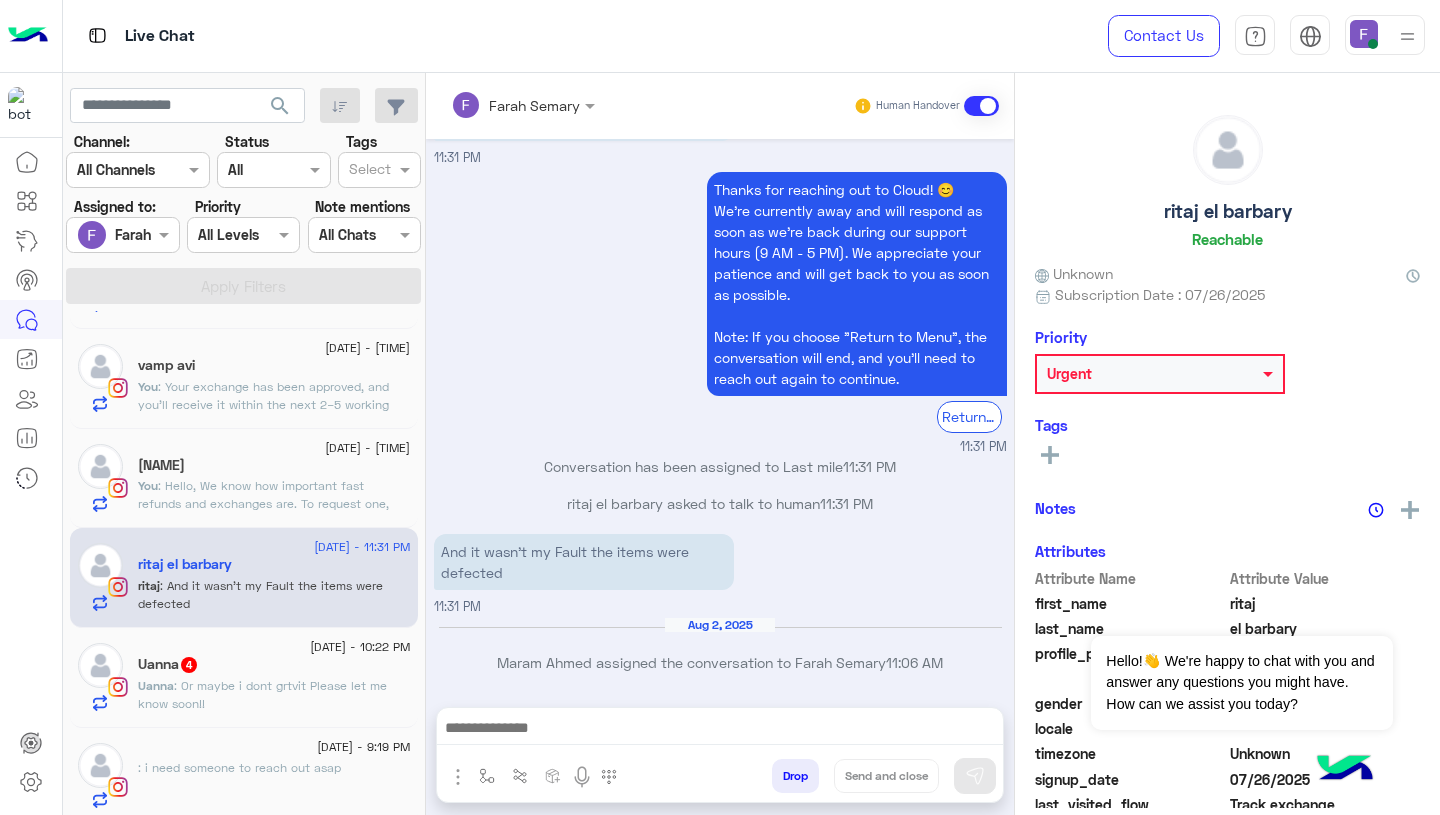 click on "Uanna   4" 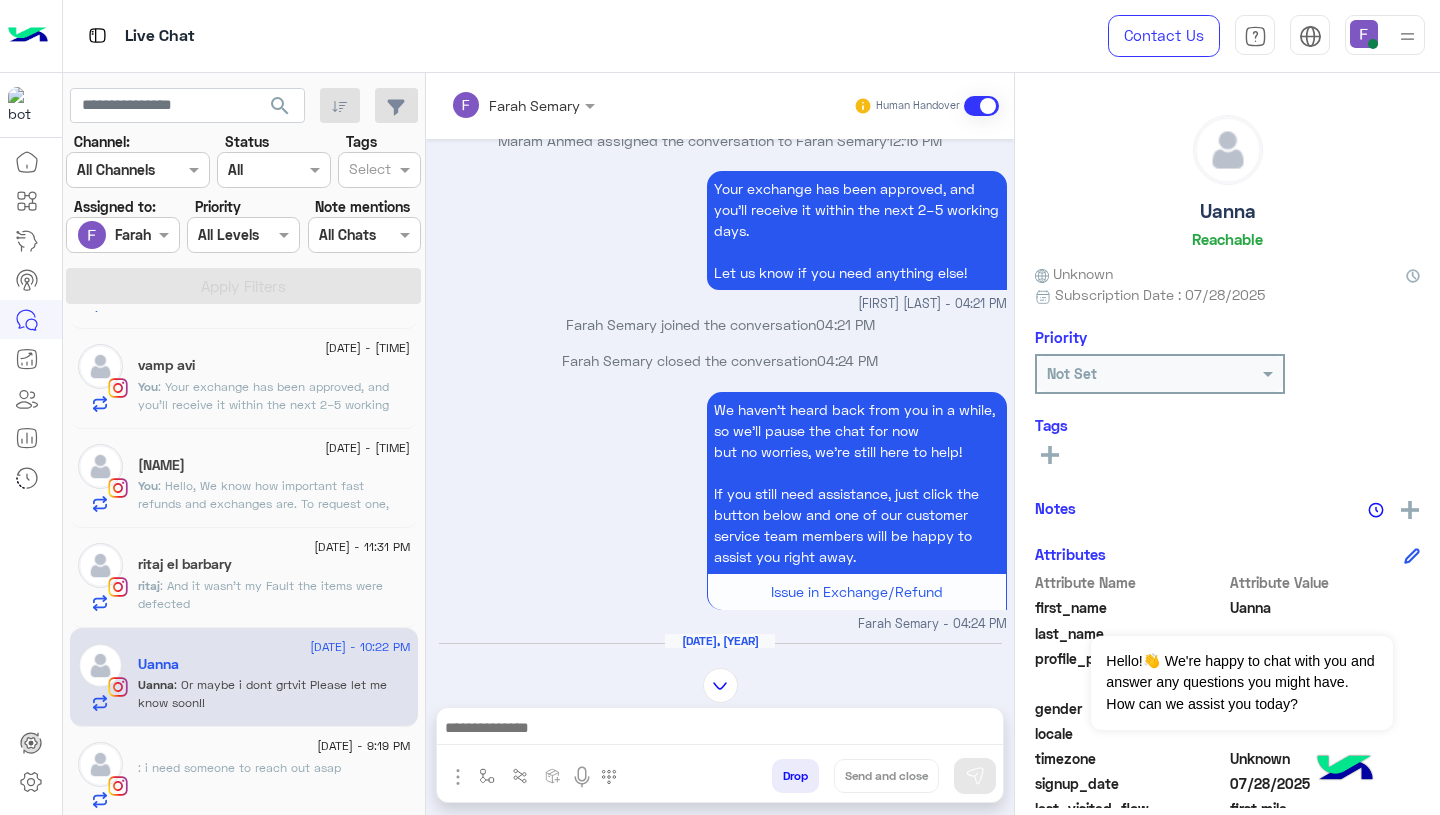 scroll, scrollTop: 801, scrollLeft: 0, axis: vertical 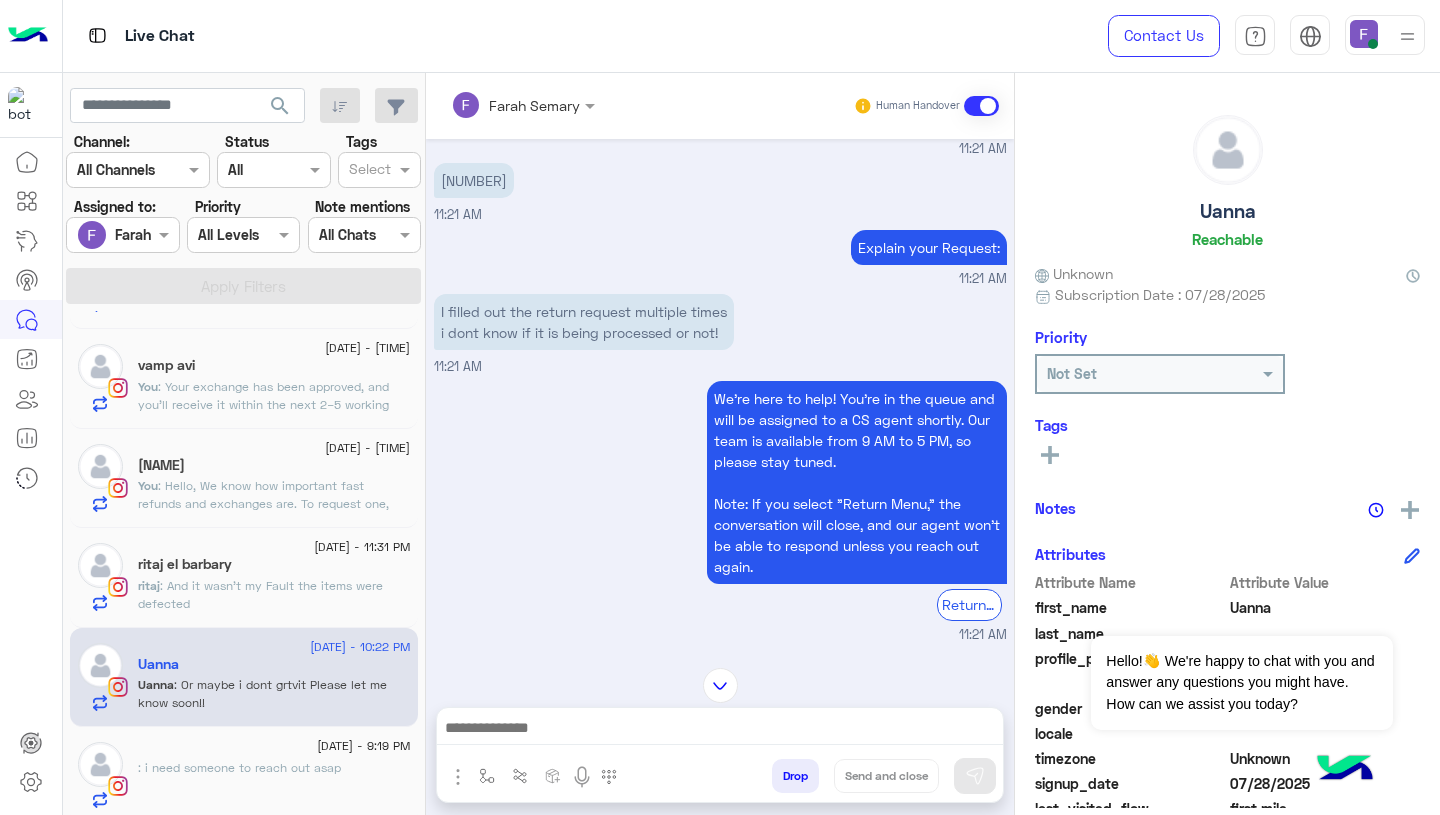 click on "We're here to help! You’re in the queue and will be assigned to a CS agent shortly. Our team is available from 9 AM to 5 PM, so please stay tuned. Note: If you select "Return Menu," the conversation will close, and our agent won’t be able to respond unless you reach out again." at bounding box center [857, 482] 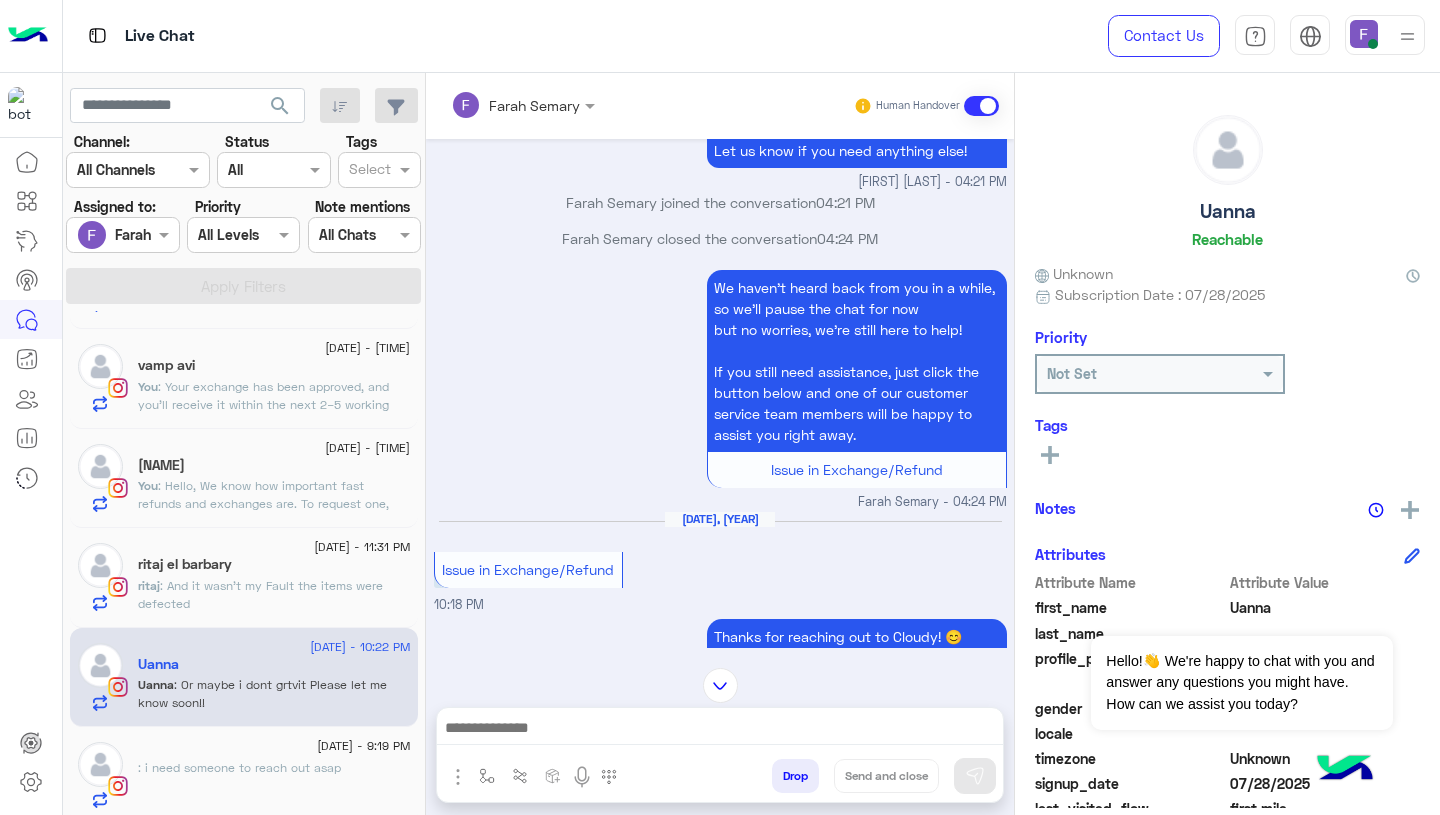 scroll, scrollTop: 1538, scrollLeft: 0, axis: vertical 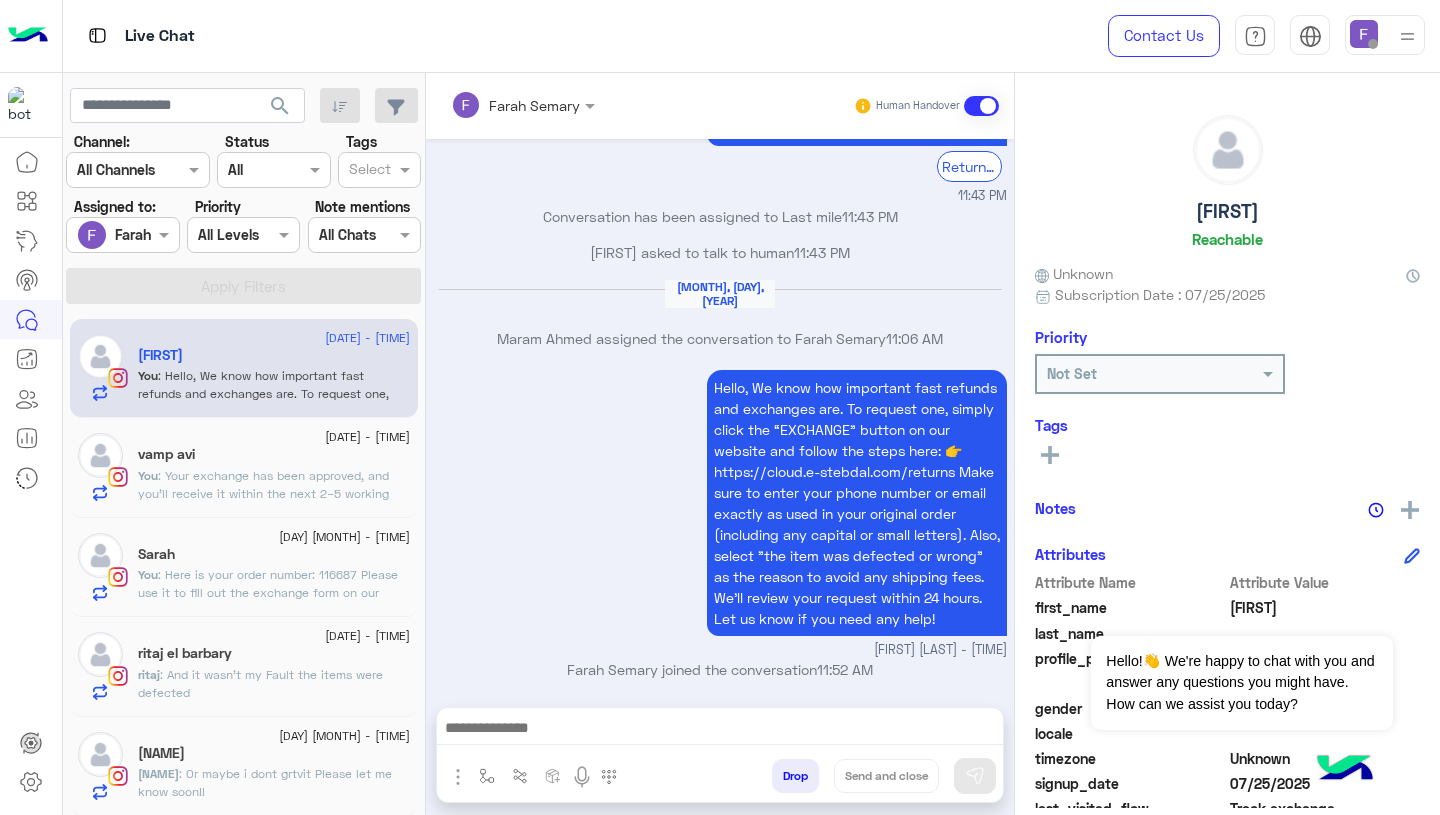click on ": Or maybe i dont grtvit
Please let me know soon!!" 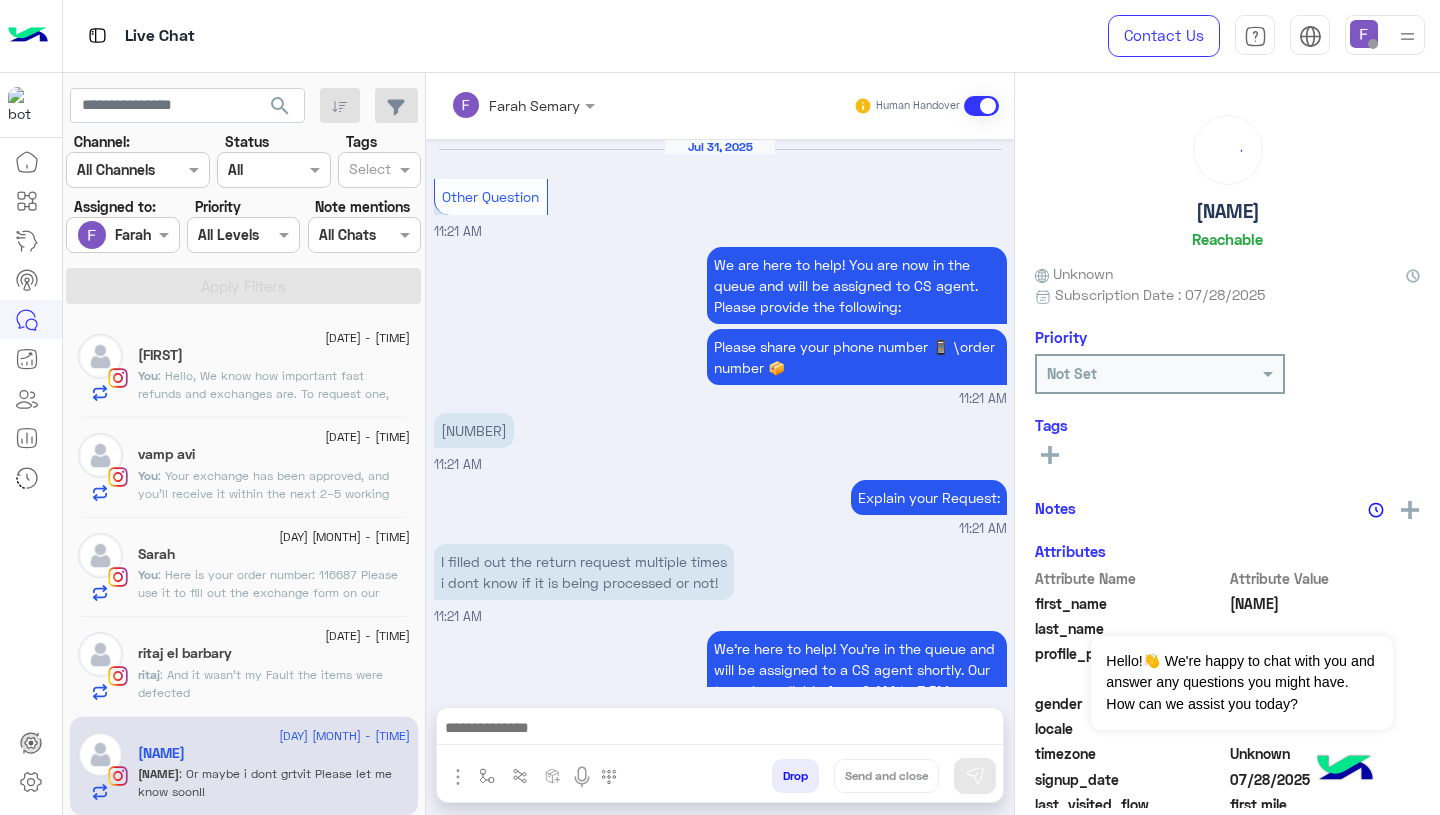 scroll, scrollTop: 1538, scrollLeft: 0, axis: vertical 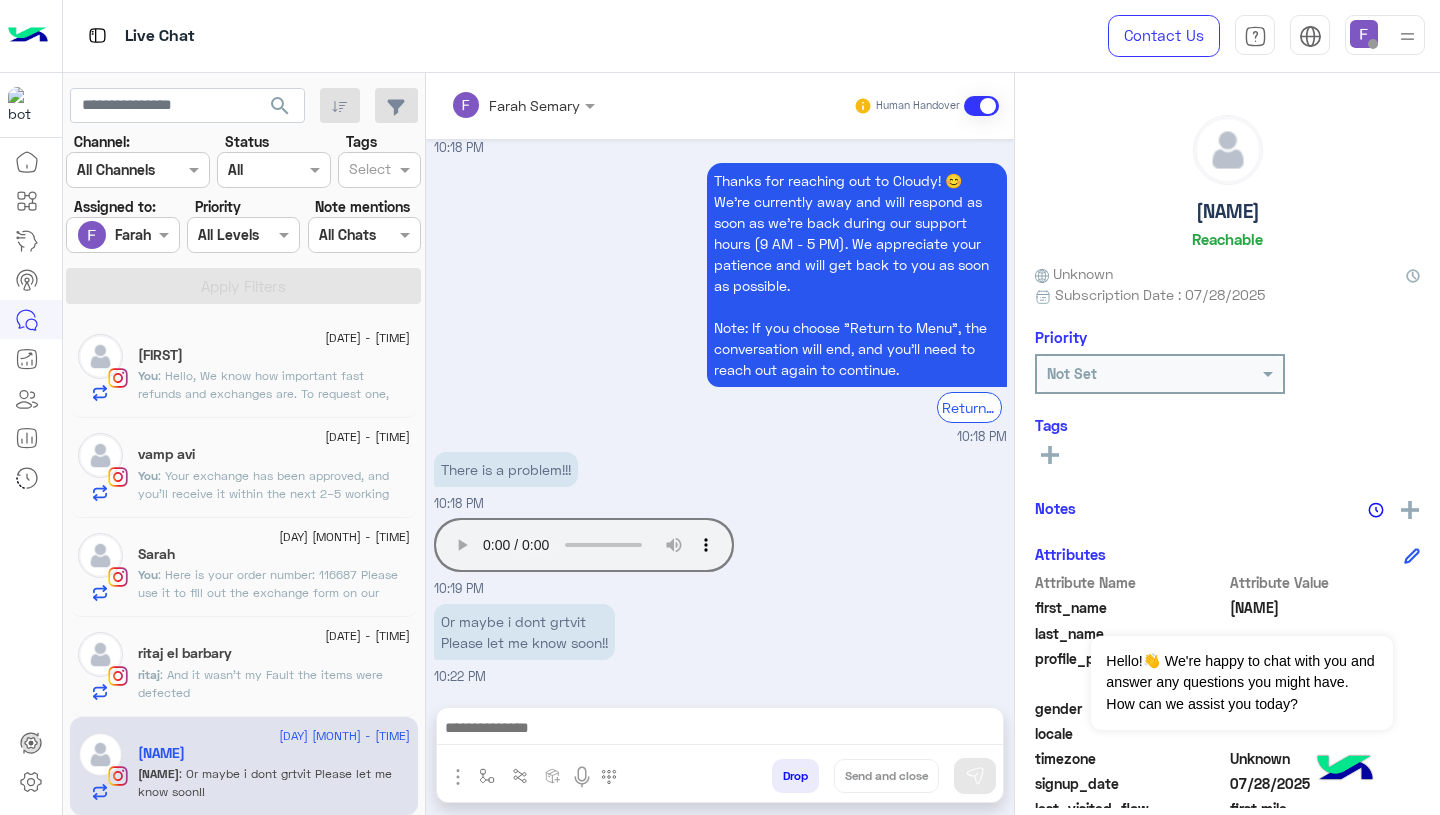 type 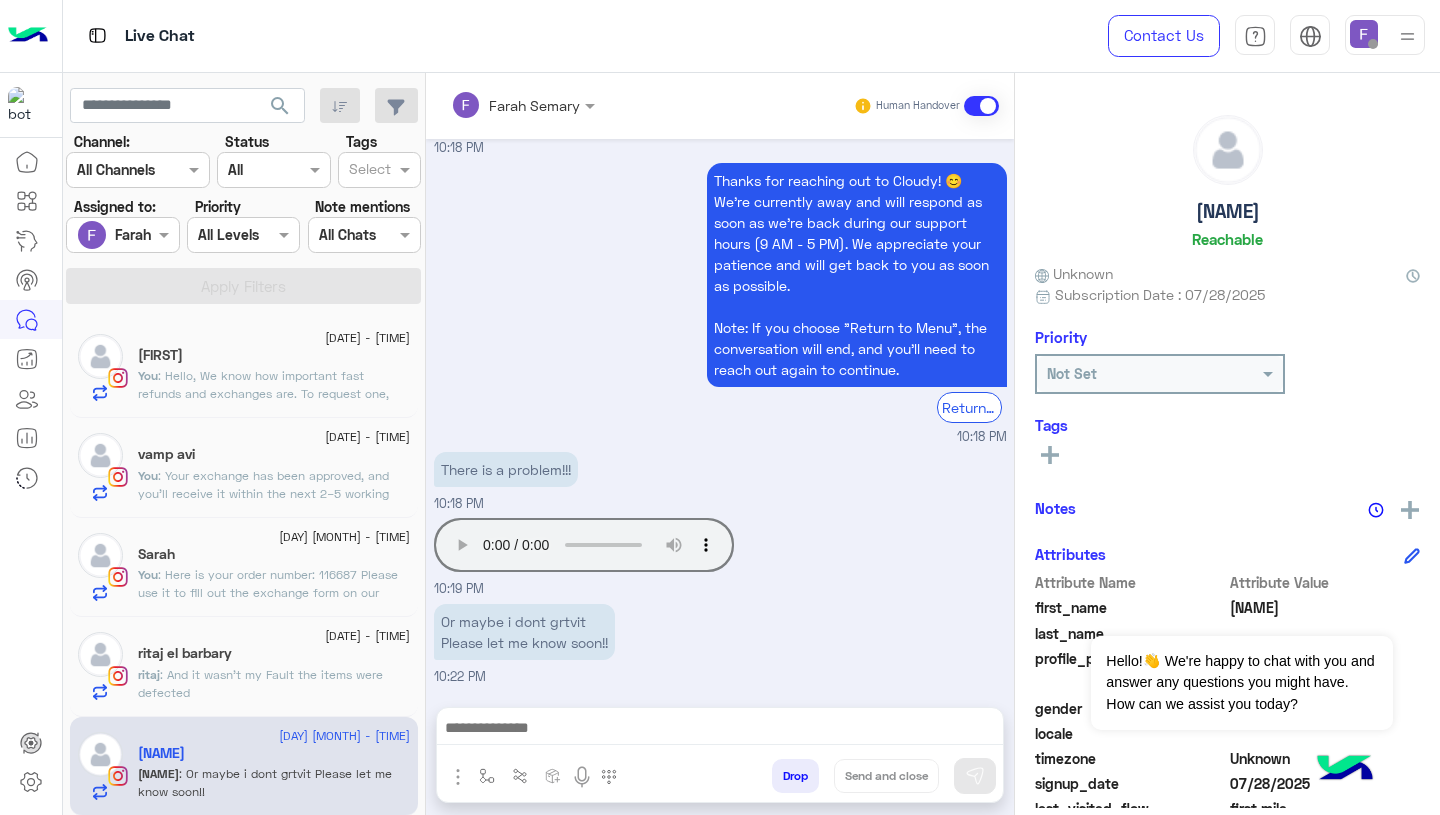 click on "There is a problem!!!   [TIME]" at bounding box center (720, 480) 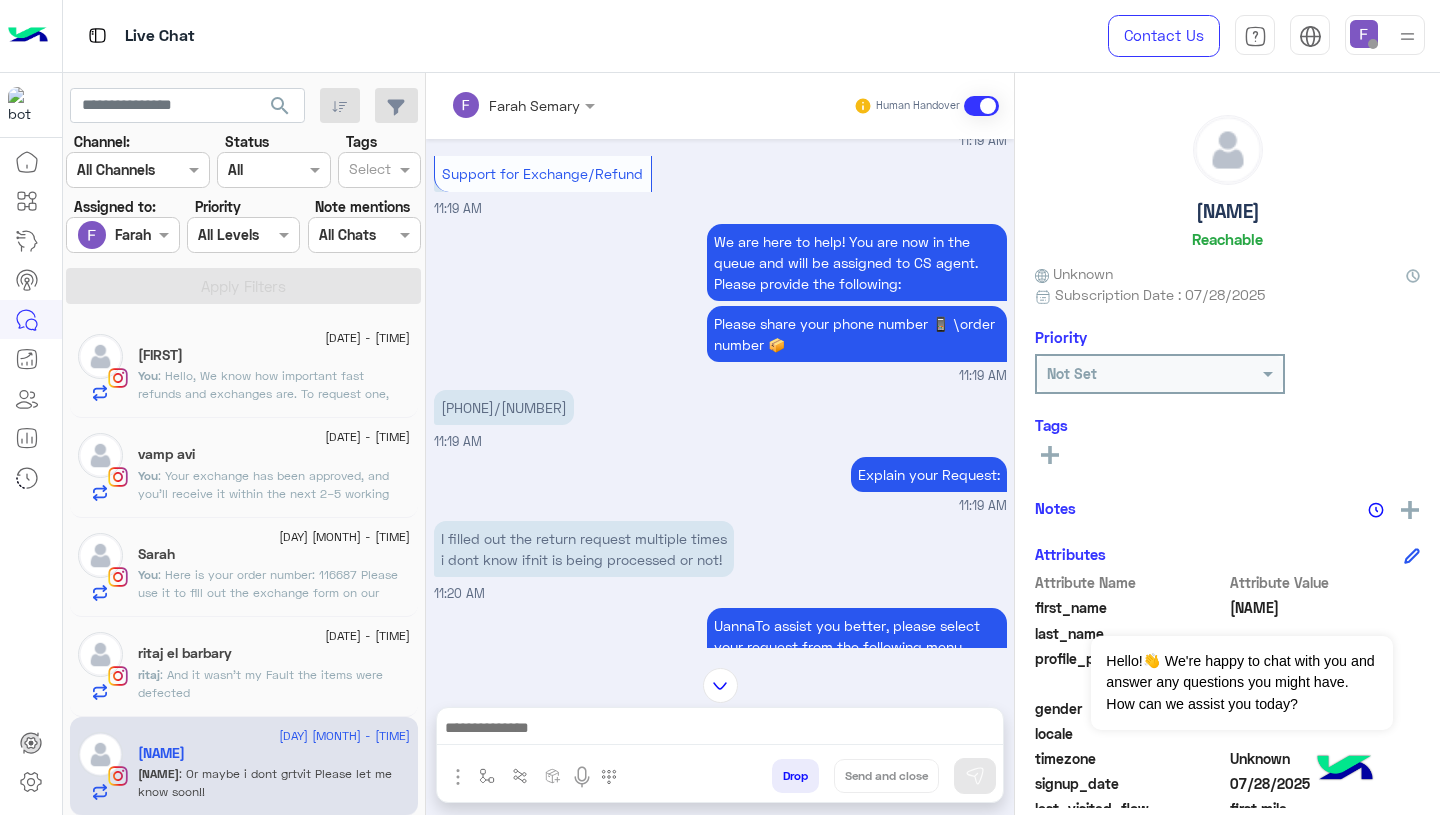 scroll, scrollTop: 553, scrollLeft: 0, axis: vertical 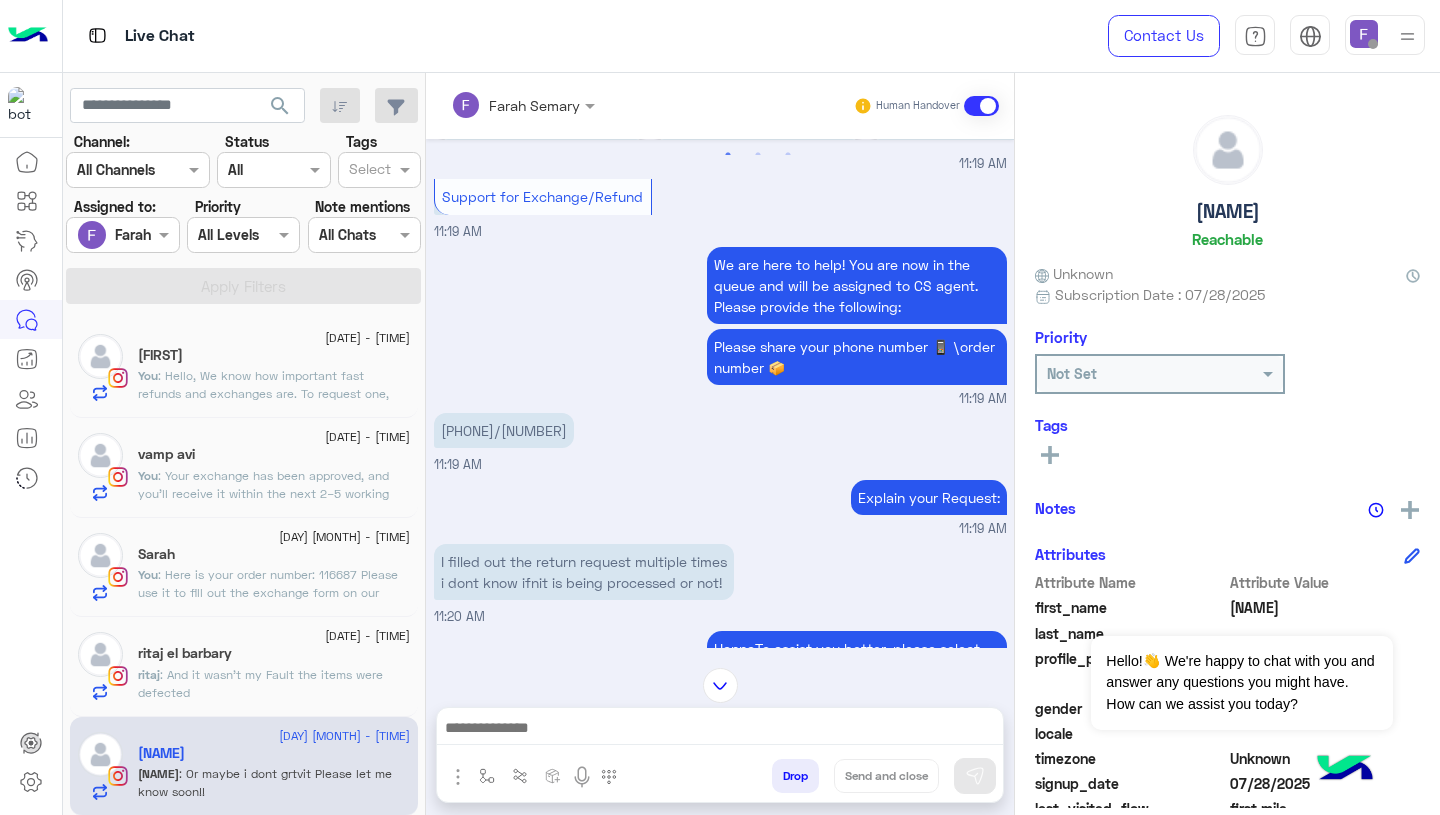 click on "[PHONE]/[NUMBER]" at bounding box center (504, 430) 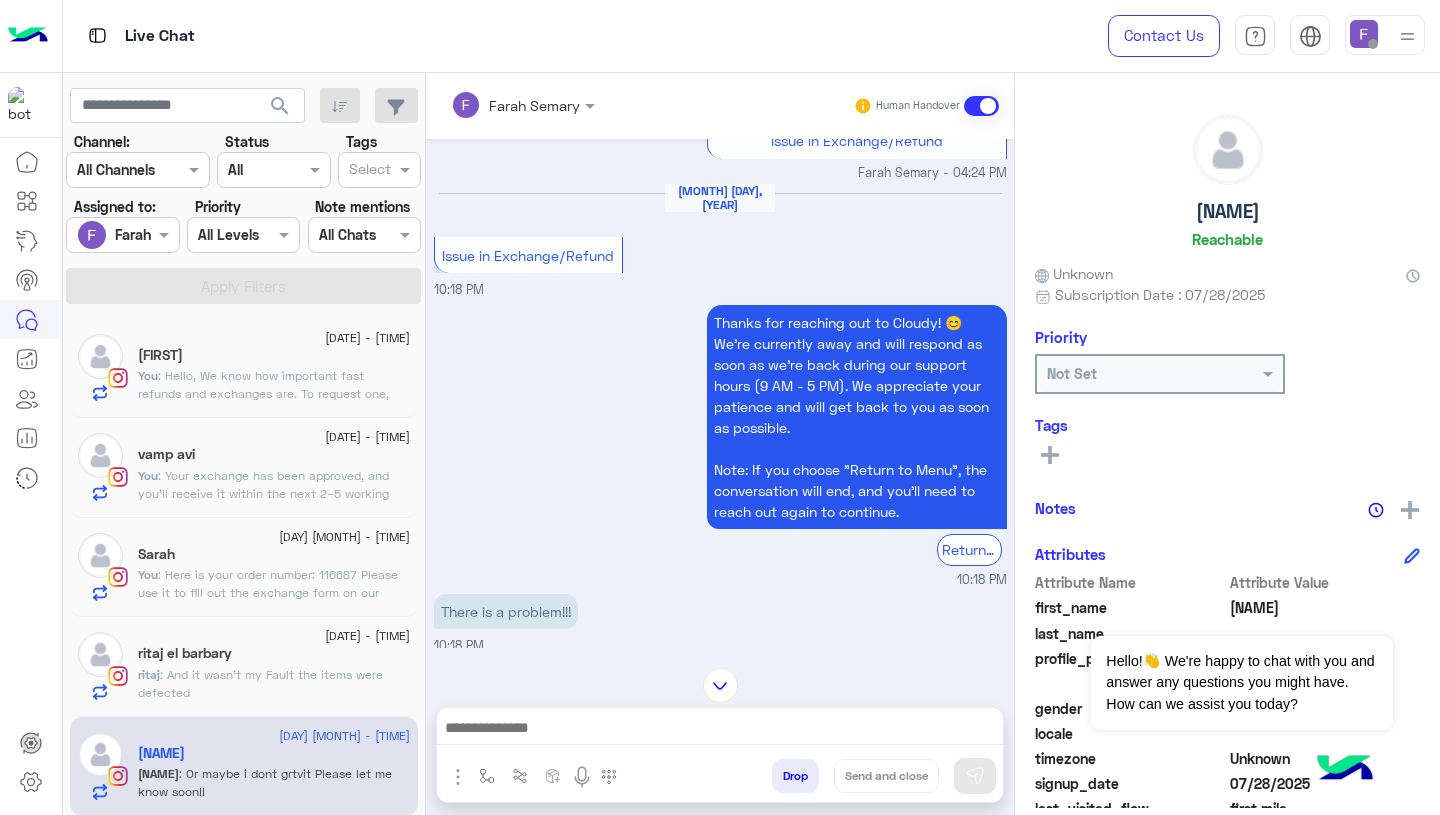 scroll, scrollTop: 4007, scrollLeft: 0, axis: vertical 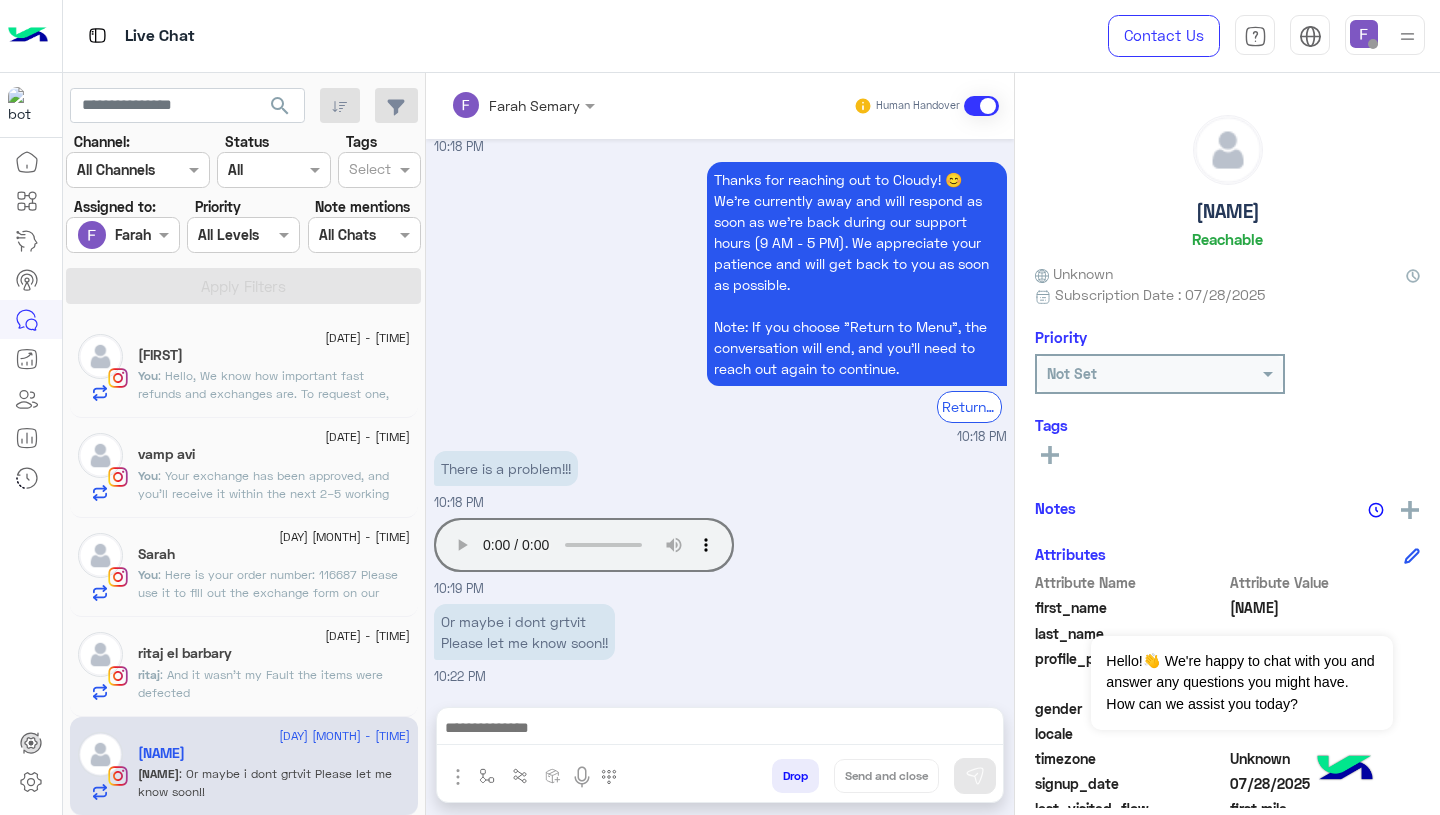 click on "Sarah" 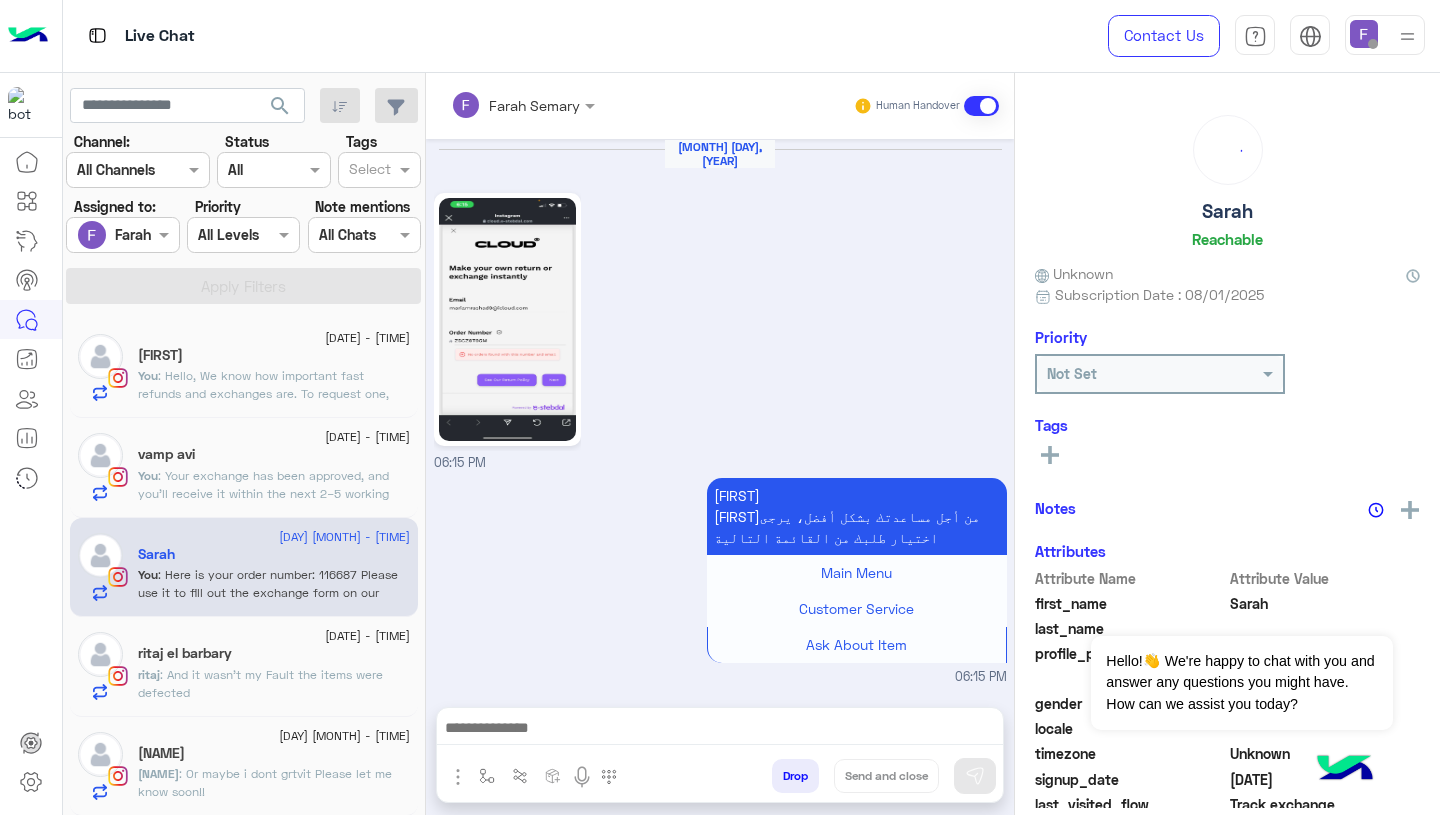 scroll, scrollTop: 2388, scrollLeft: 0, axis: vertical 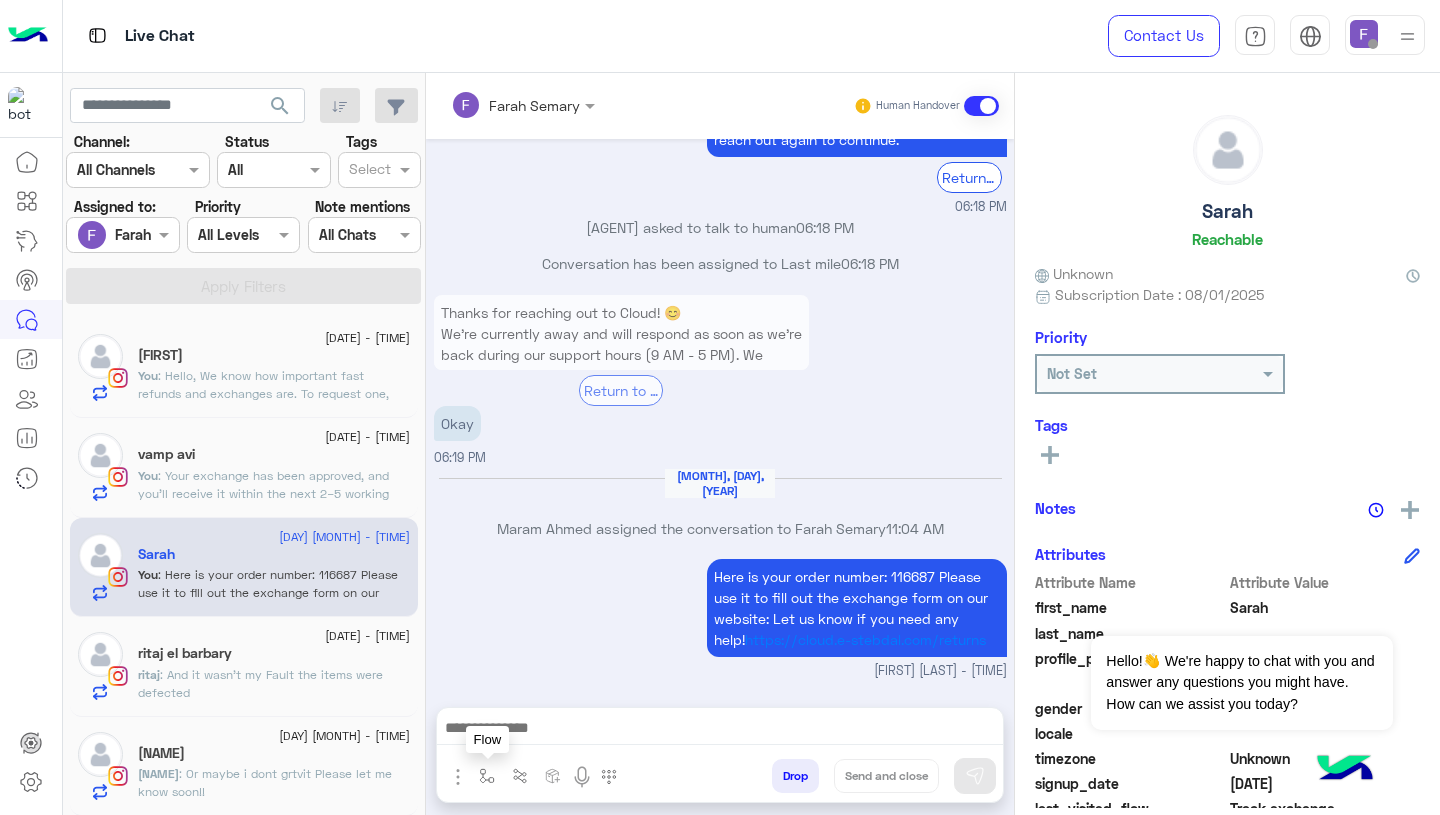 click at bounding box center (487, 776) 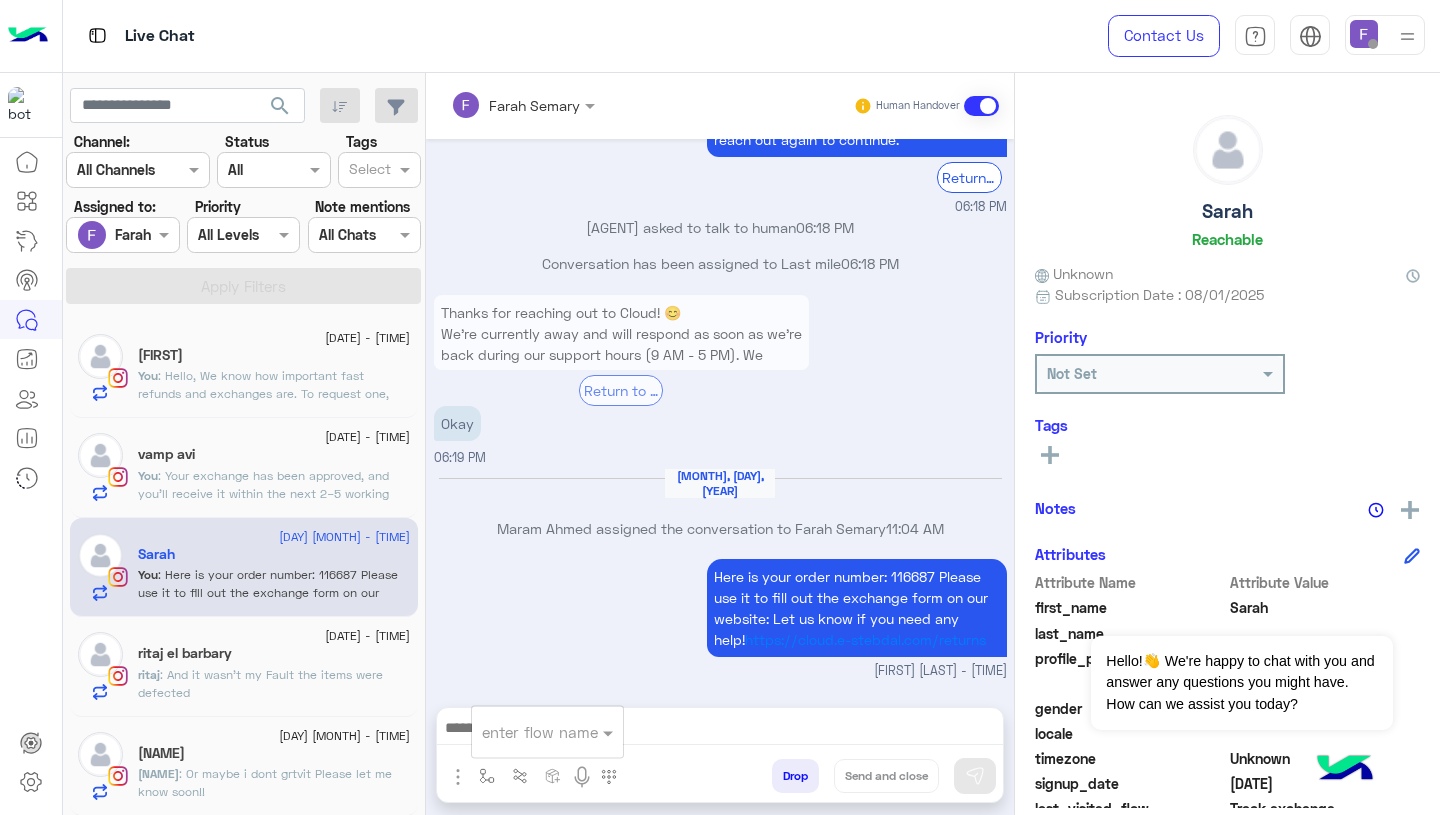 click at bounding box center (523, 732) 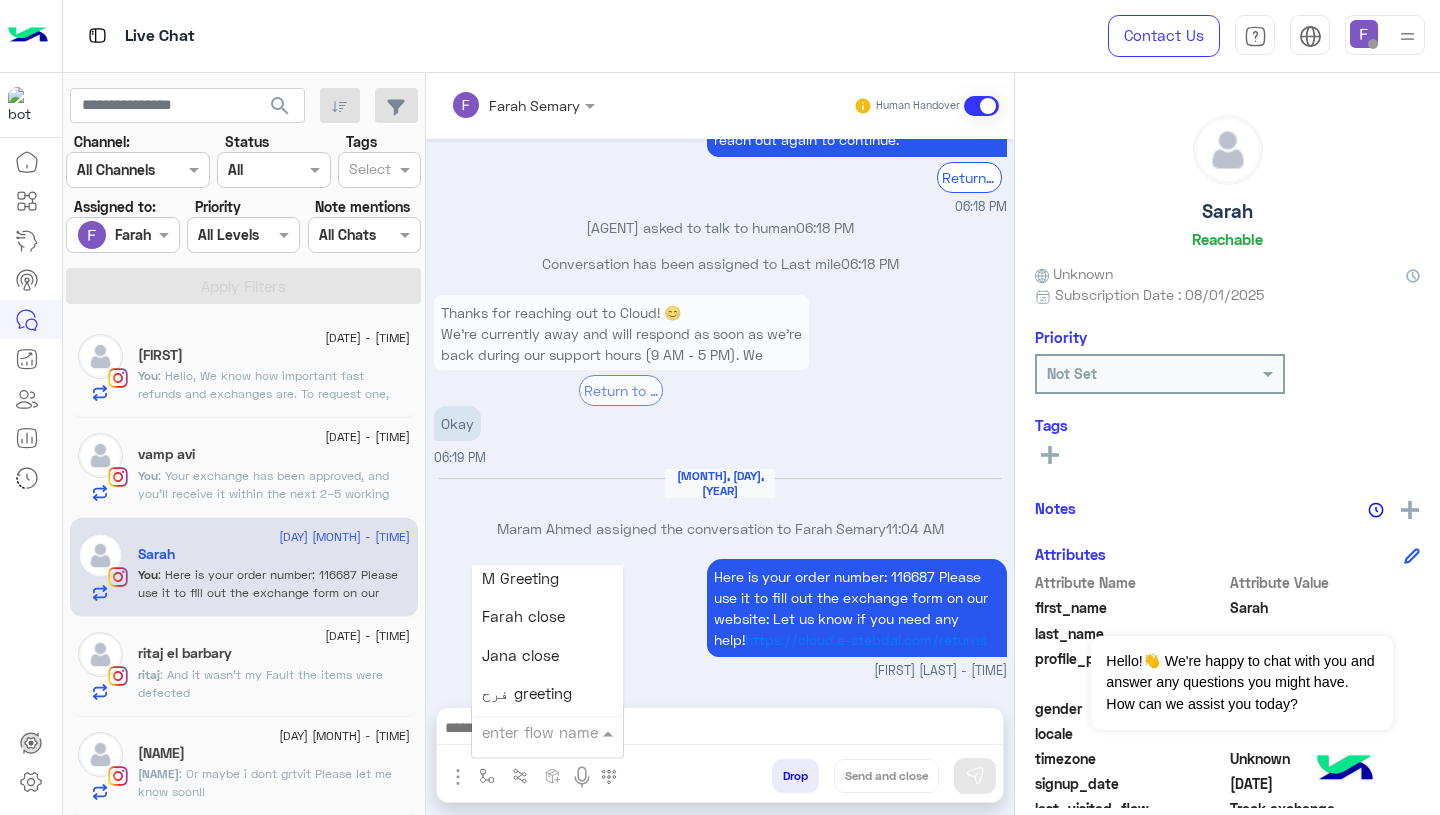 scroll, scrollTop: 2536, scrollLeft: 0, axis: vertical 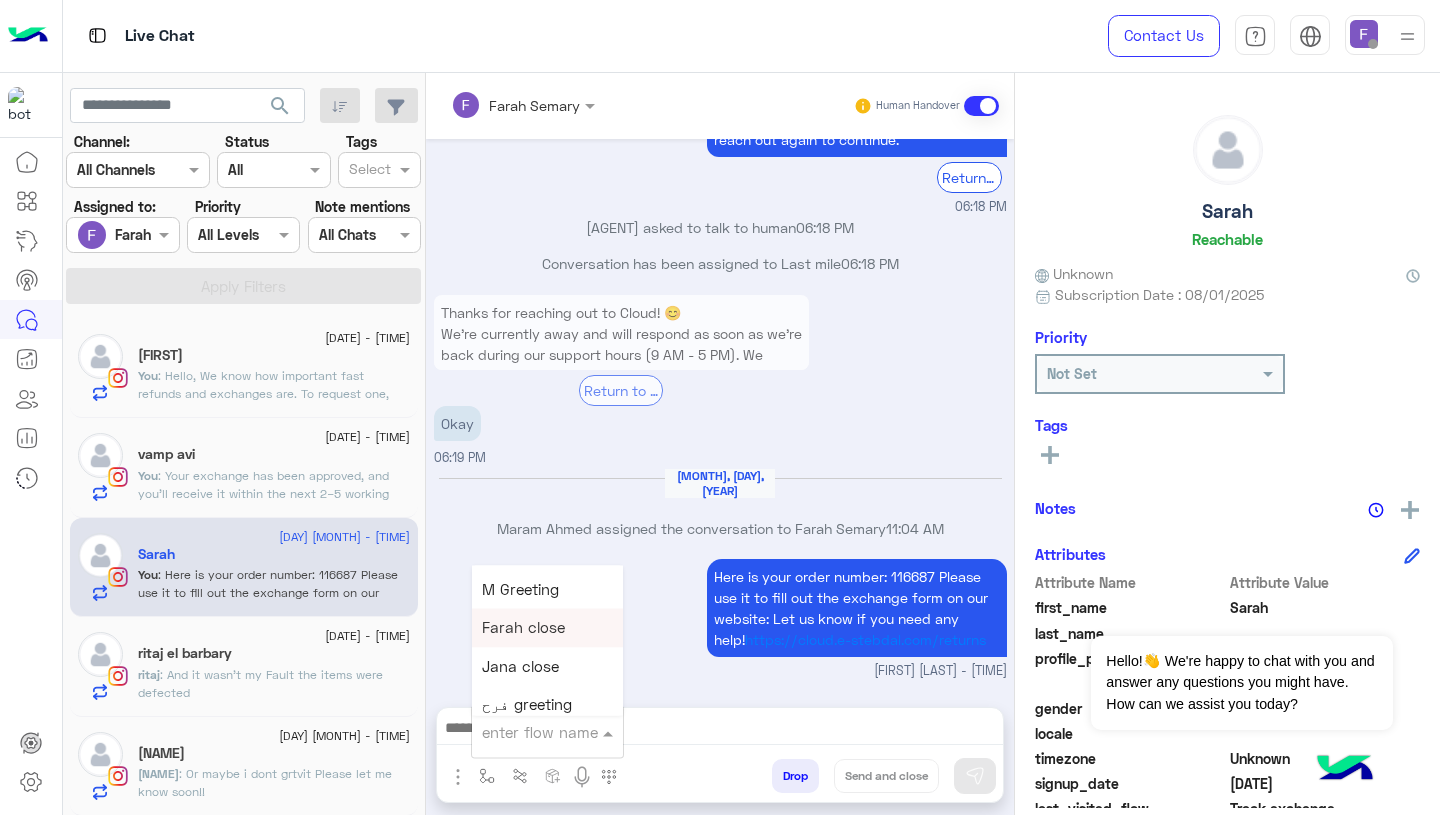 click on "Farah close" at bounding box center [523, 628] 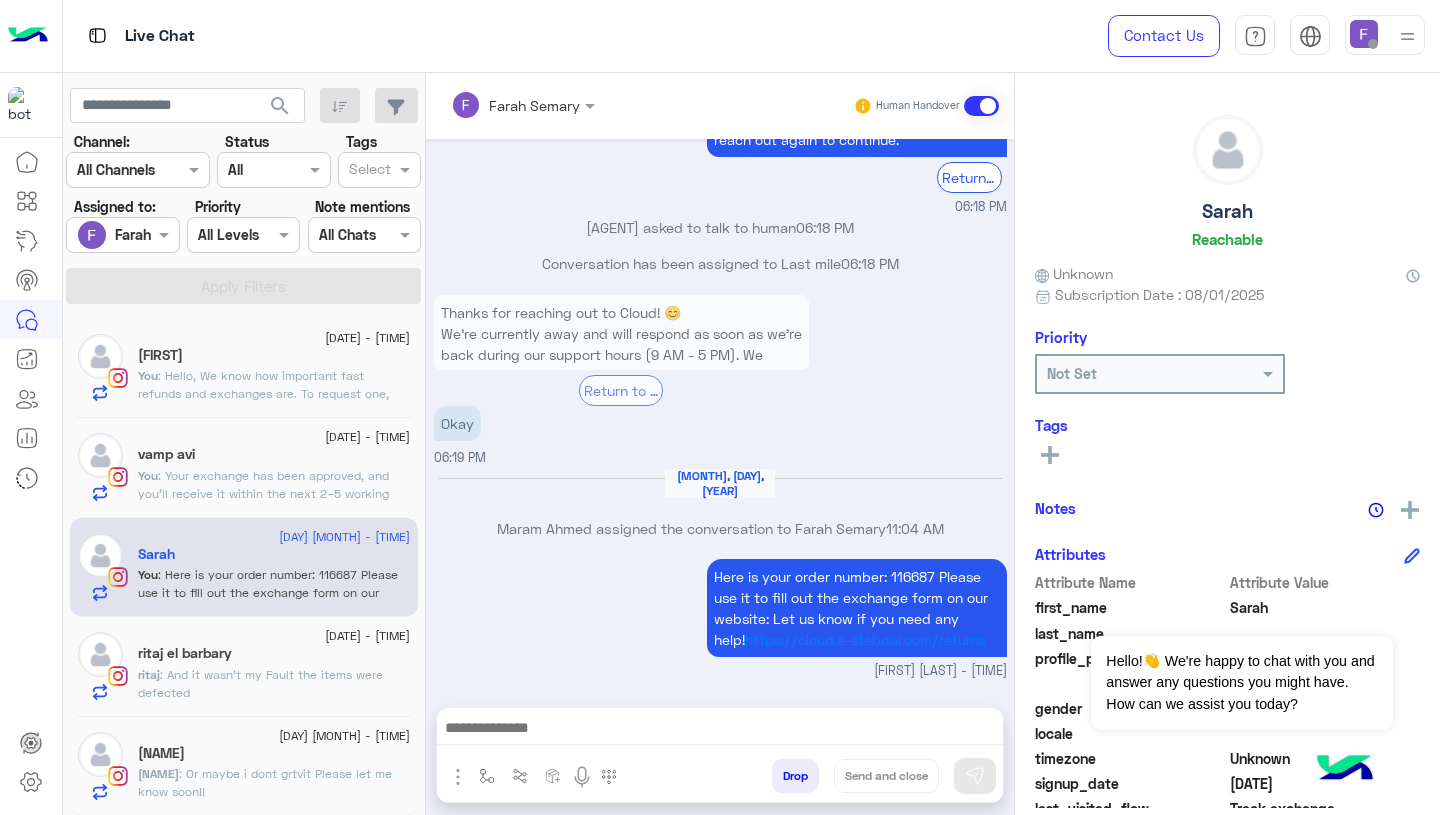type on "**********" 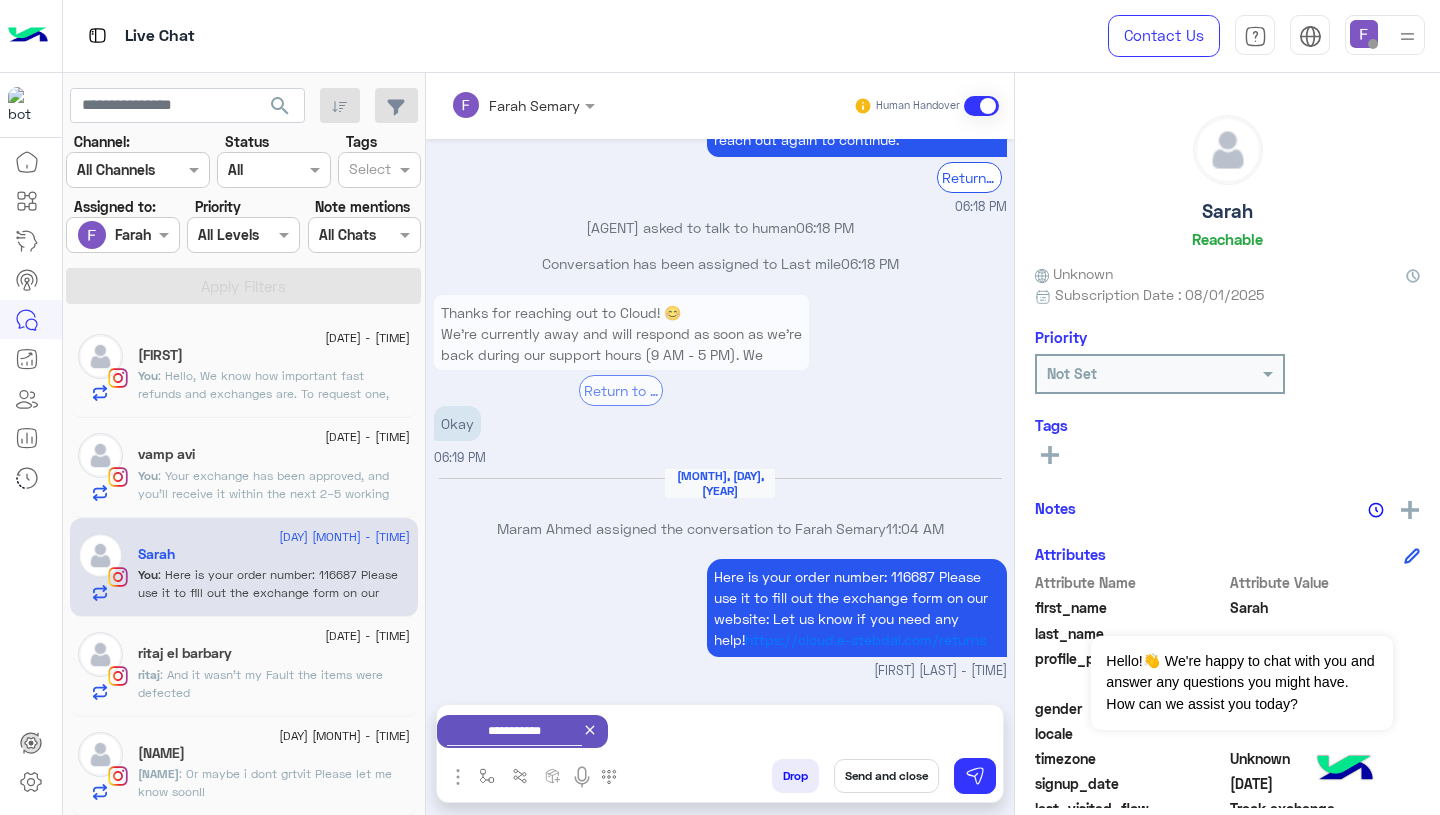 click on "Send and close" at bounding box center (886, 776) 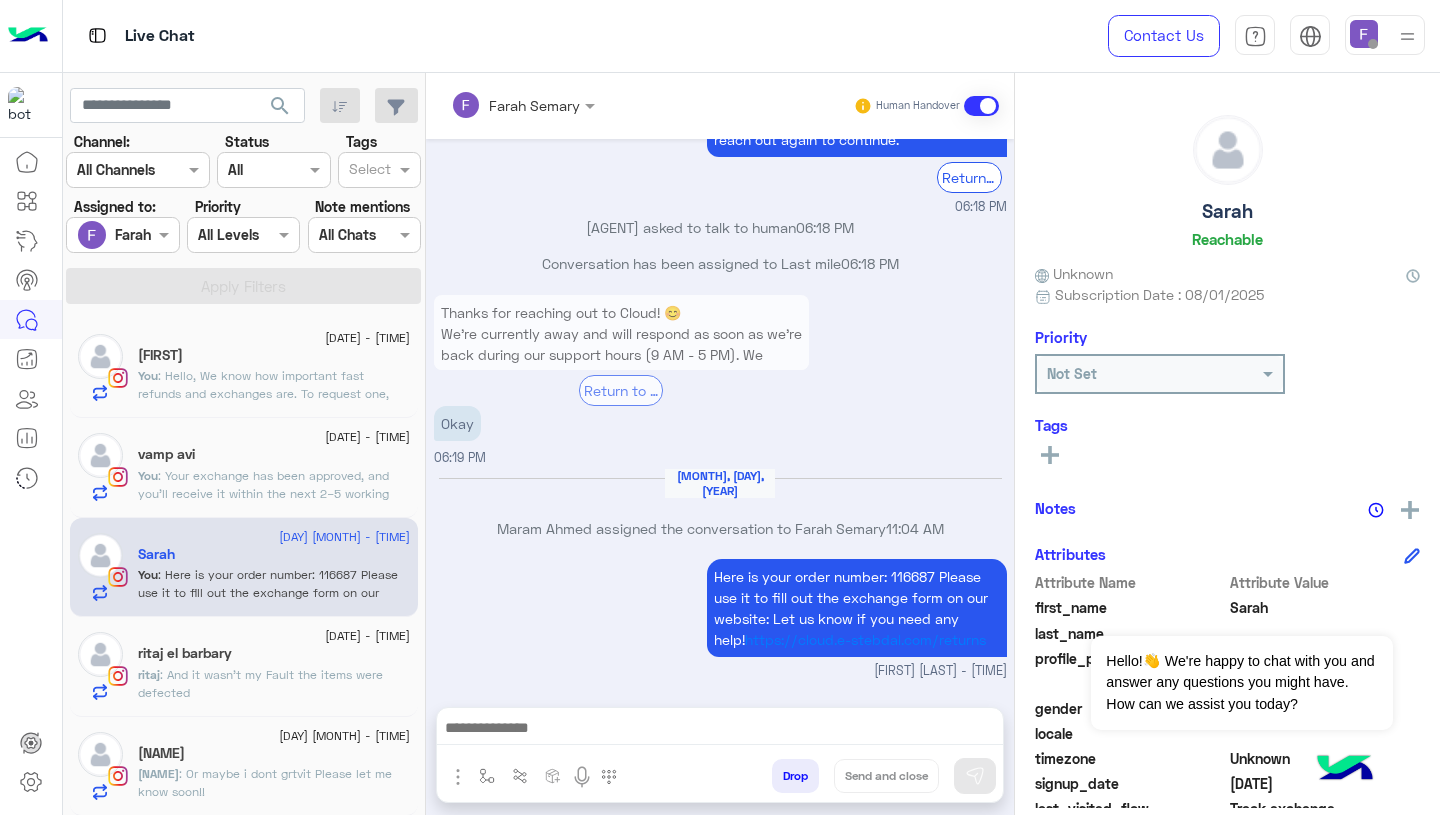 scroll, scrollTop: 2424, scrollLeft: 0, axis: vertical 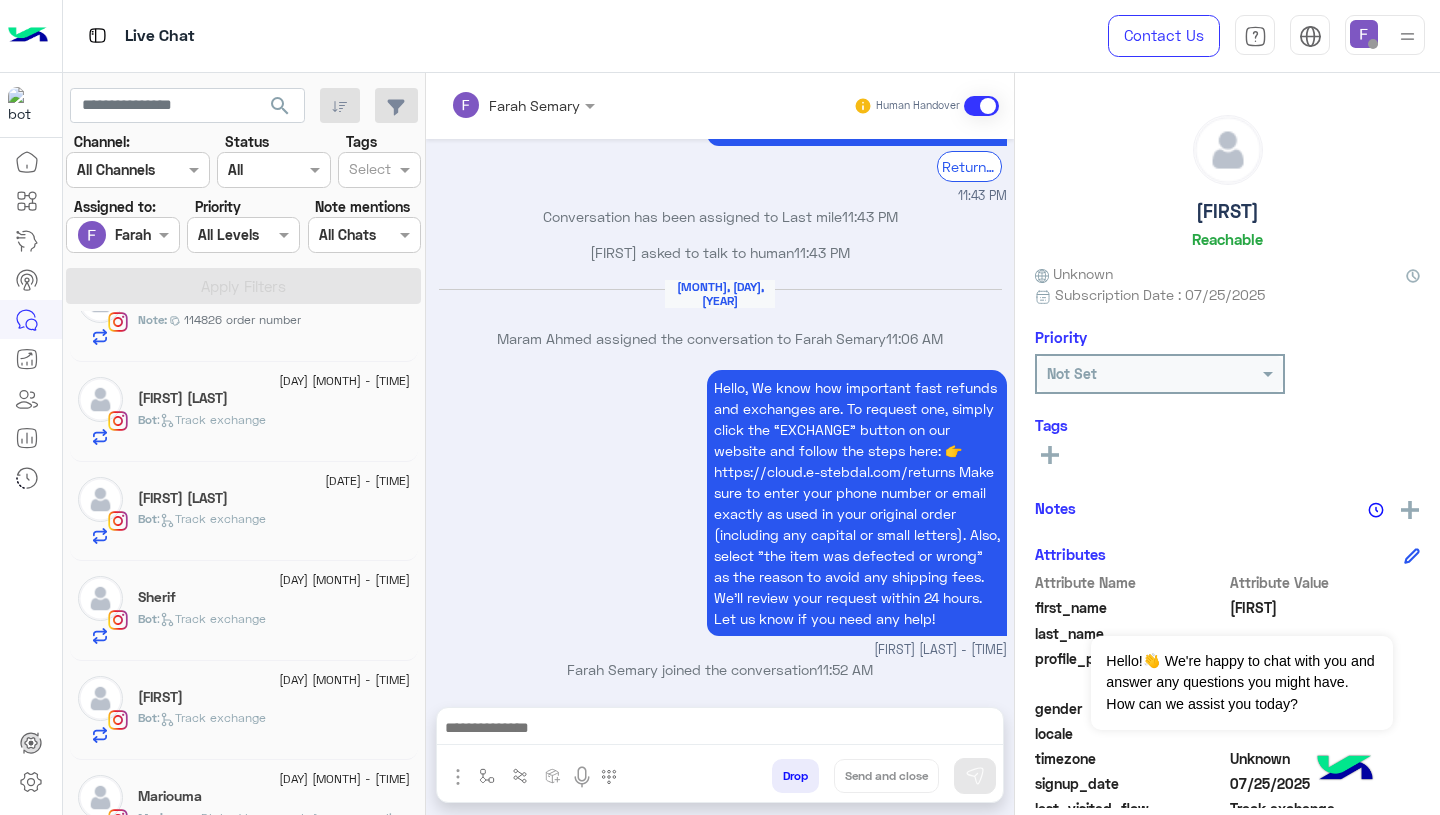 click on "Bot :   Track exchange" 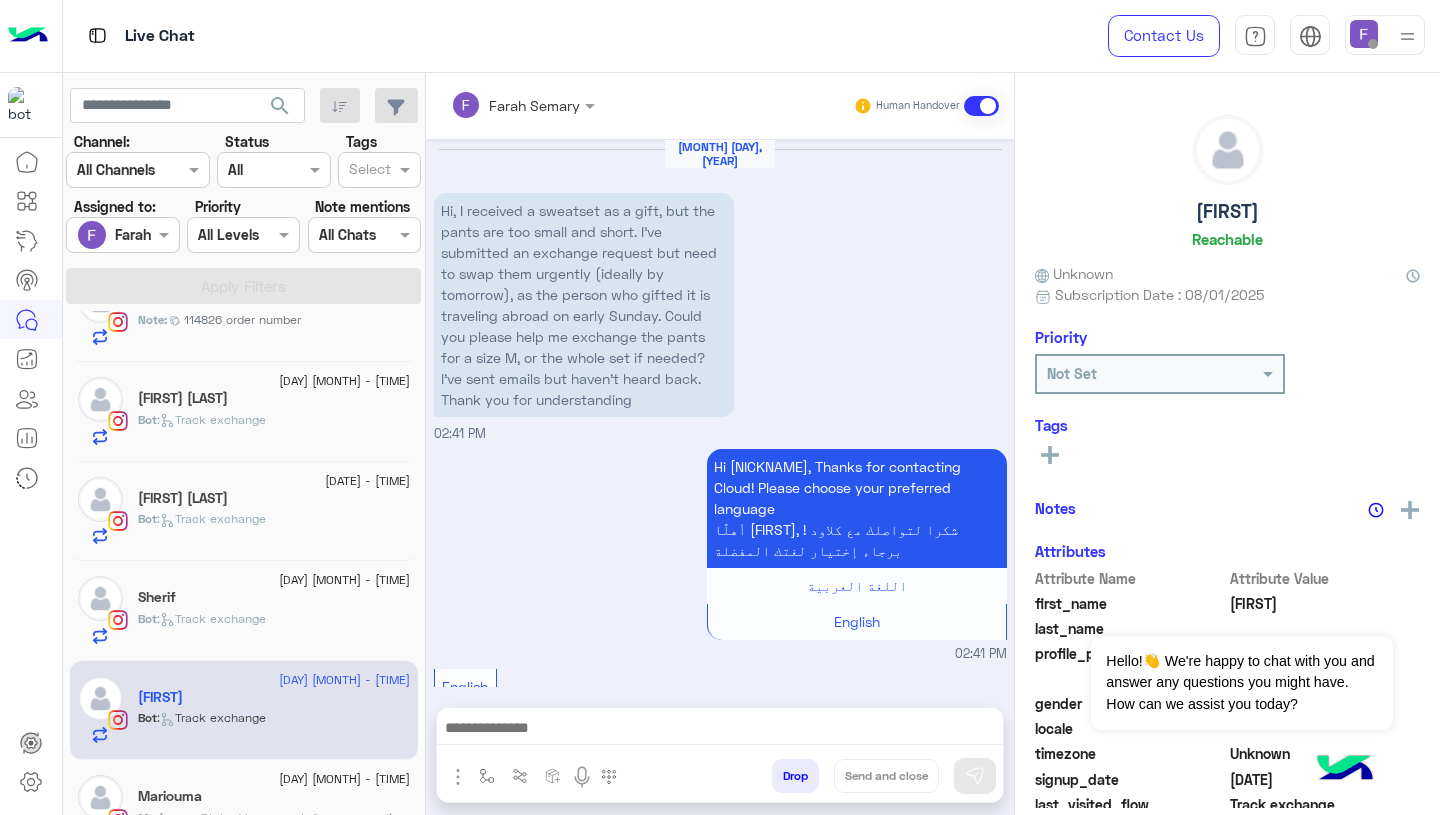 scroll, scrollTop: 1560, scrollLeft: 0, axis: vertical 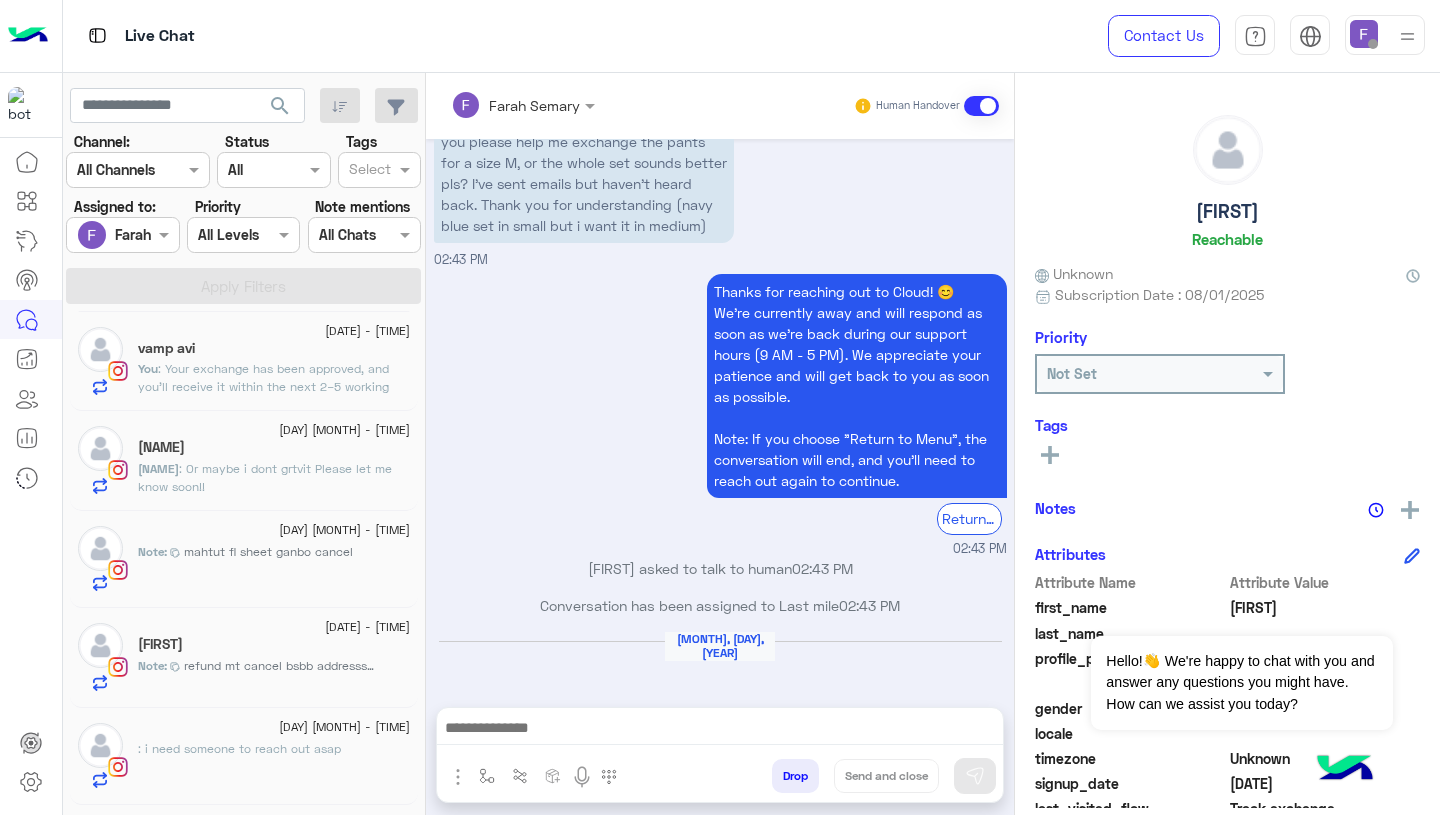 click on "1 August - 10:12 PM     Note :  mahtut fl sheet ganbo cancel" 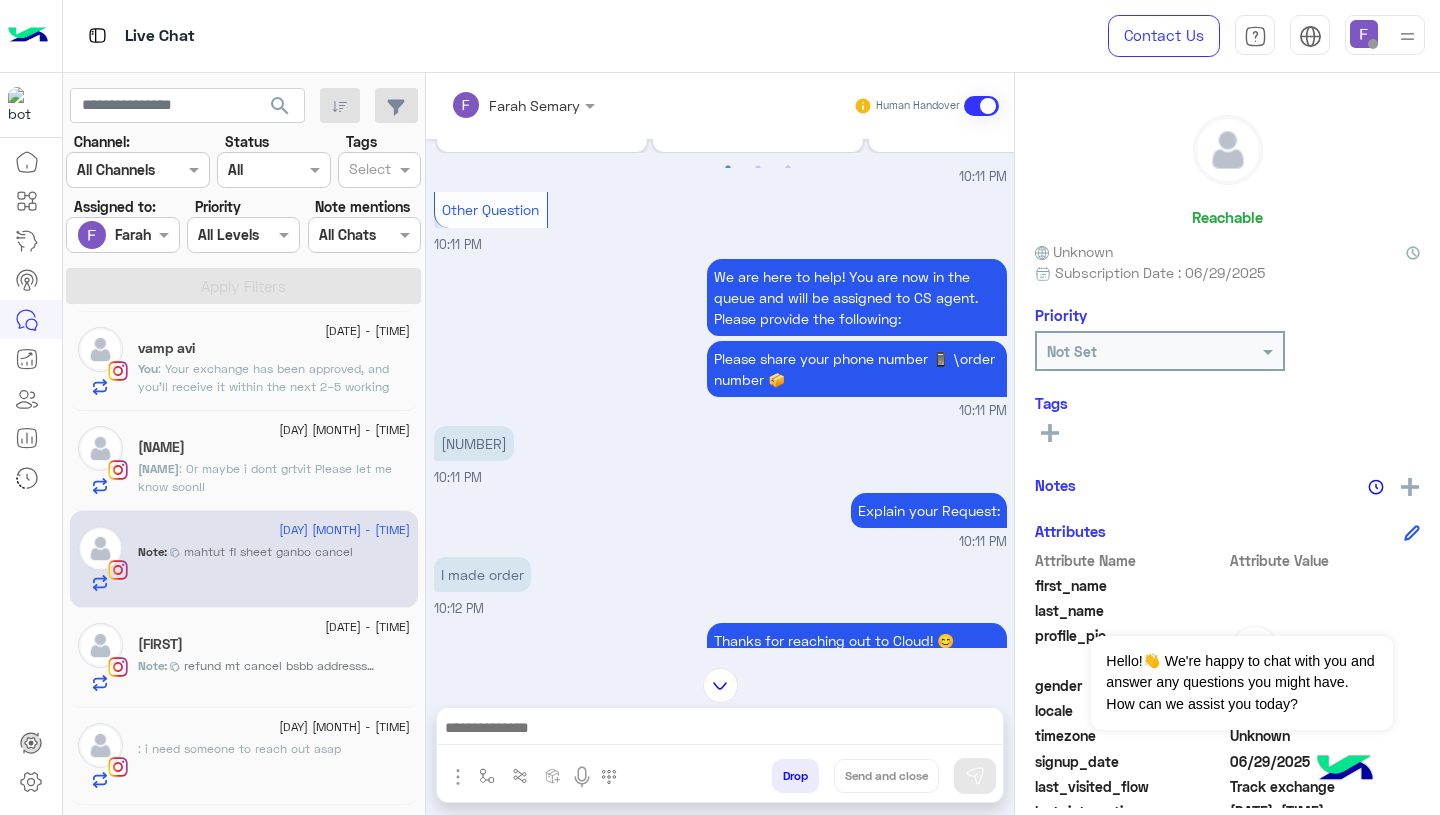 scroll, scrollTop: 736, scrollLeft: 0, axis: vertical 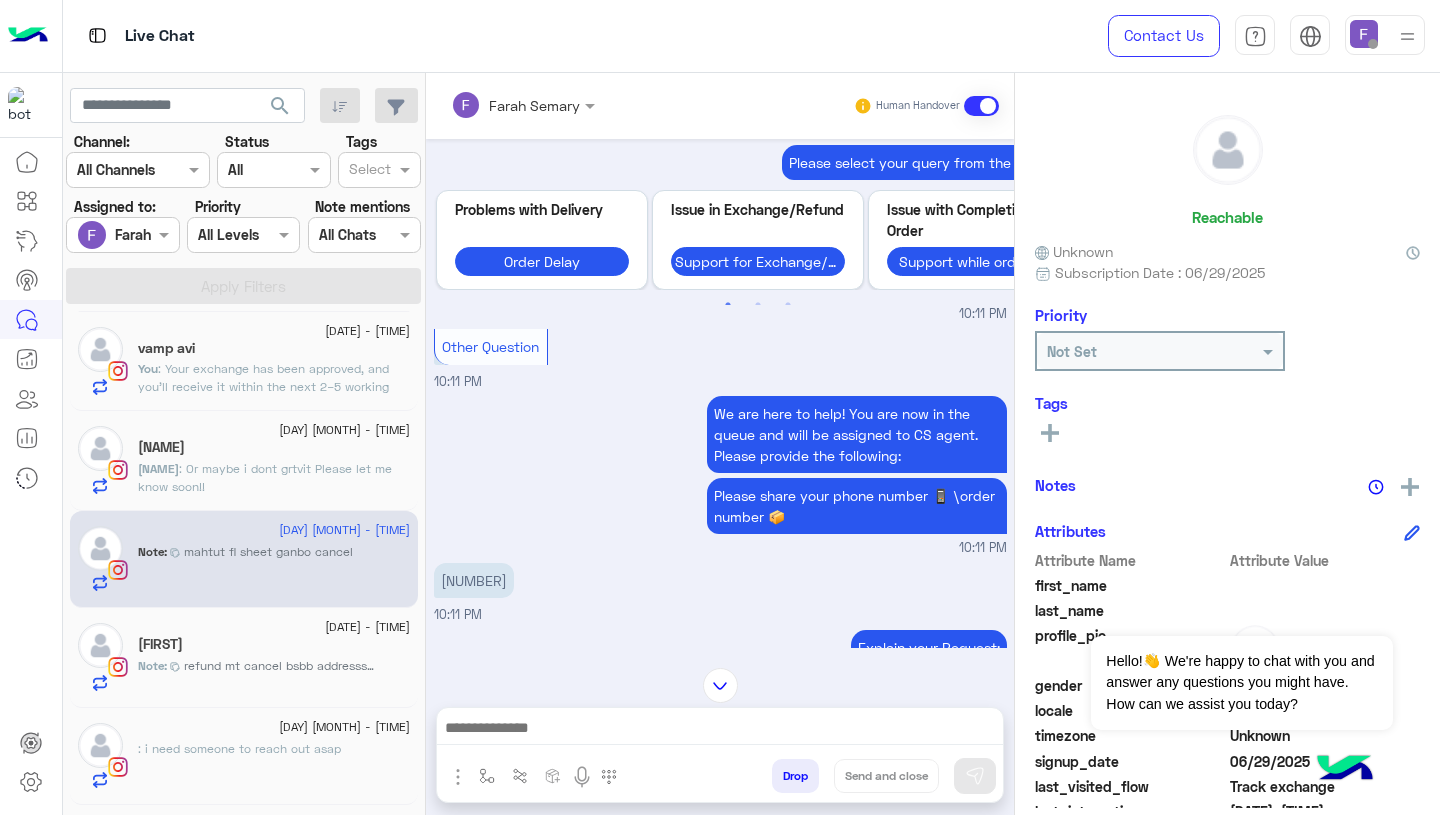 click on "107973" at bounding box center [474, 580] 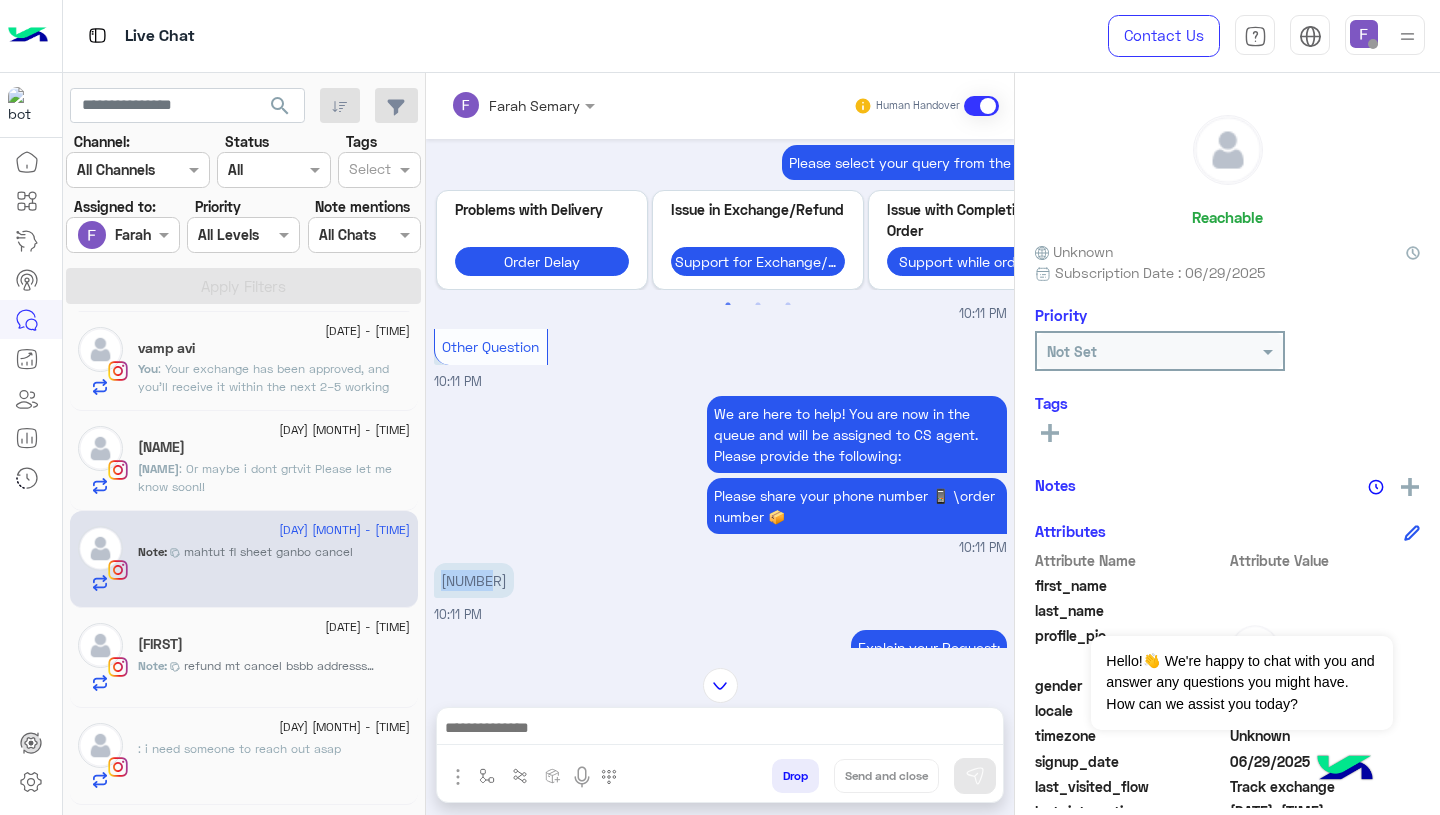 click on "107973" at bounding box center (474, 580) 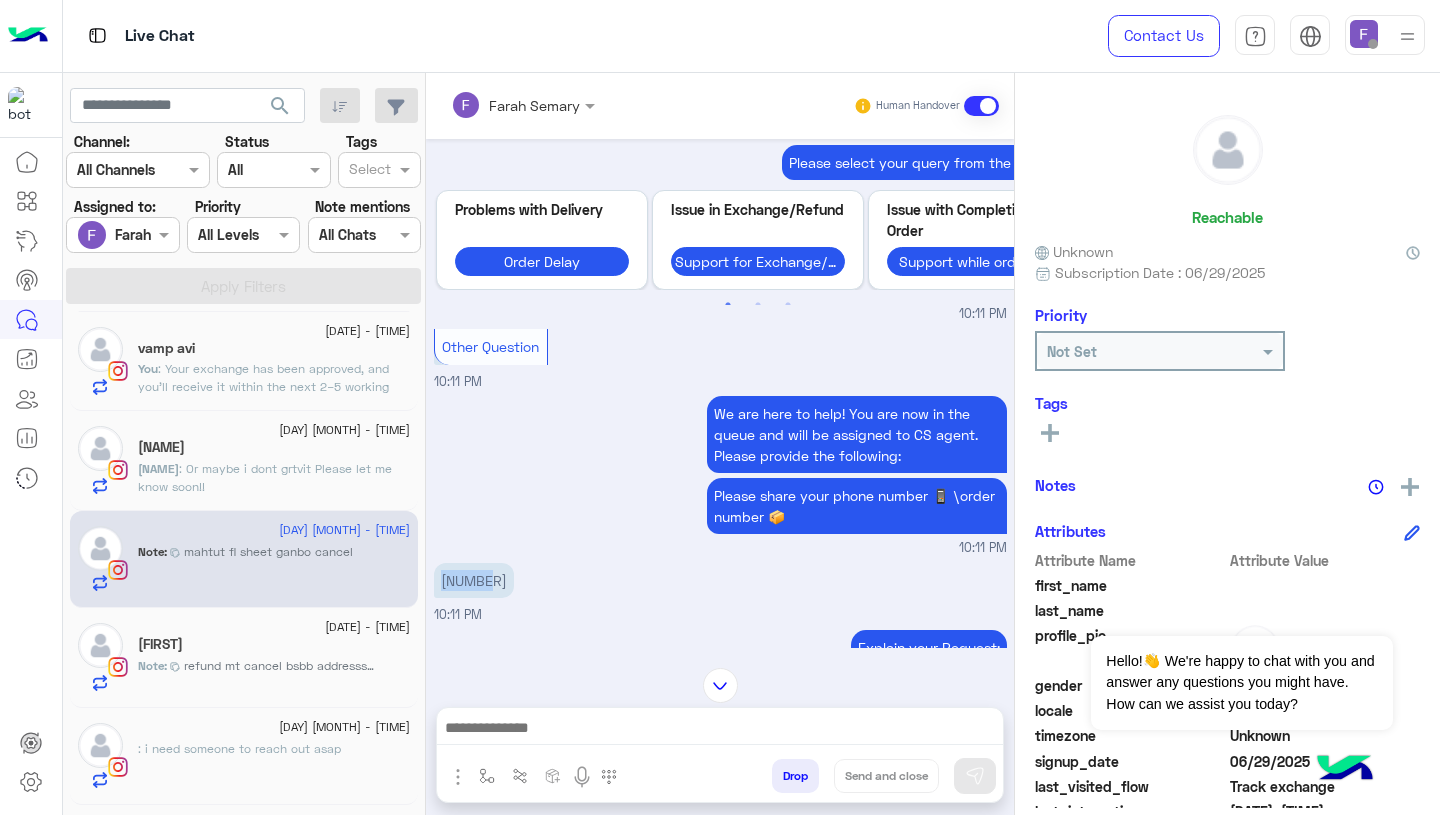 click on "Please share your phone number 📱 \order number 📦" at bounding box center (857, 506) 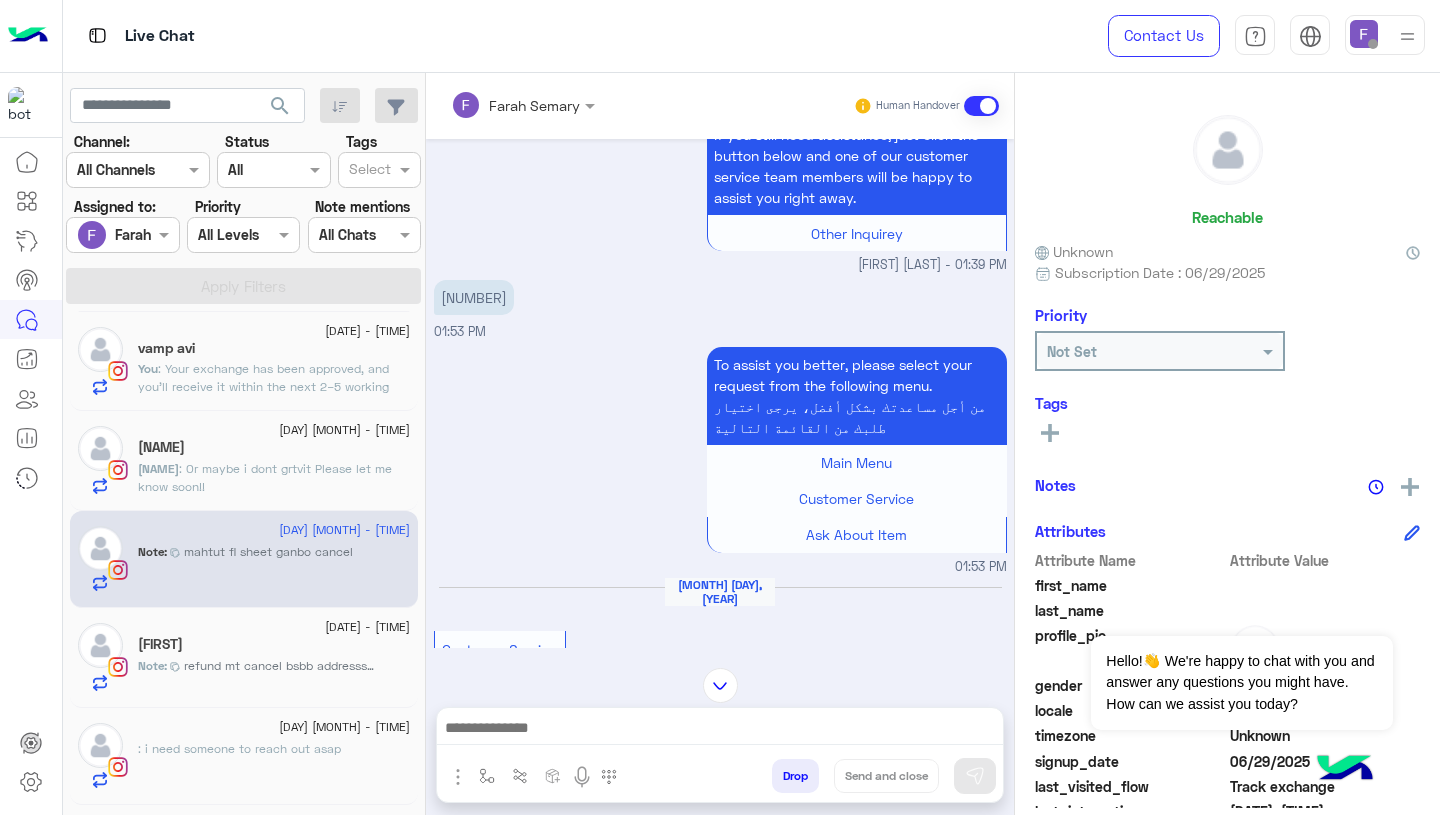 scroll, scrollTop: 4506, scrollLeft: 0, axis: vertical 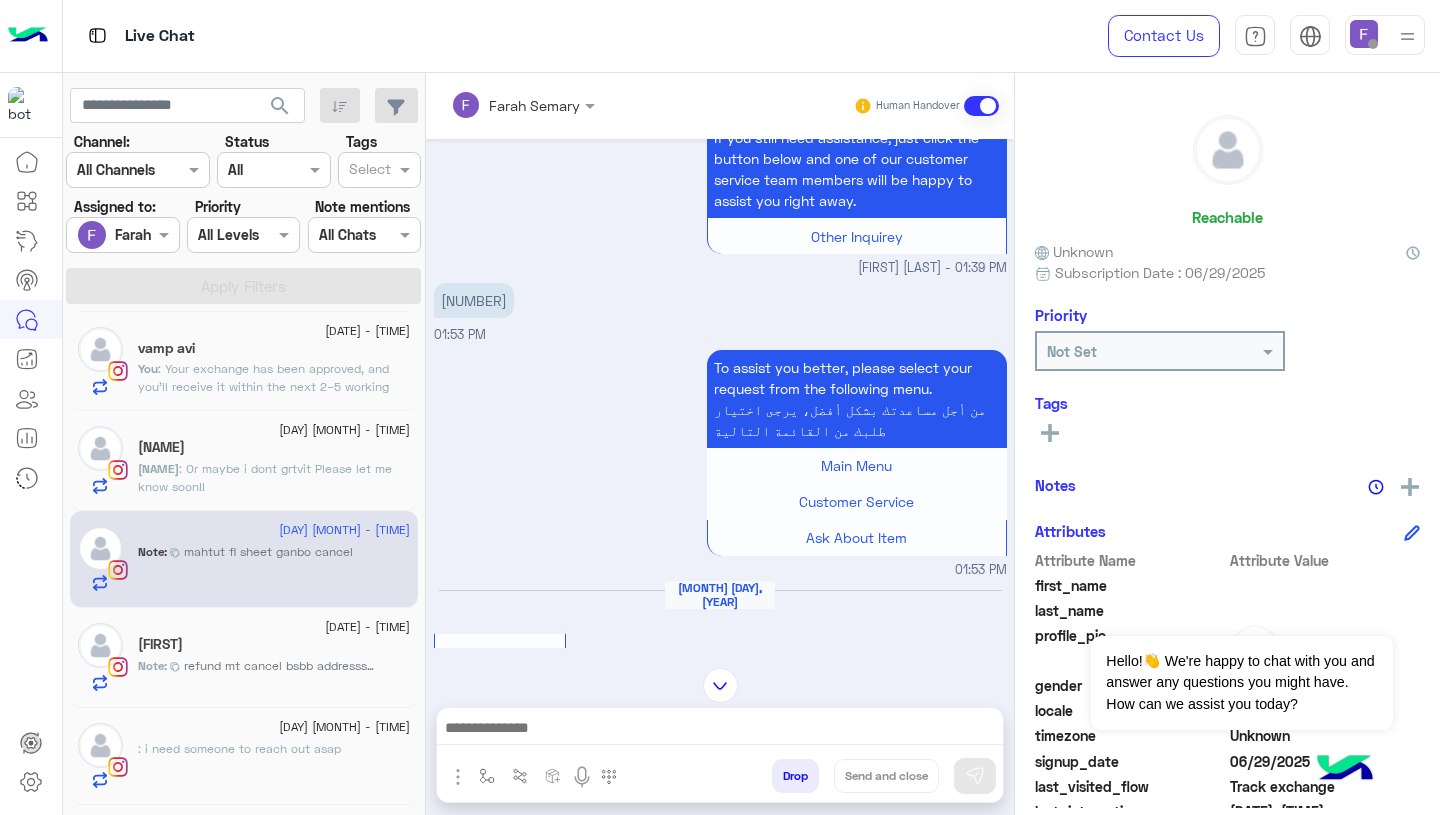 click on "107973" at bounding box center [474, 300] 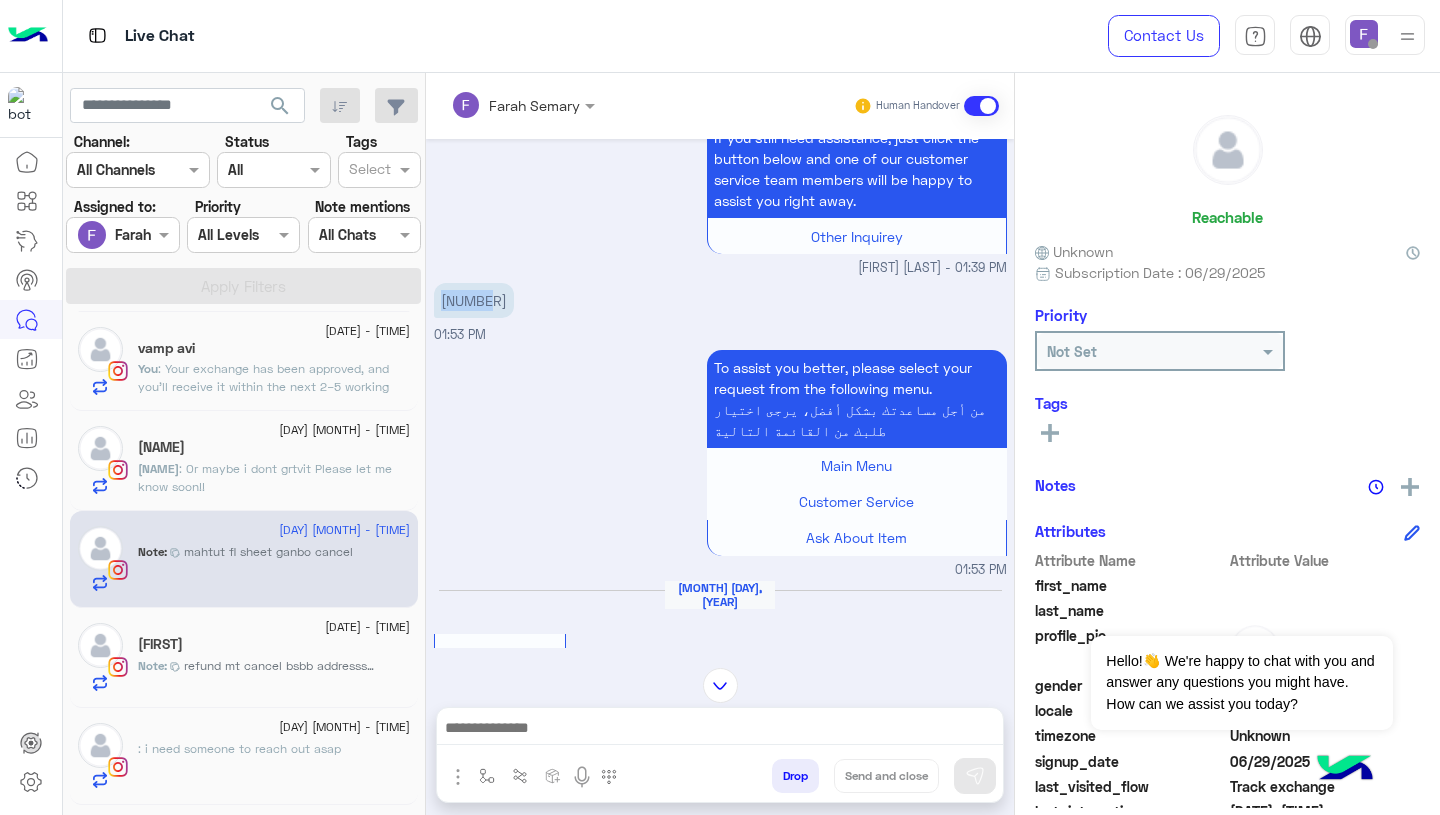 click on "107973" at bounding box center [474, 300] 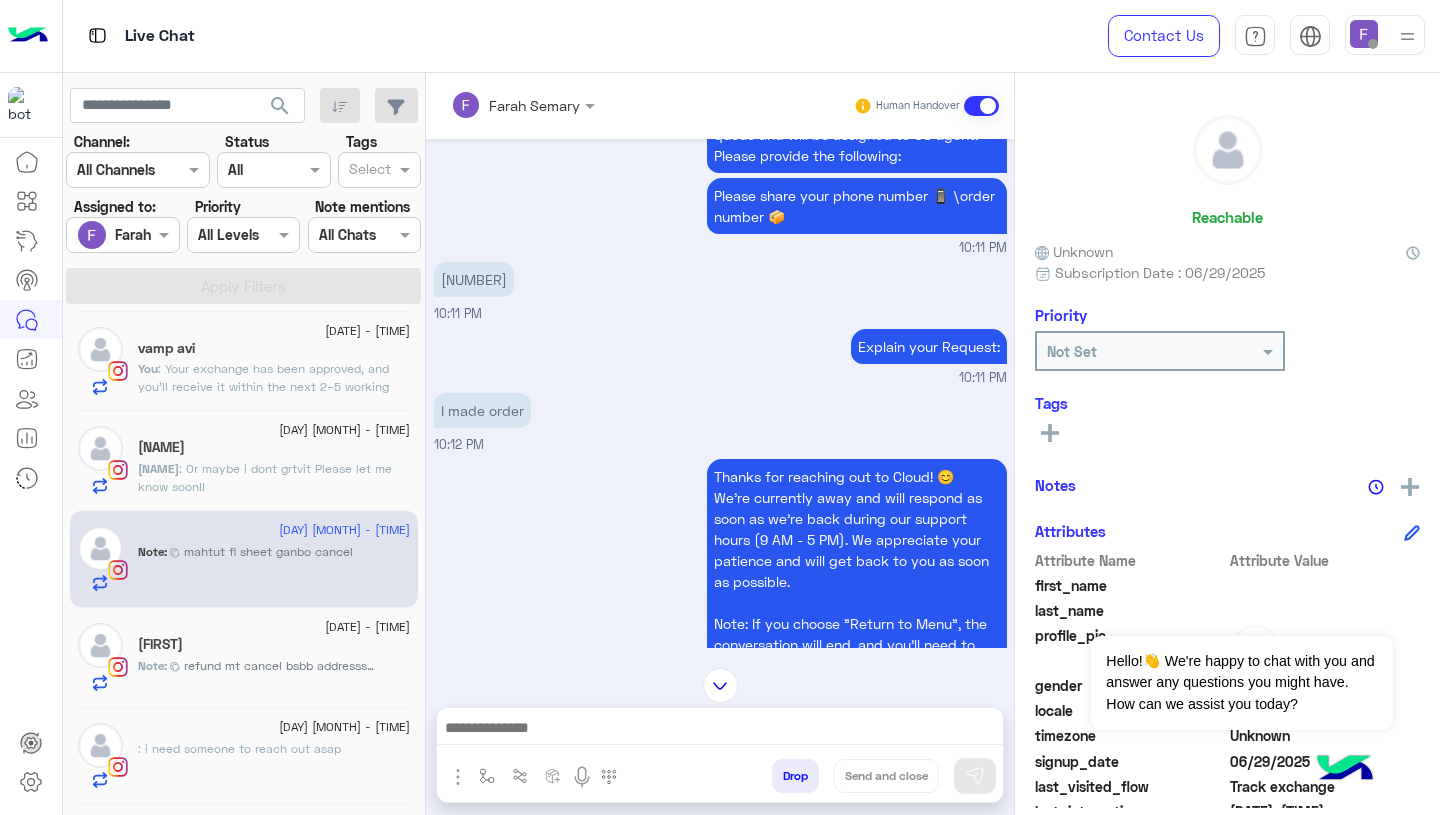 scroll, scrollTop: 5836, scrollLeft: 0, axis: vertical 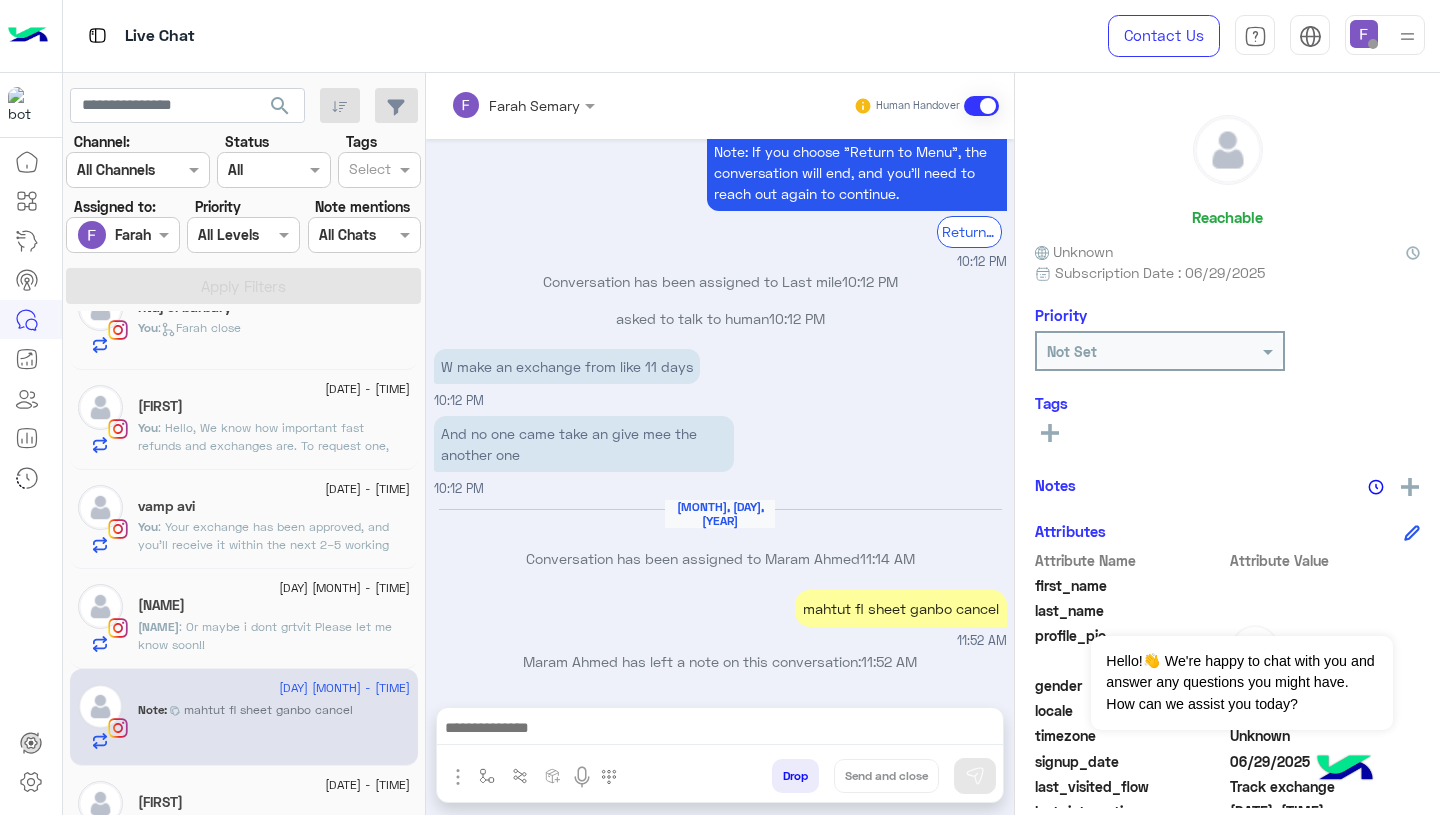 click on "[DATE] - [TIME]" 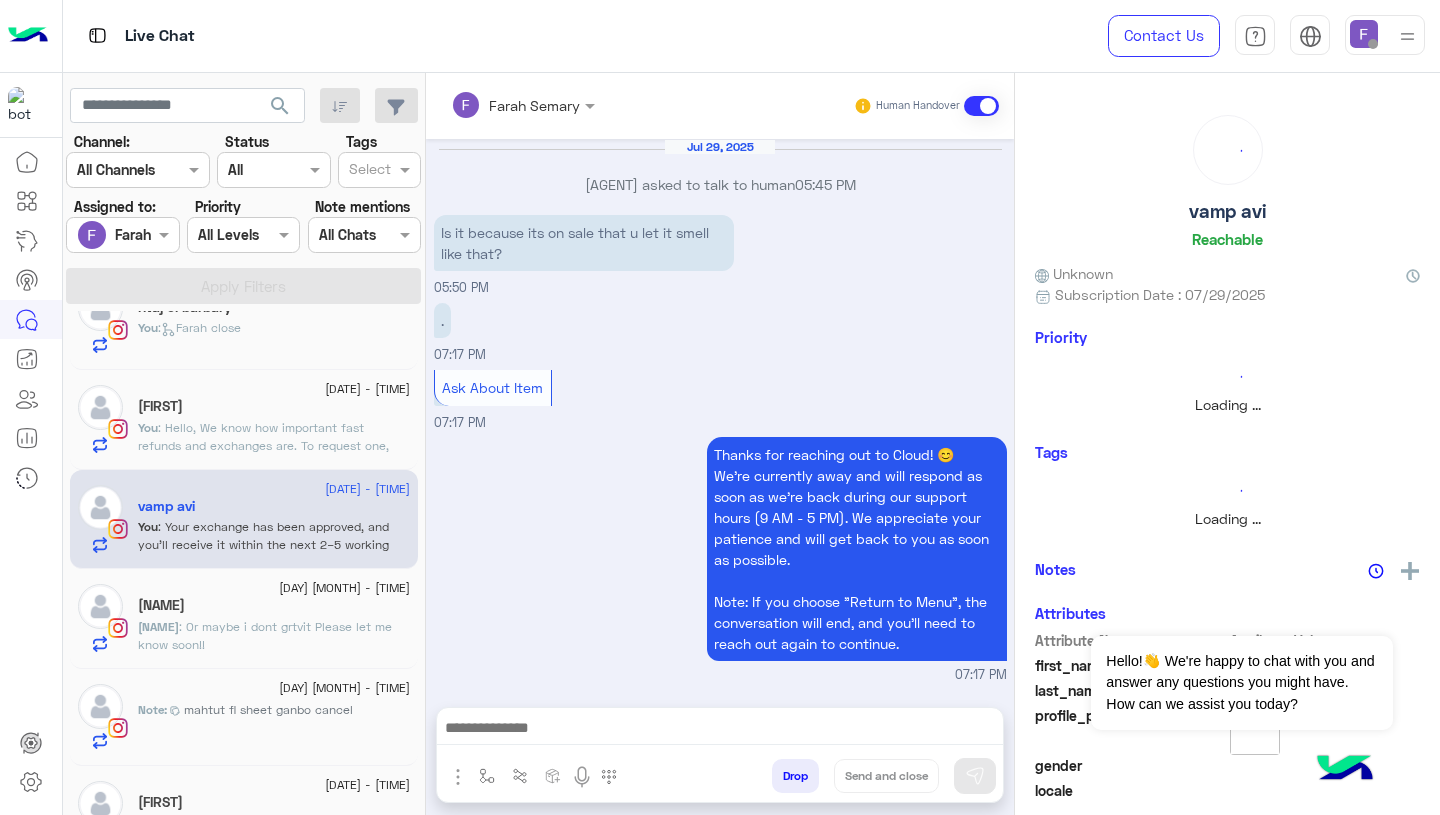 scroll, scrollTop: 2096, scrollLeft: 0, axis: vertical 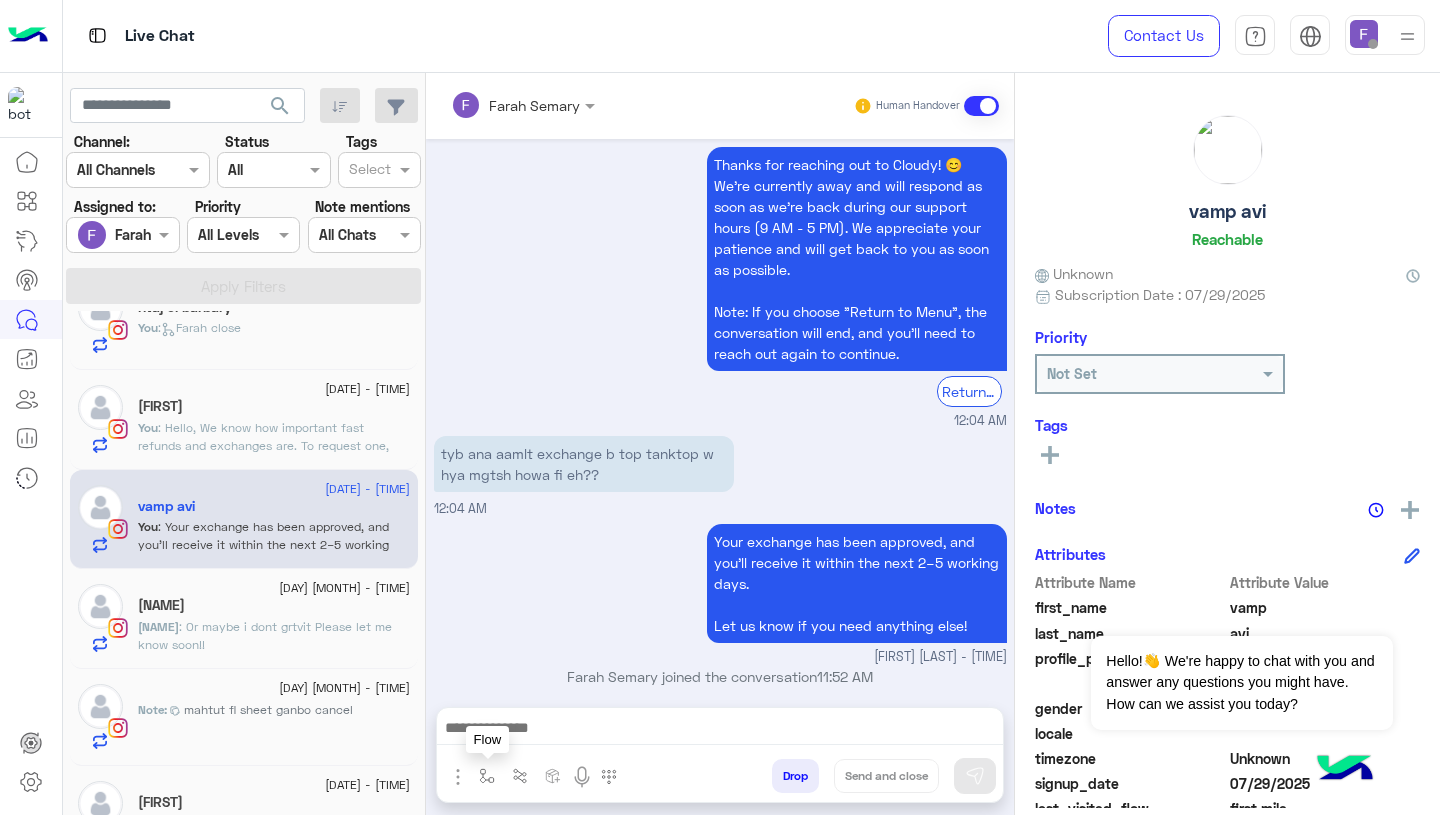 click at bounding box center [487, 776] 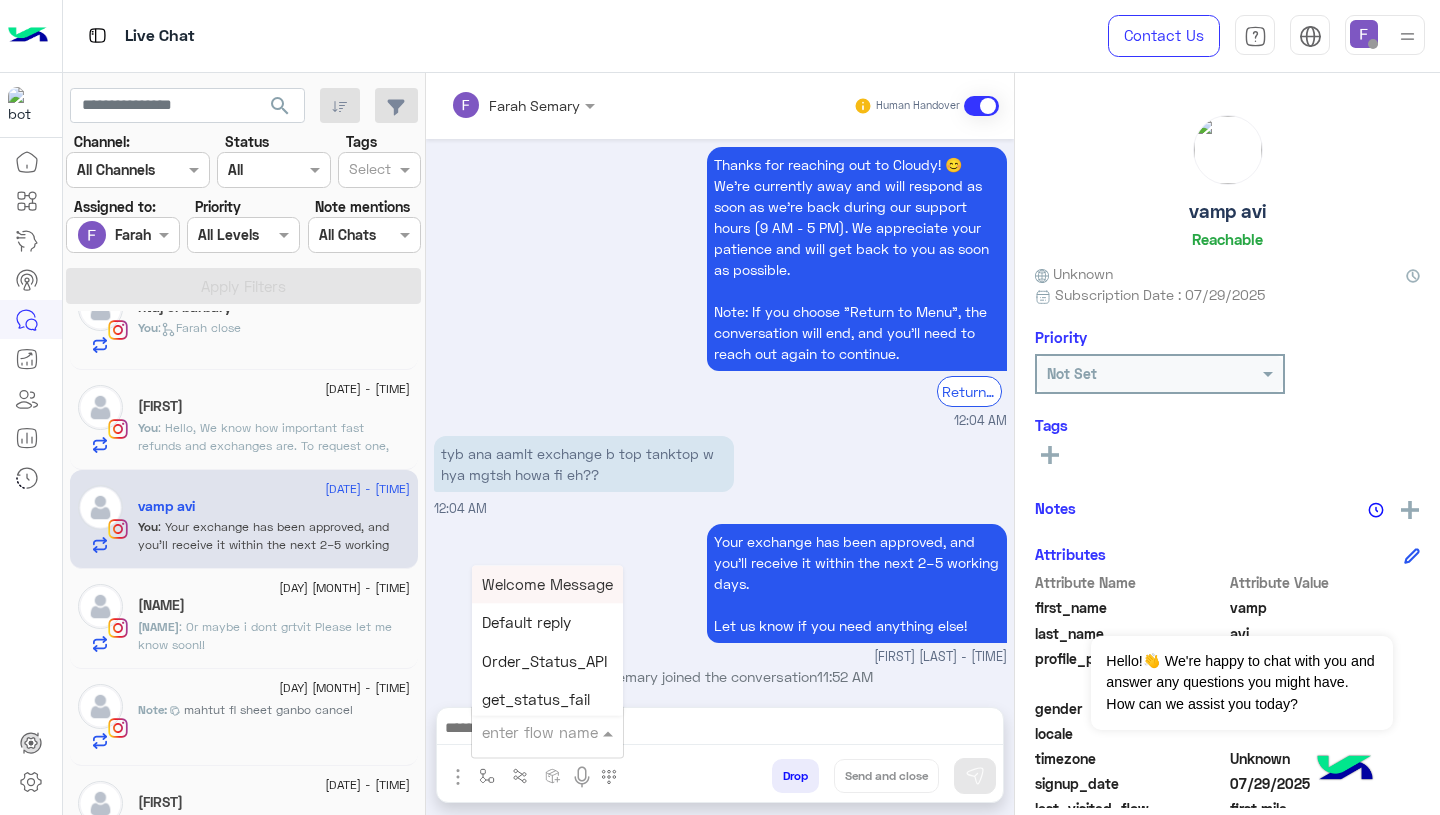click at bounding box center [523, 732] 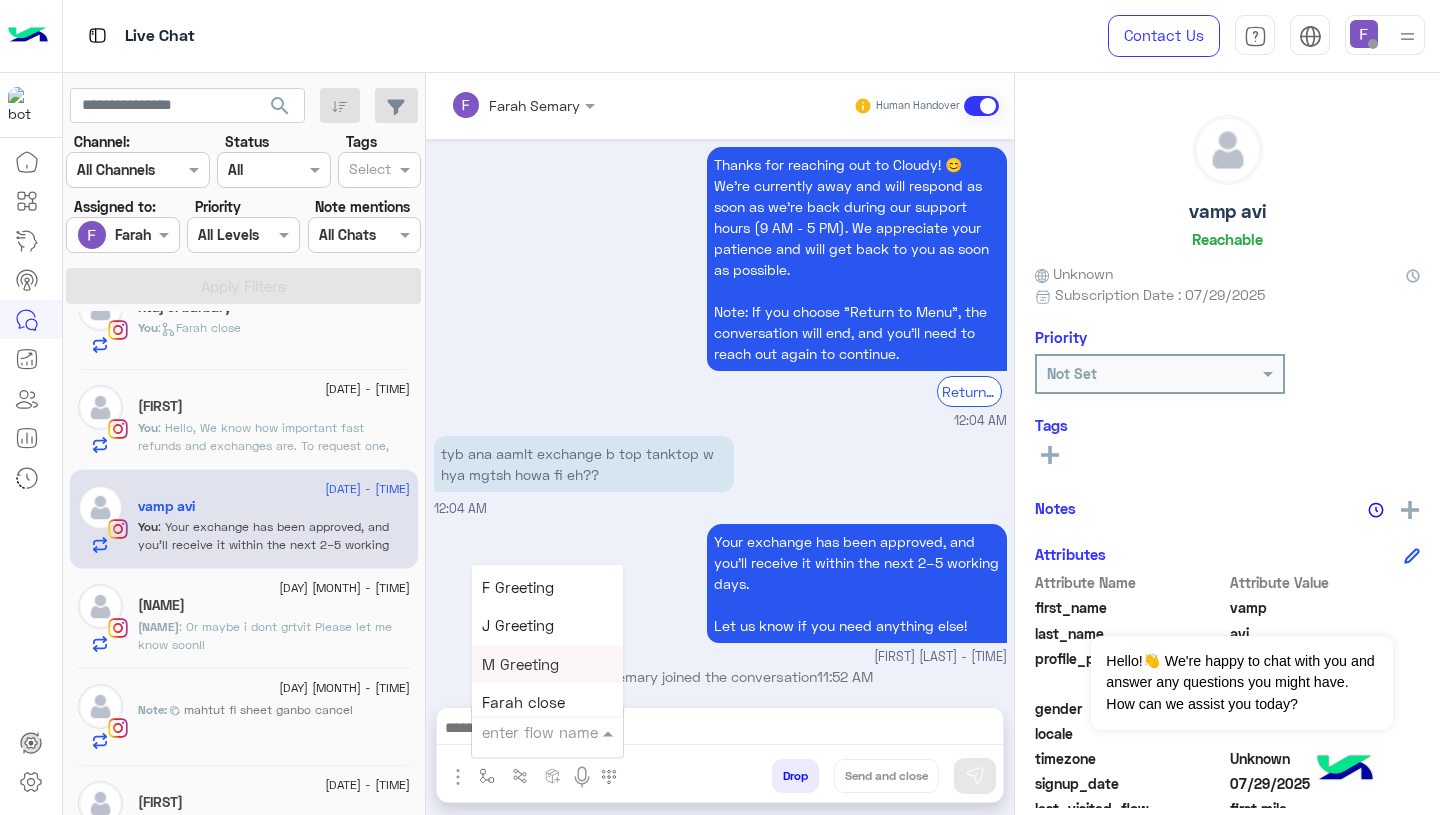 scroll, scrollTop: 2498, scrollLeft: 0, axis: vertical 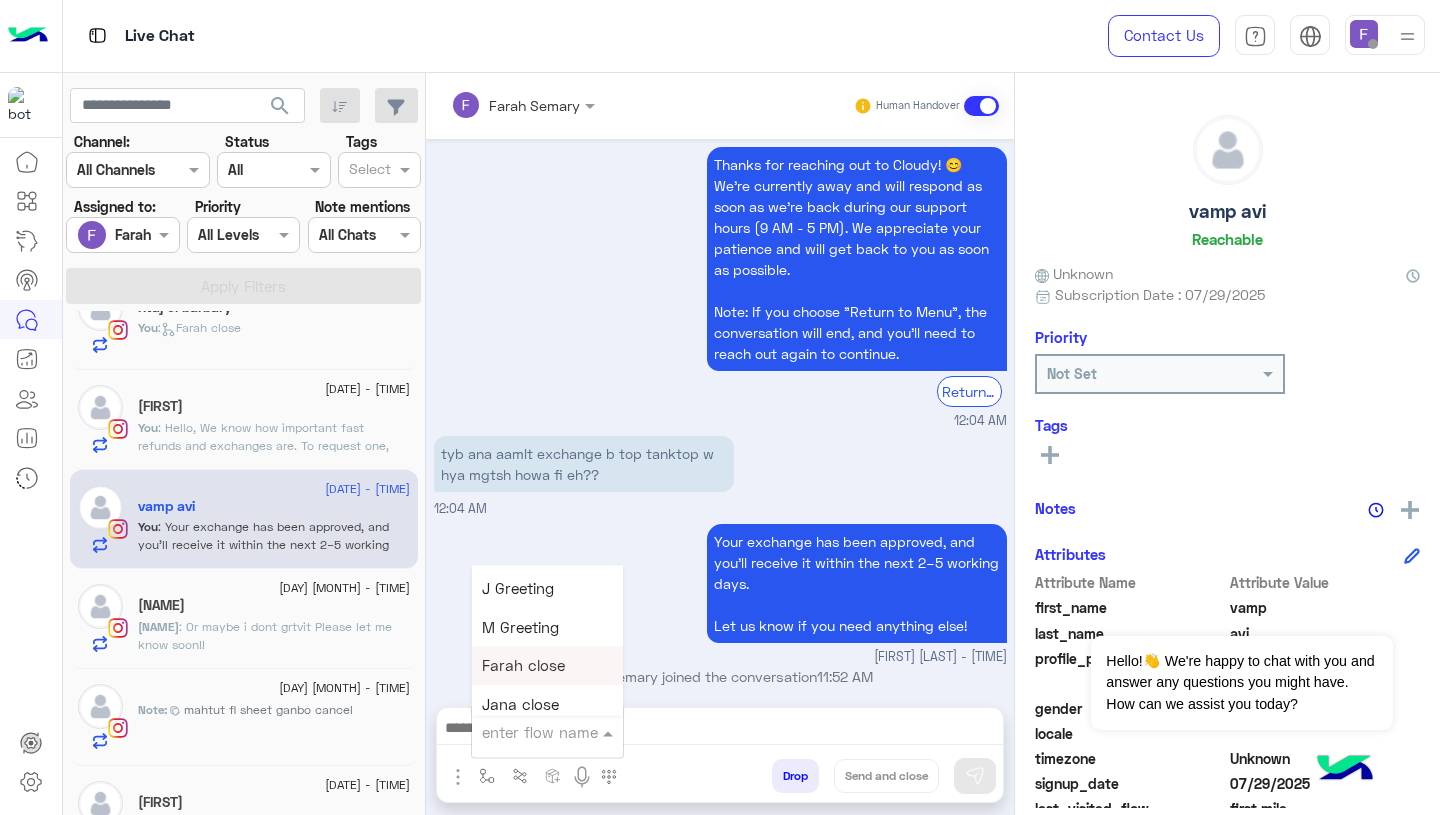 click on "Farah close" at bounding box center [523, 666] 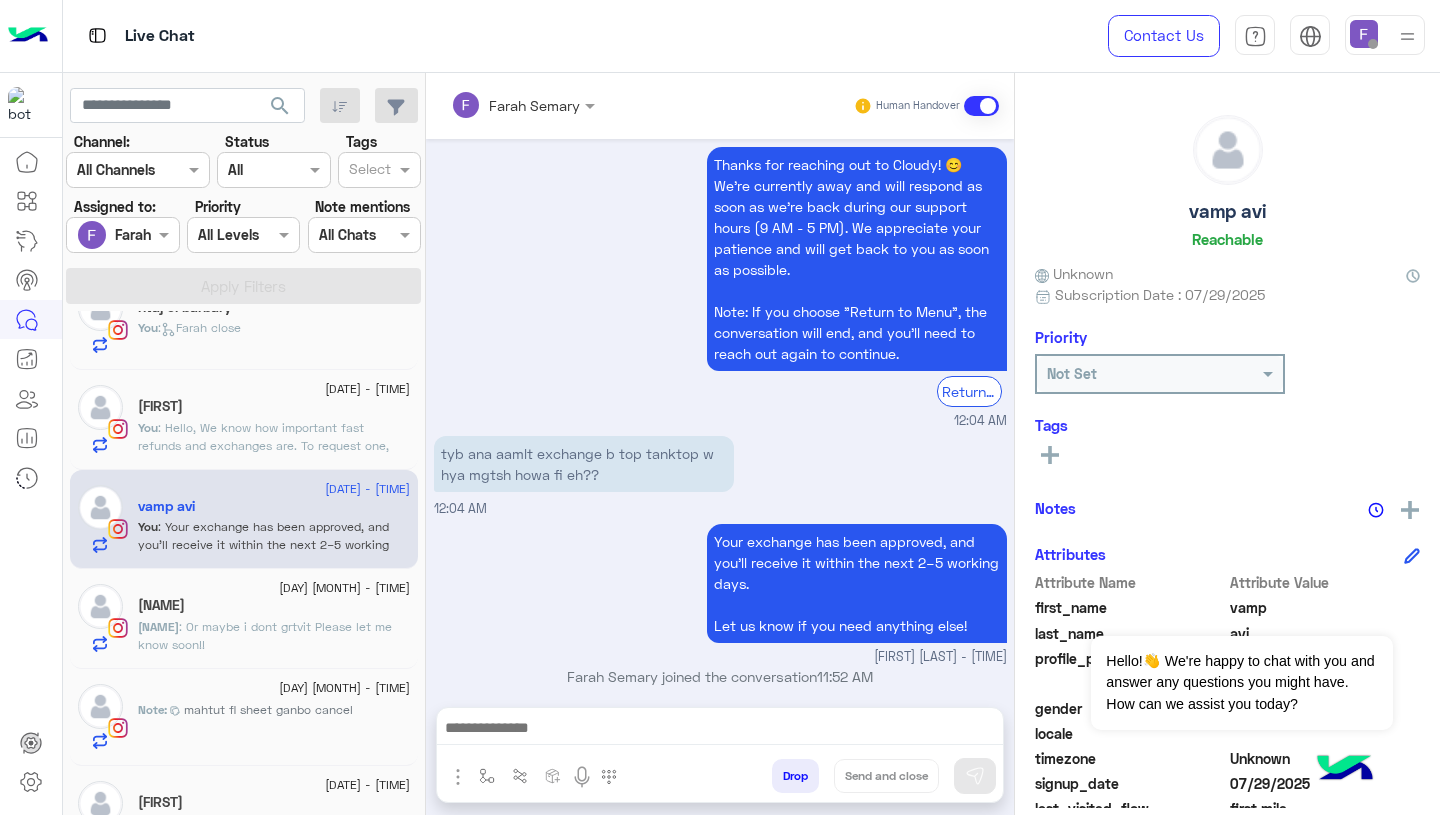 type on "**********" 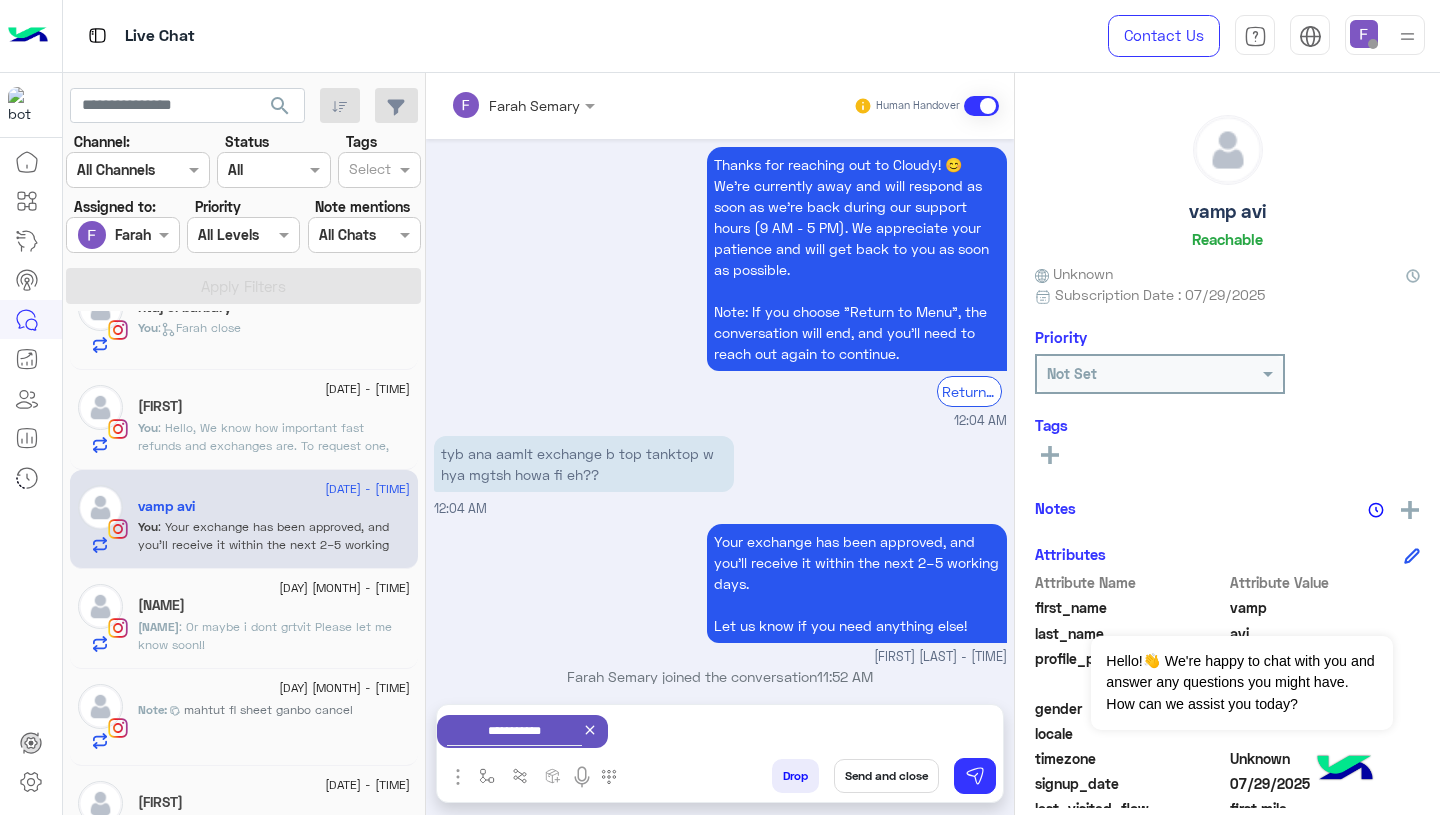 click on "Send and close" at bounding box center (886, 776) 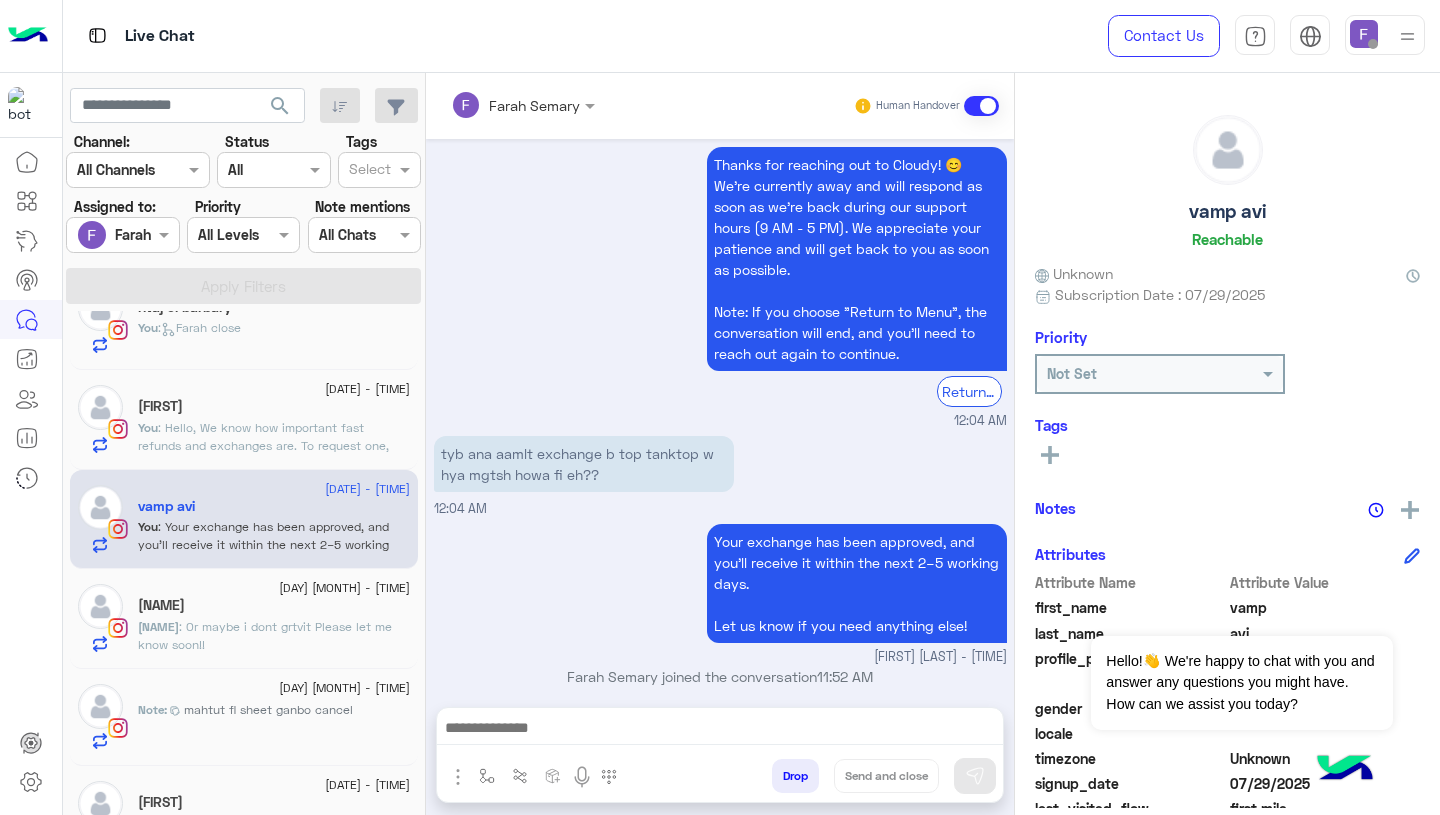 scroll, scrollTop: 2132, scrollLeft: 0, axis: vertical 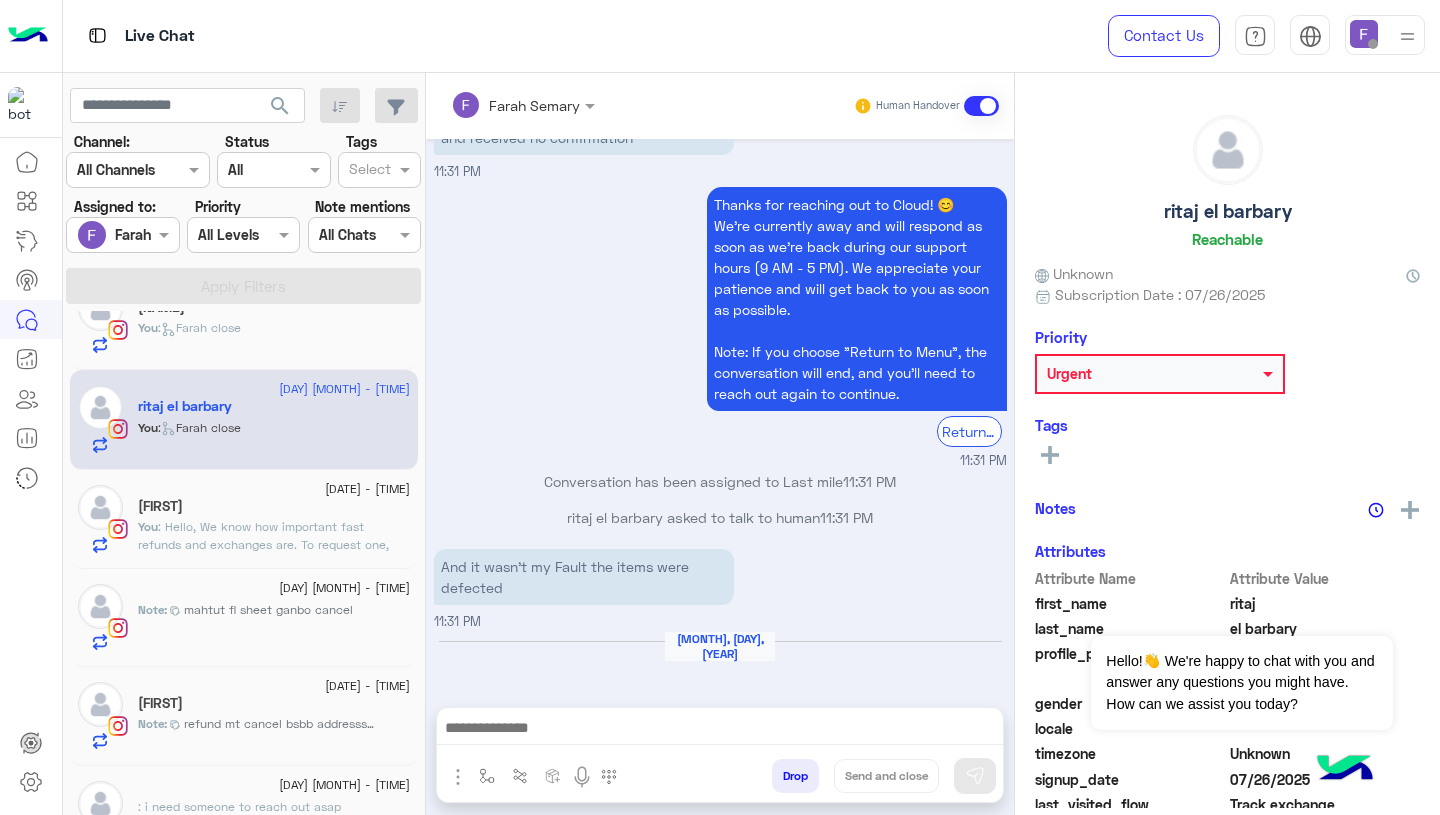 click on "[NAME]" 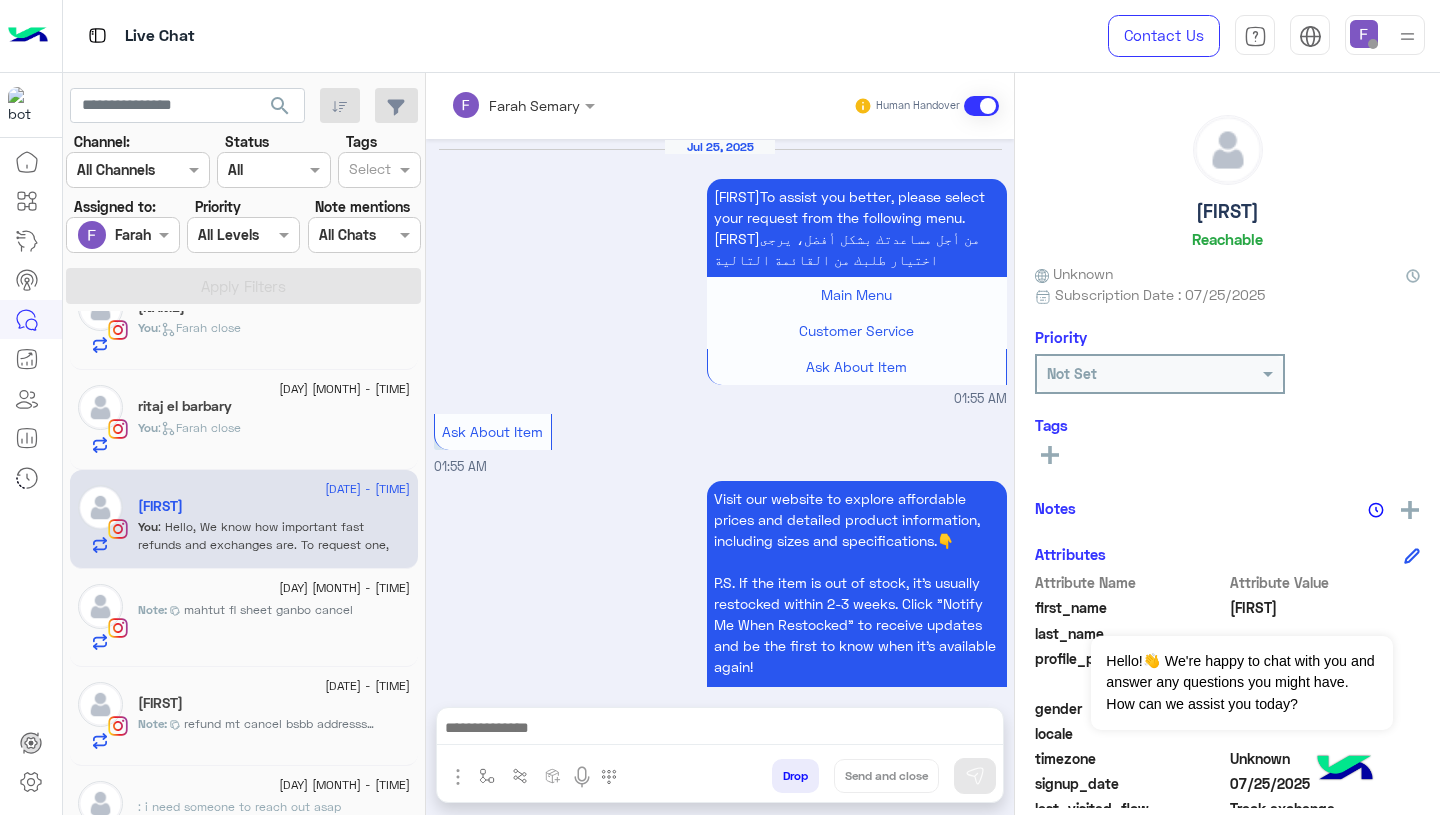 scroll, scrollTop: 2197, scrollLeft: 0, axis: vertical 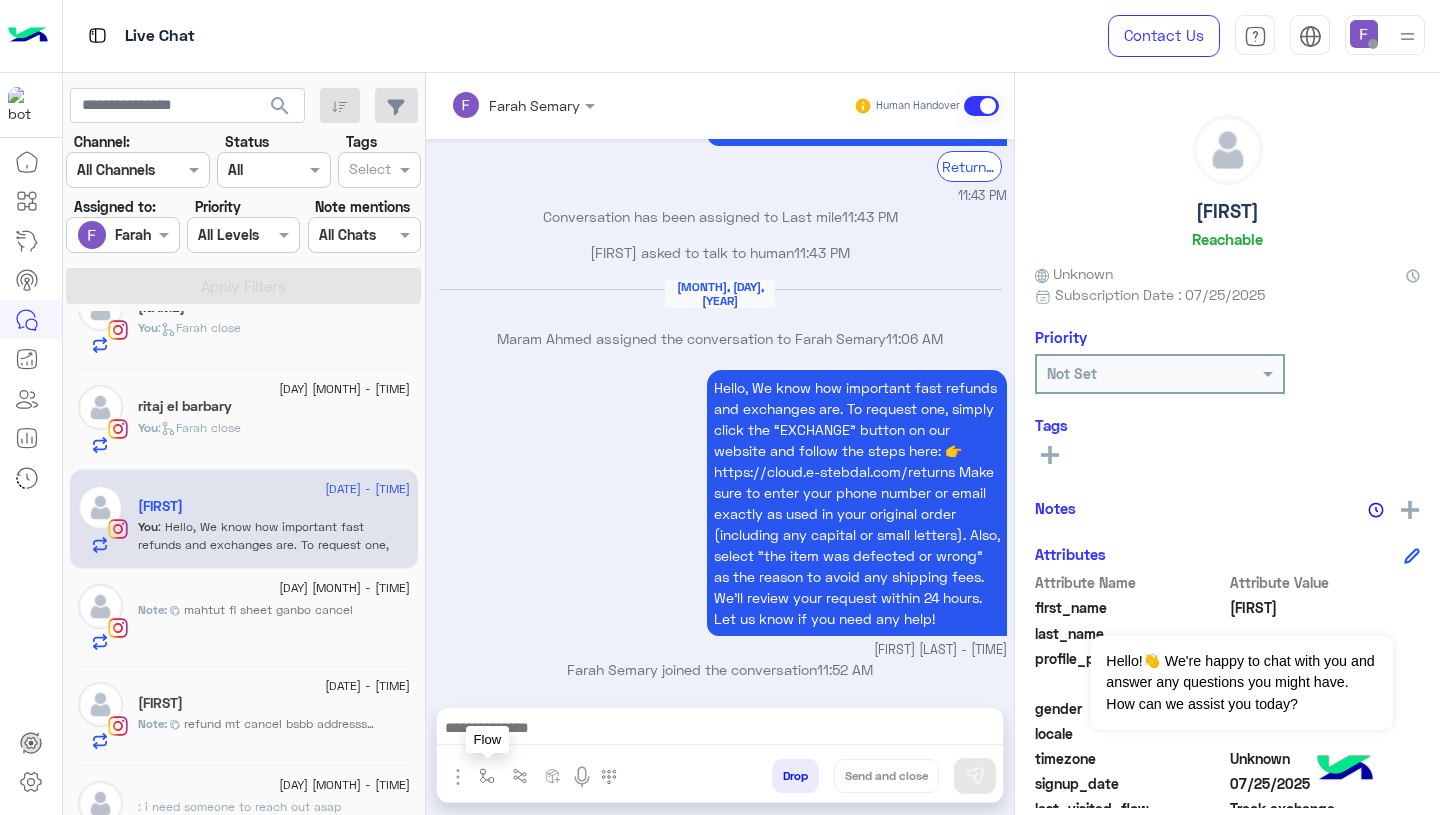 click at bounding box center [487, 776] 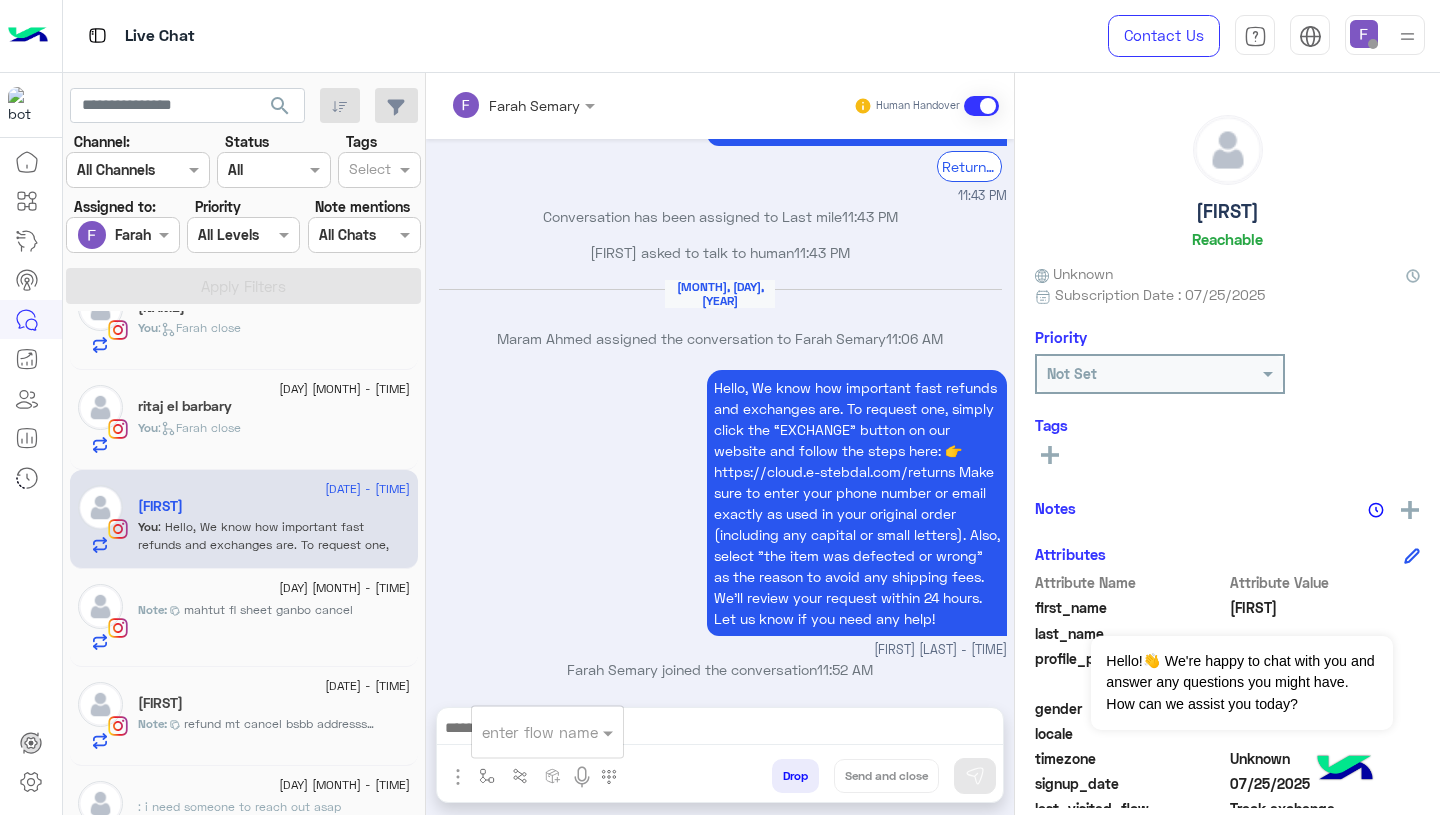 click at bounding box center [523, 732] 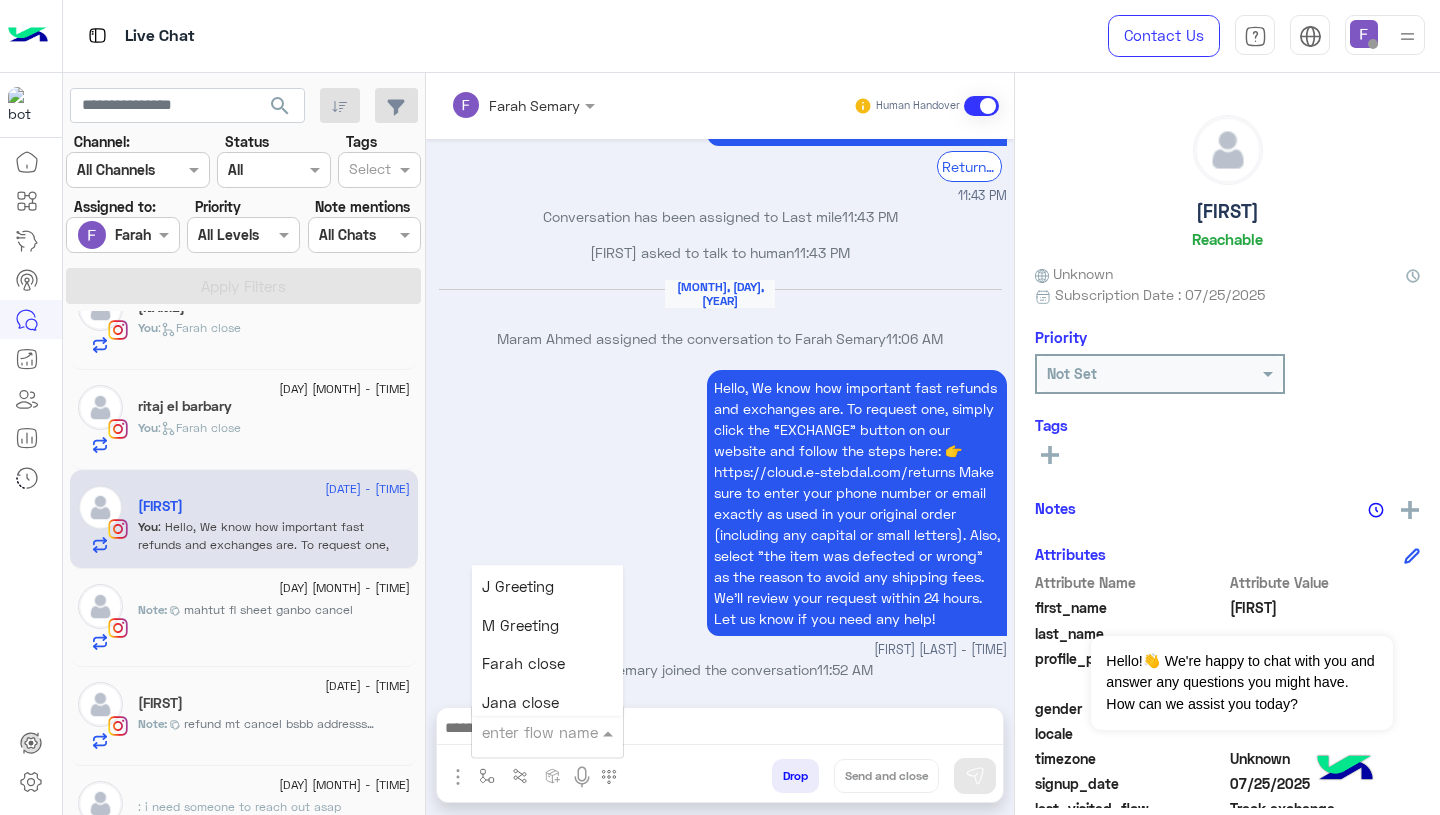 scroll, scrollTop: 2493, scrollLeft: 0, axis: vertical 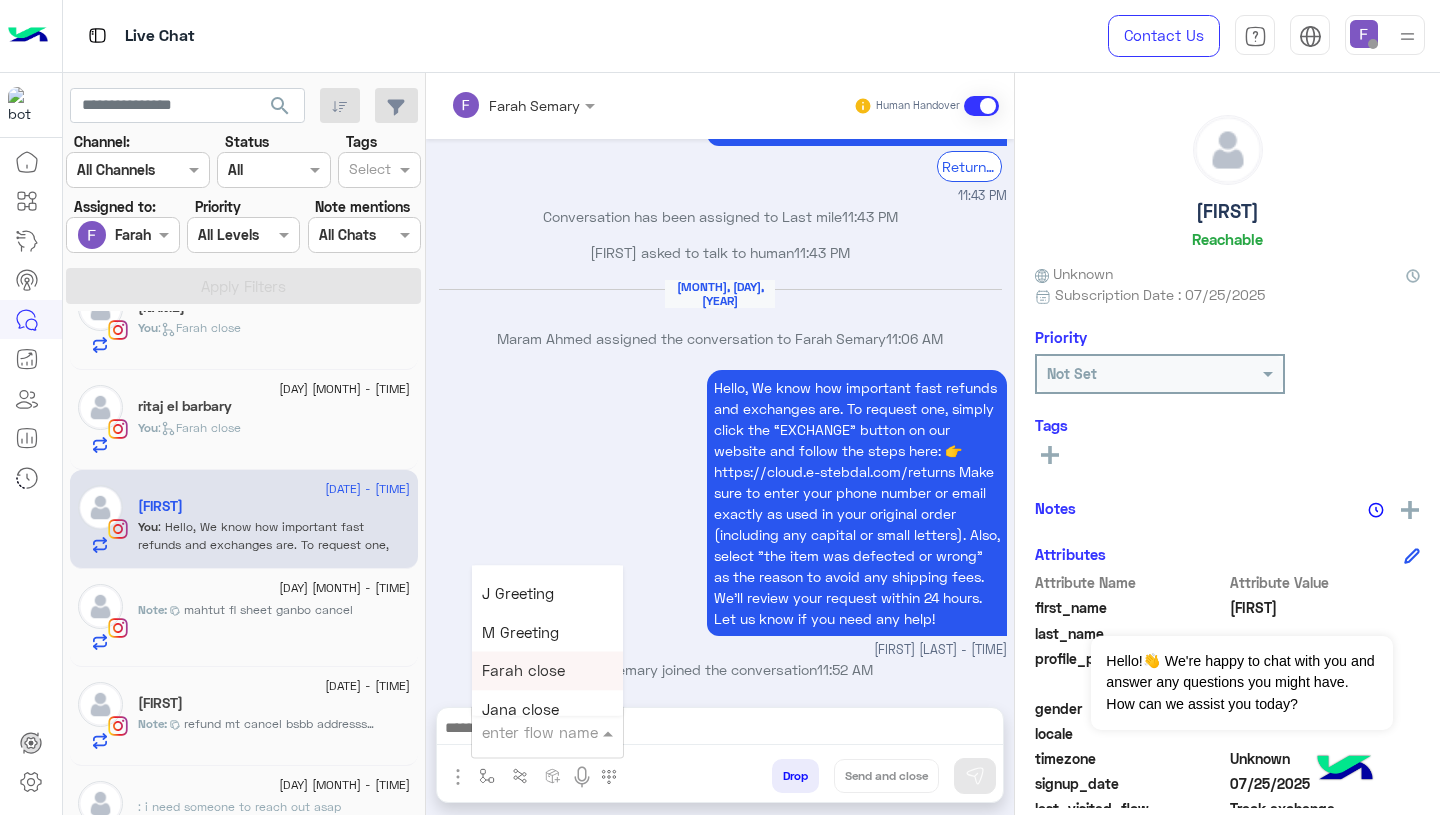 click on "Farah close" at bounding box center [523, 671] 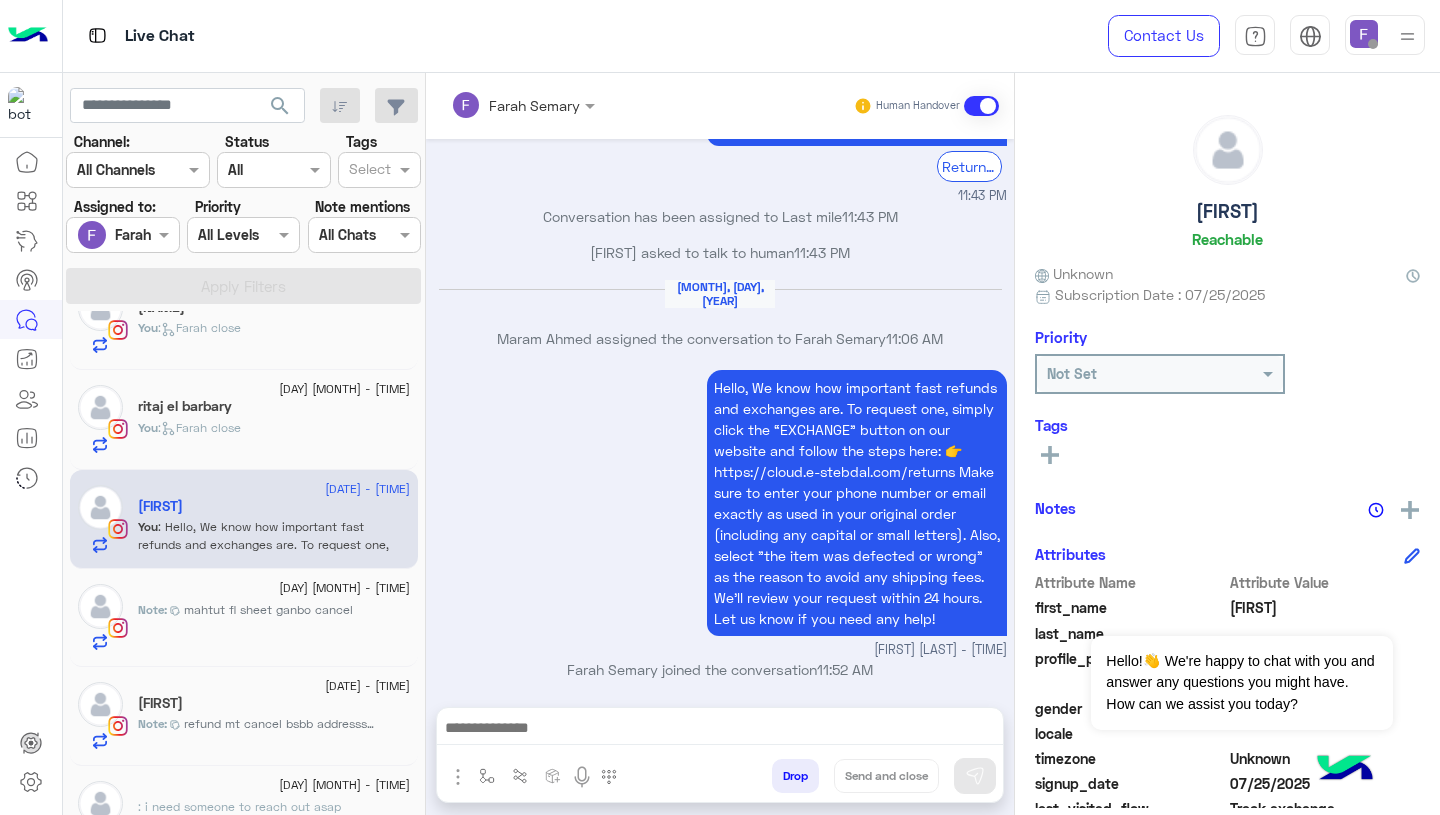 type on "**********" 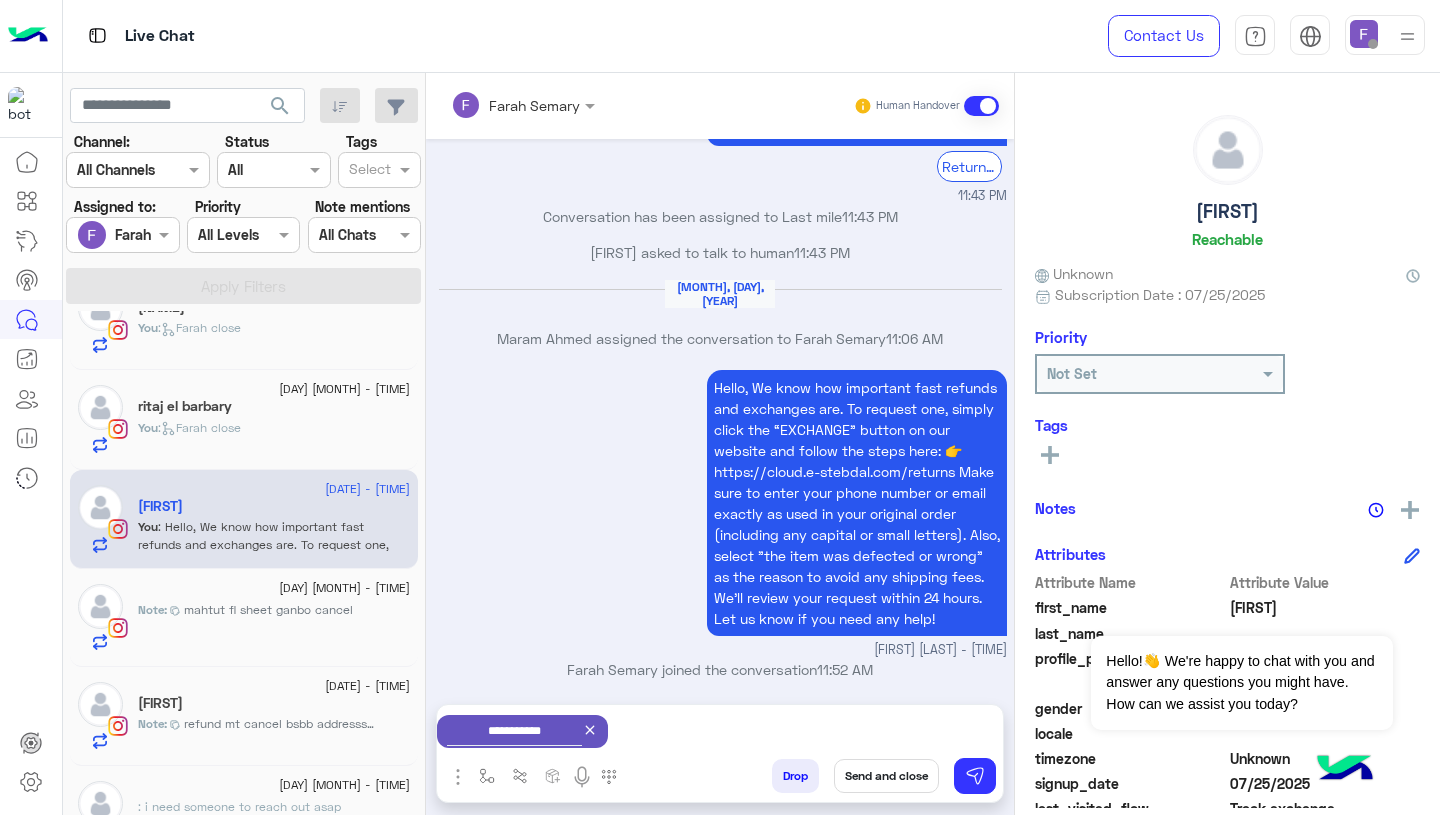 click on "Send and close" at bounding box center [886, 776] 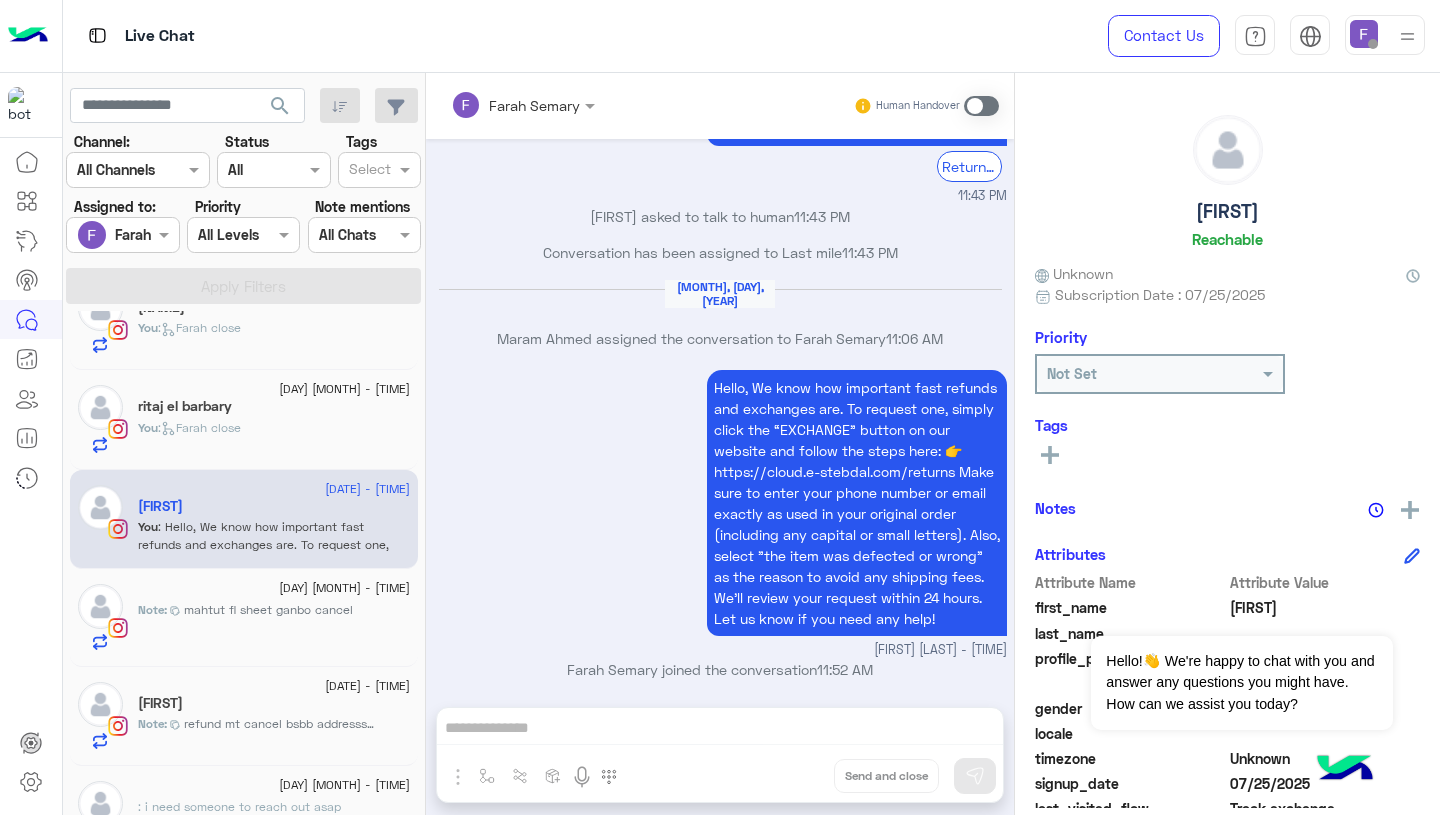scroll, scrollTop: 2233, scrollLeft: 0, axis: vertical 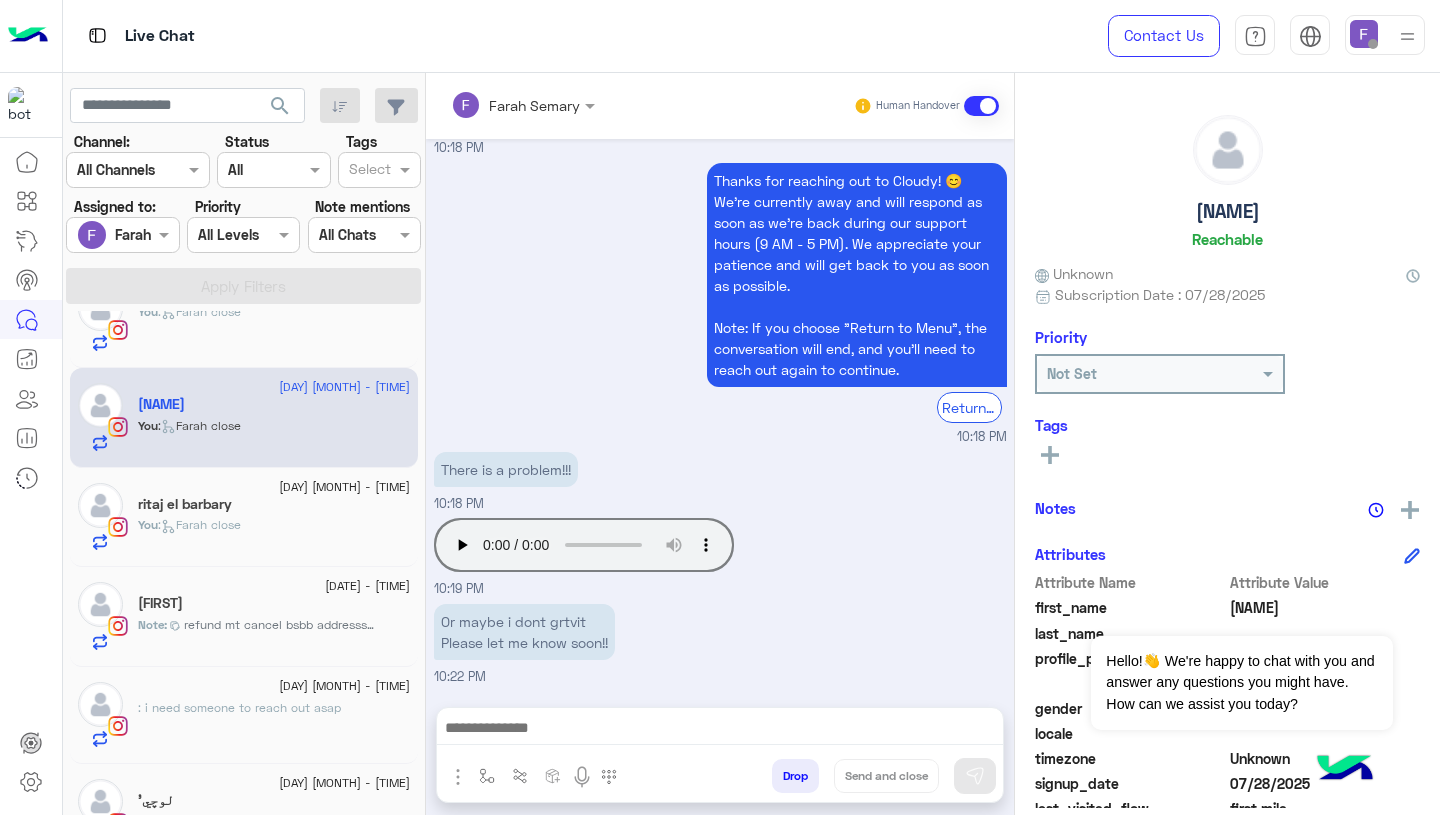 click on "ritaj el barbary" 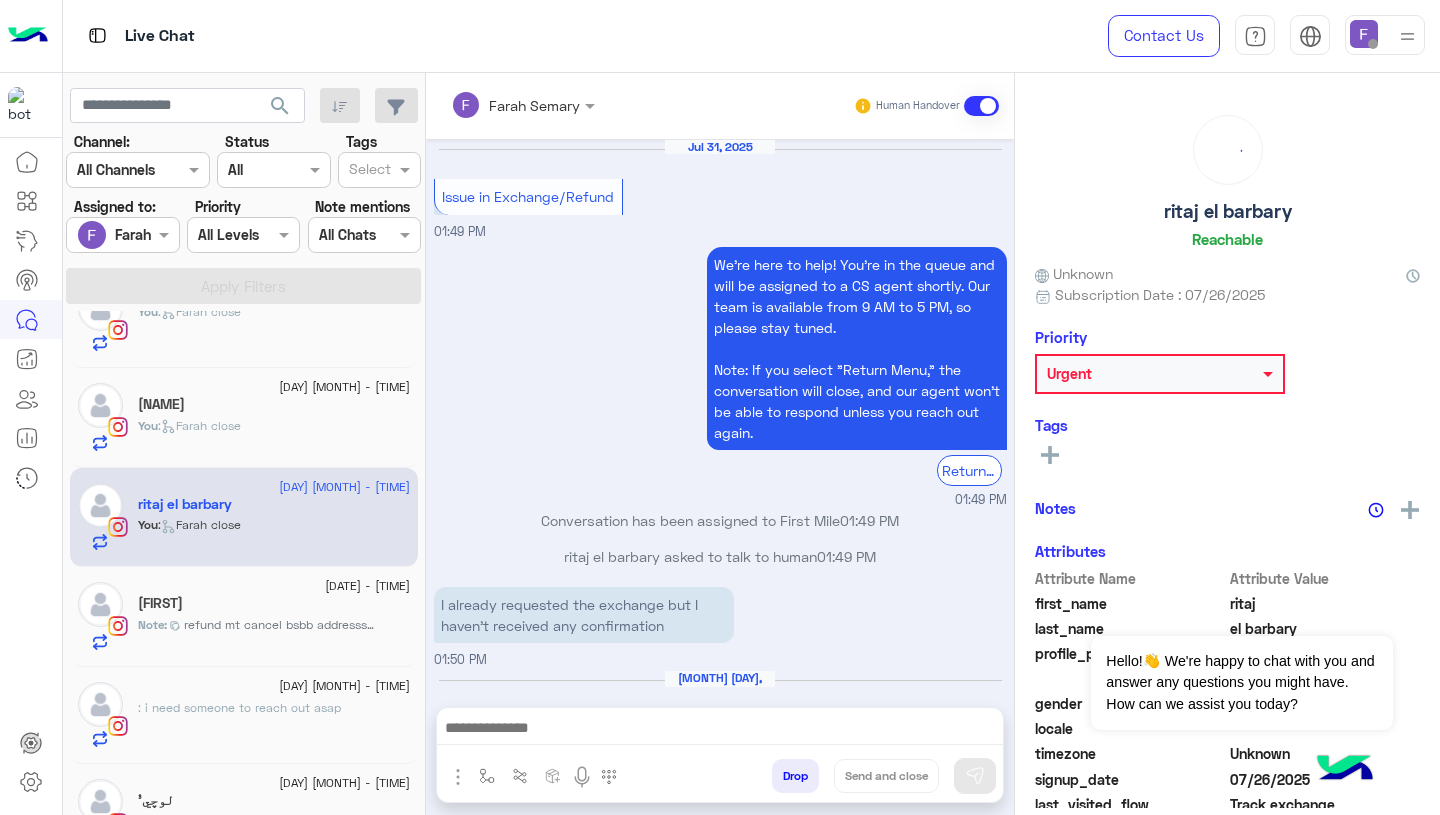 scroll, scrollTop: 1580, scrollLeft: 0, axis: vertical 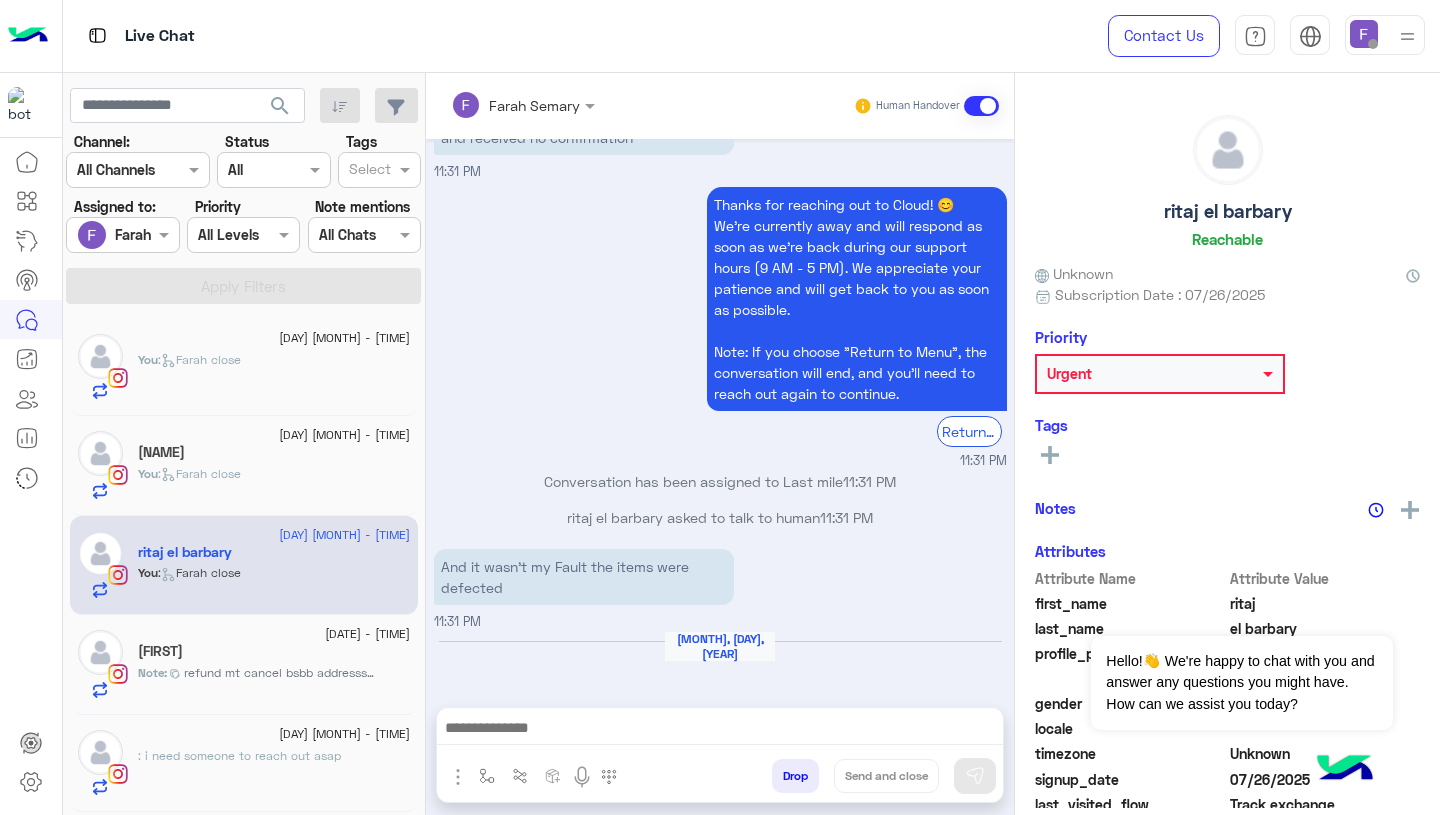 click on "You  :   Farah close" 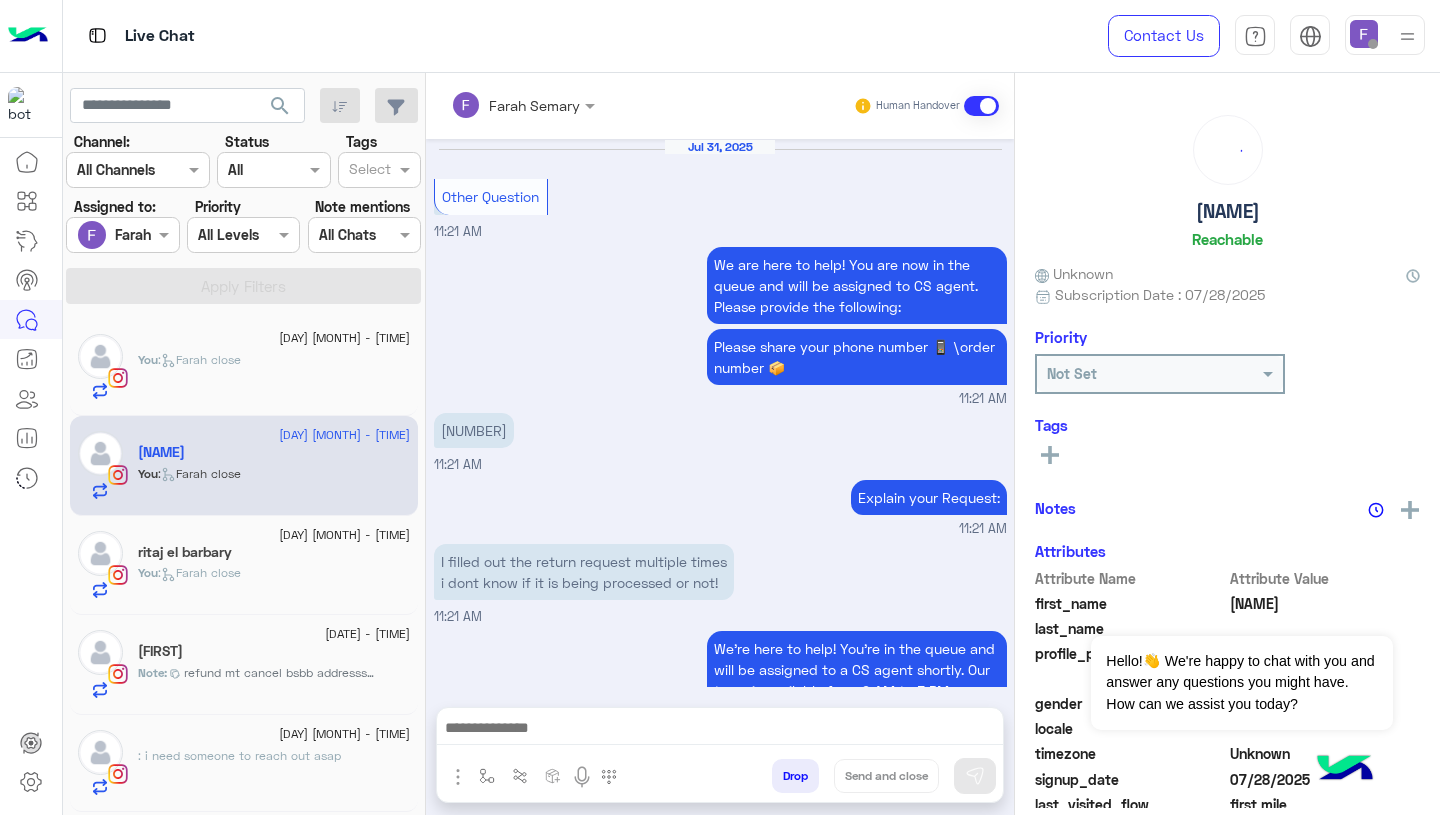 scroll, scrollTop: 1538, scrollLeft: 0, axis: vertical 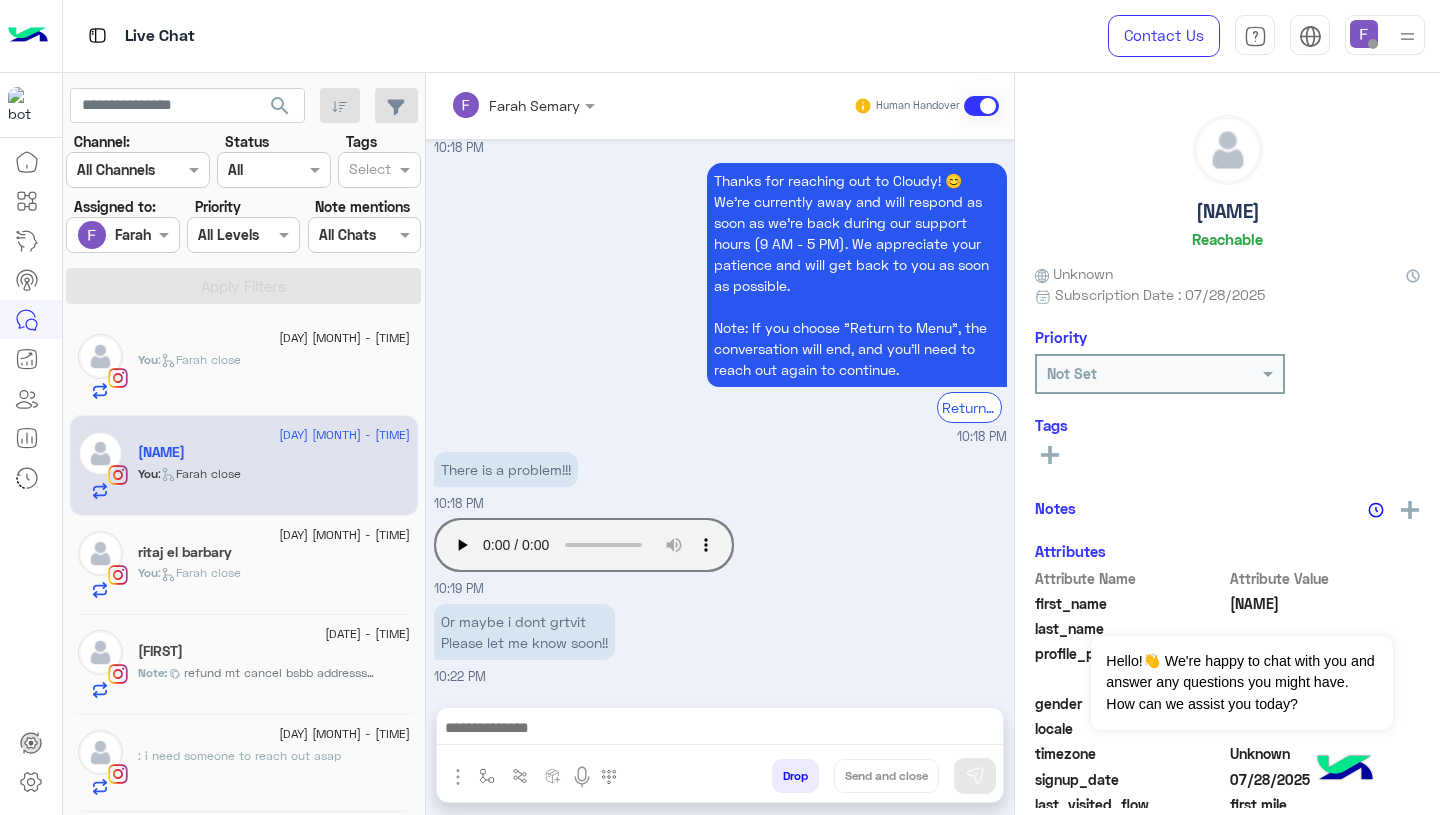 click on "You  :   Farah close" 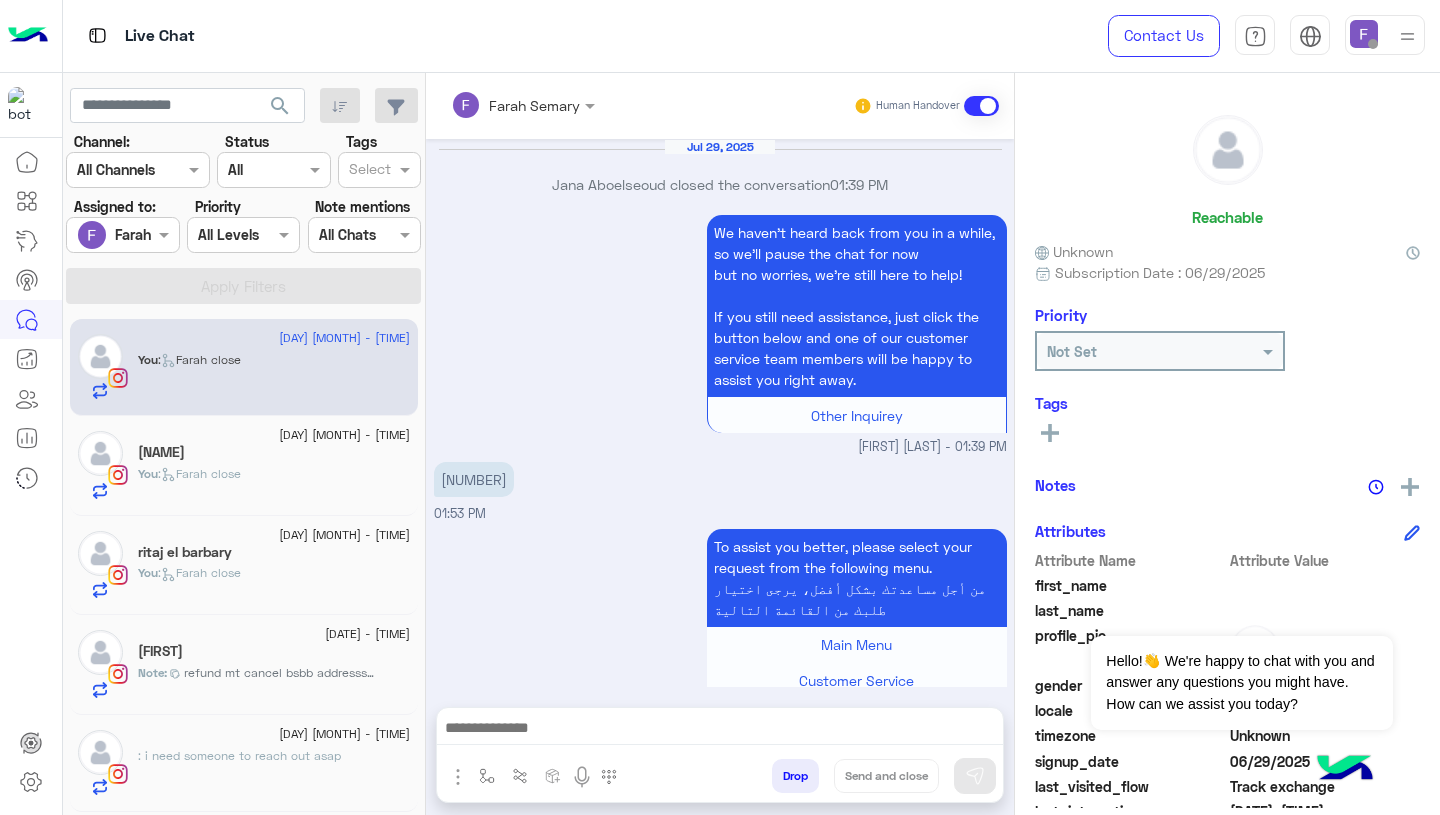 scroll, scrollTop: 1515, scrollLeft: 0, axis: vertical 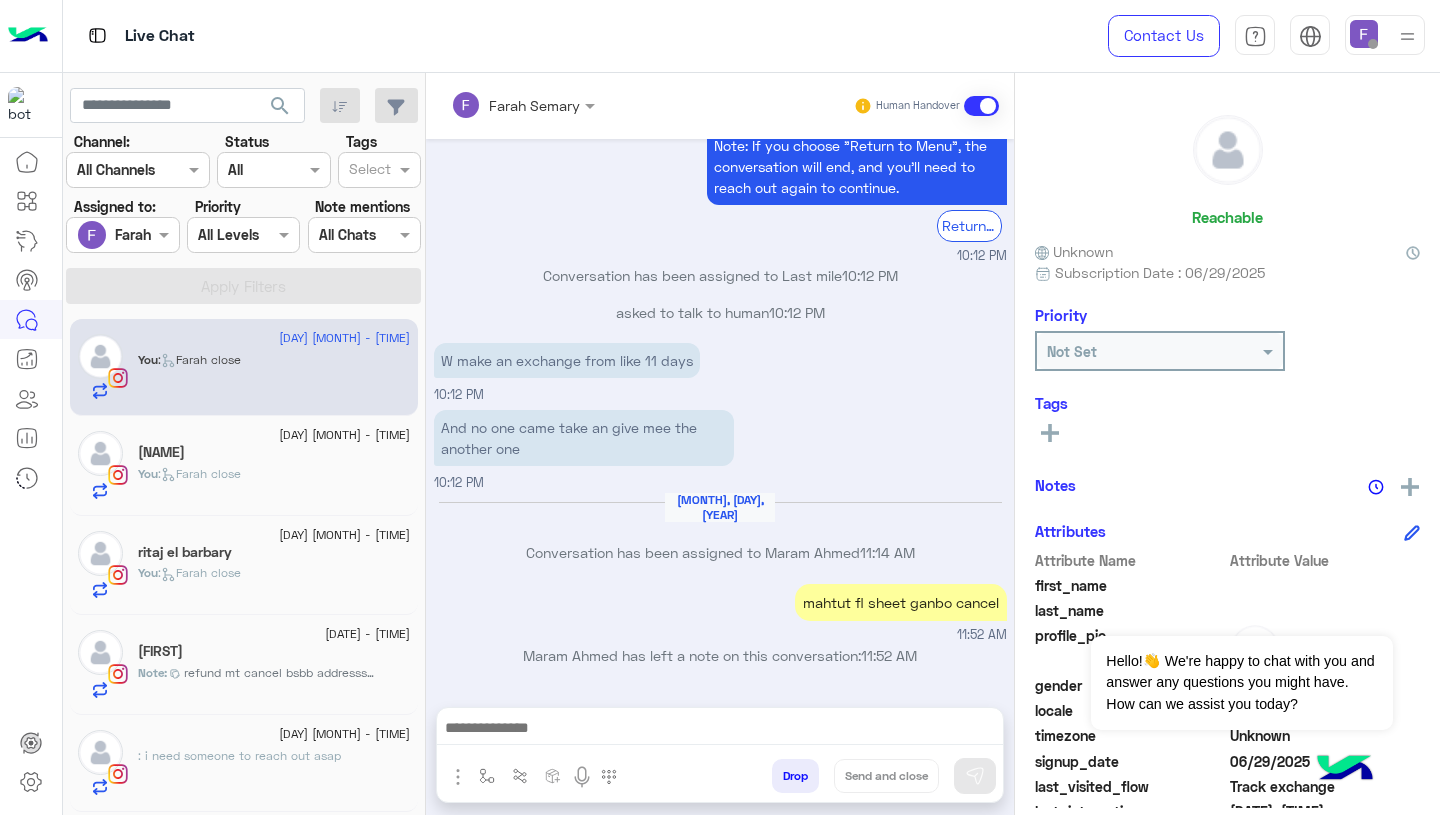 click on "search Channel: Channel All Channels Status Channel All Tags Select Assigned to: Assigned on Farah Semary Priority All Levels All Levels Note mentions Select All Chats Apply Filters" 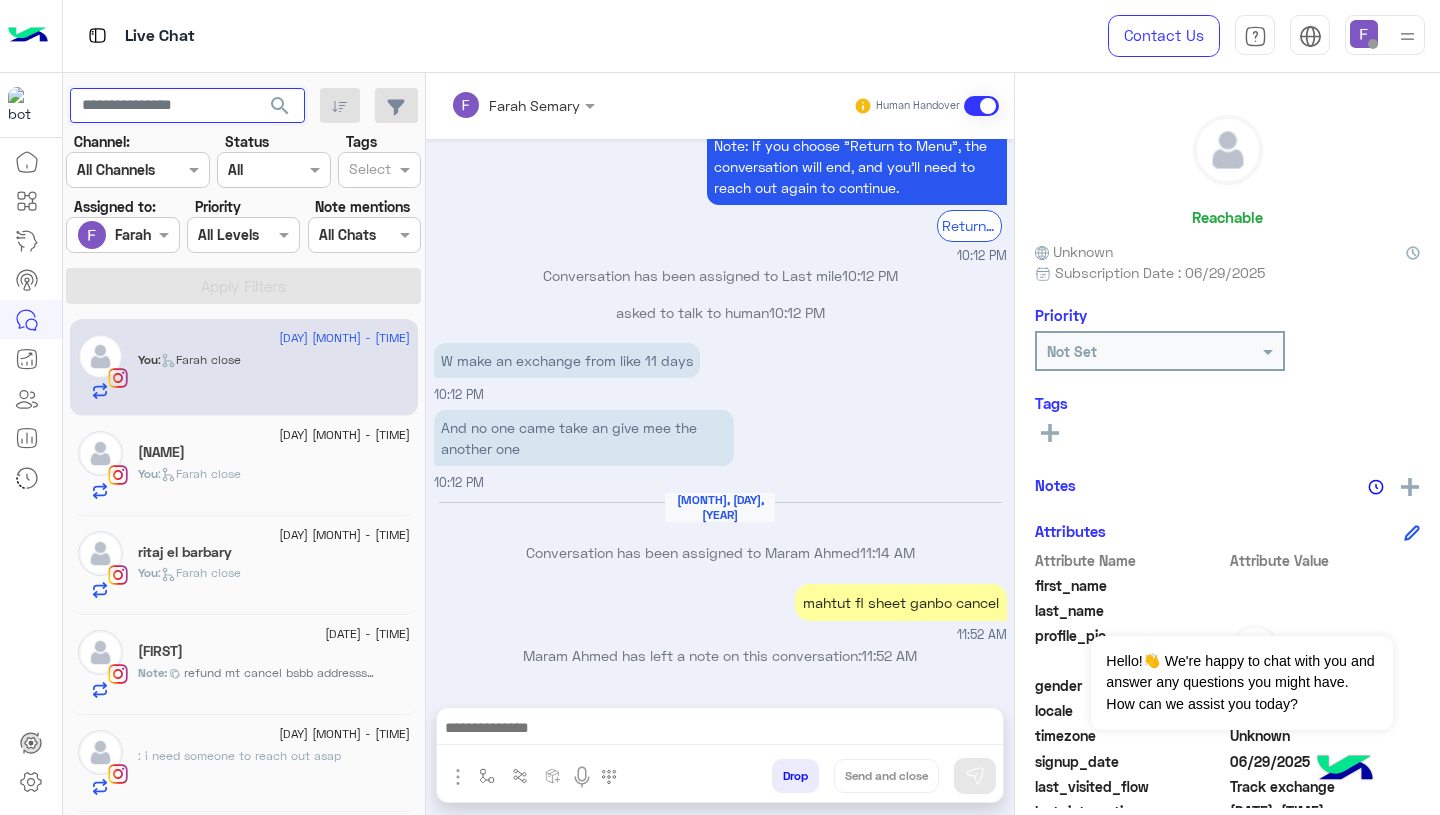 click at bounding box center [187, 106] 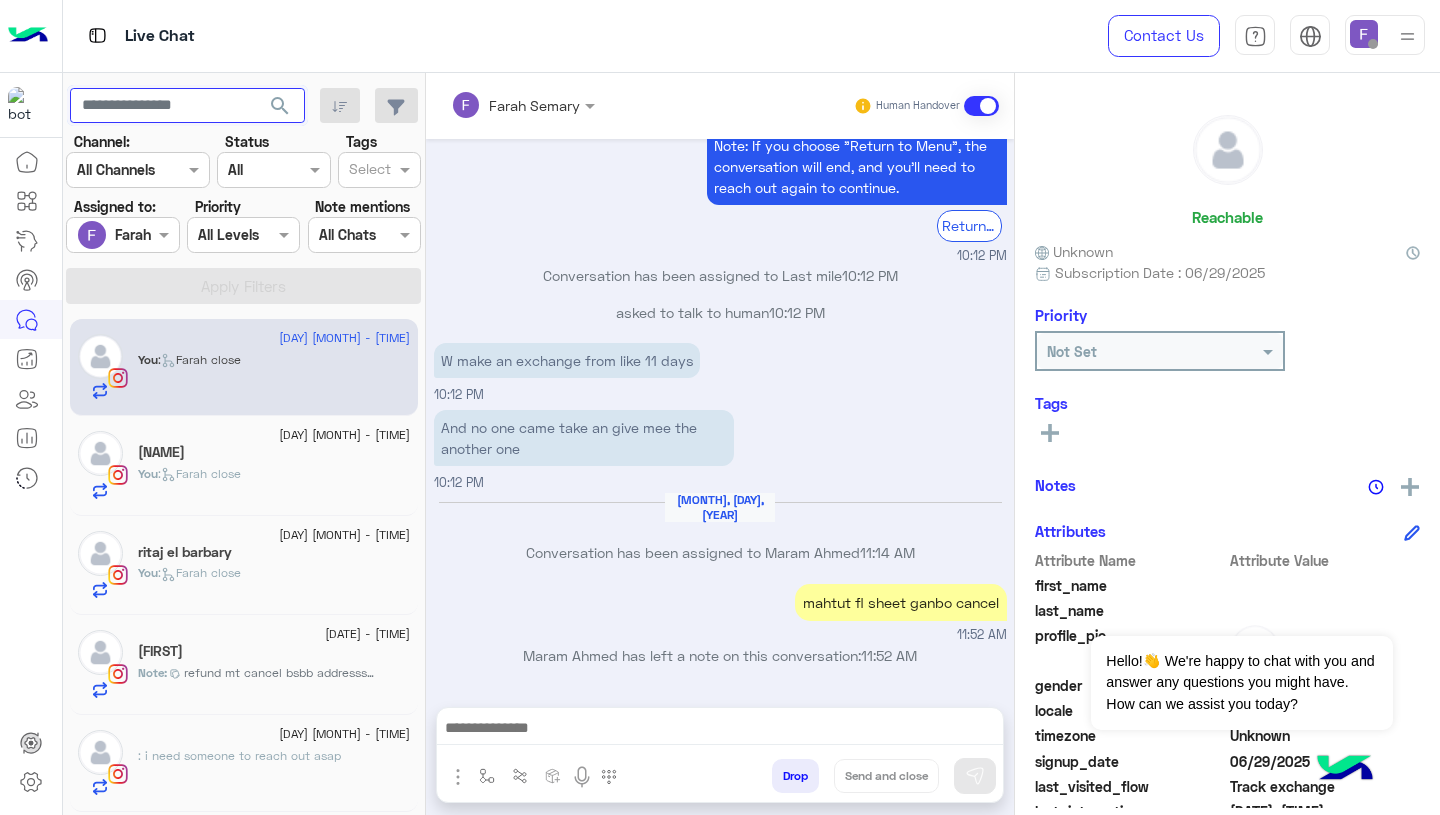 type on "****" 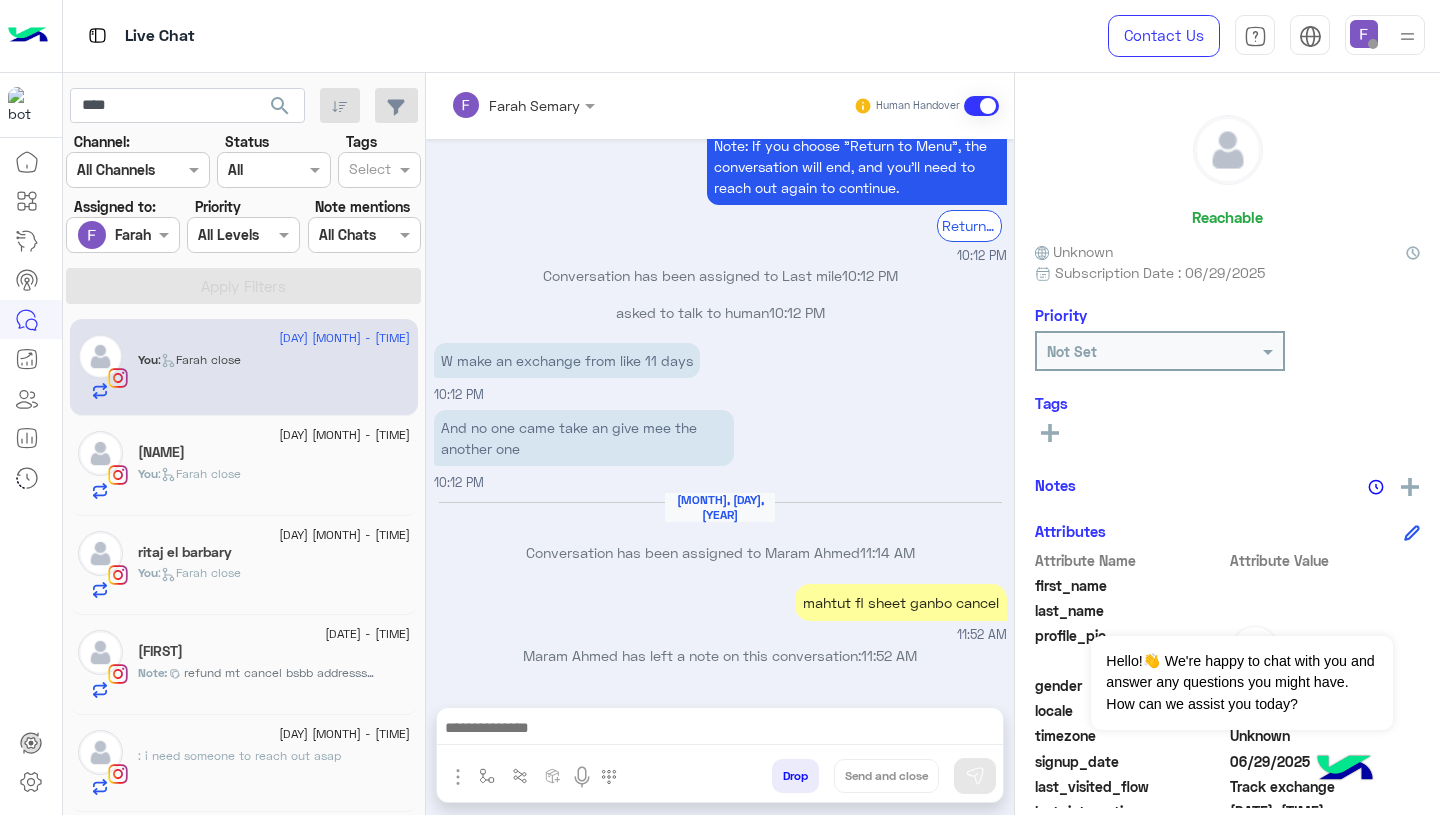 click on "search" 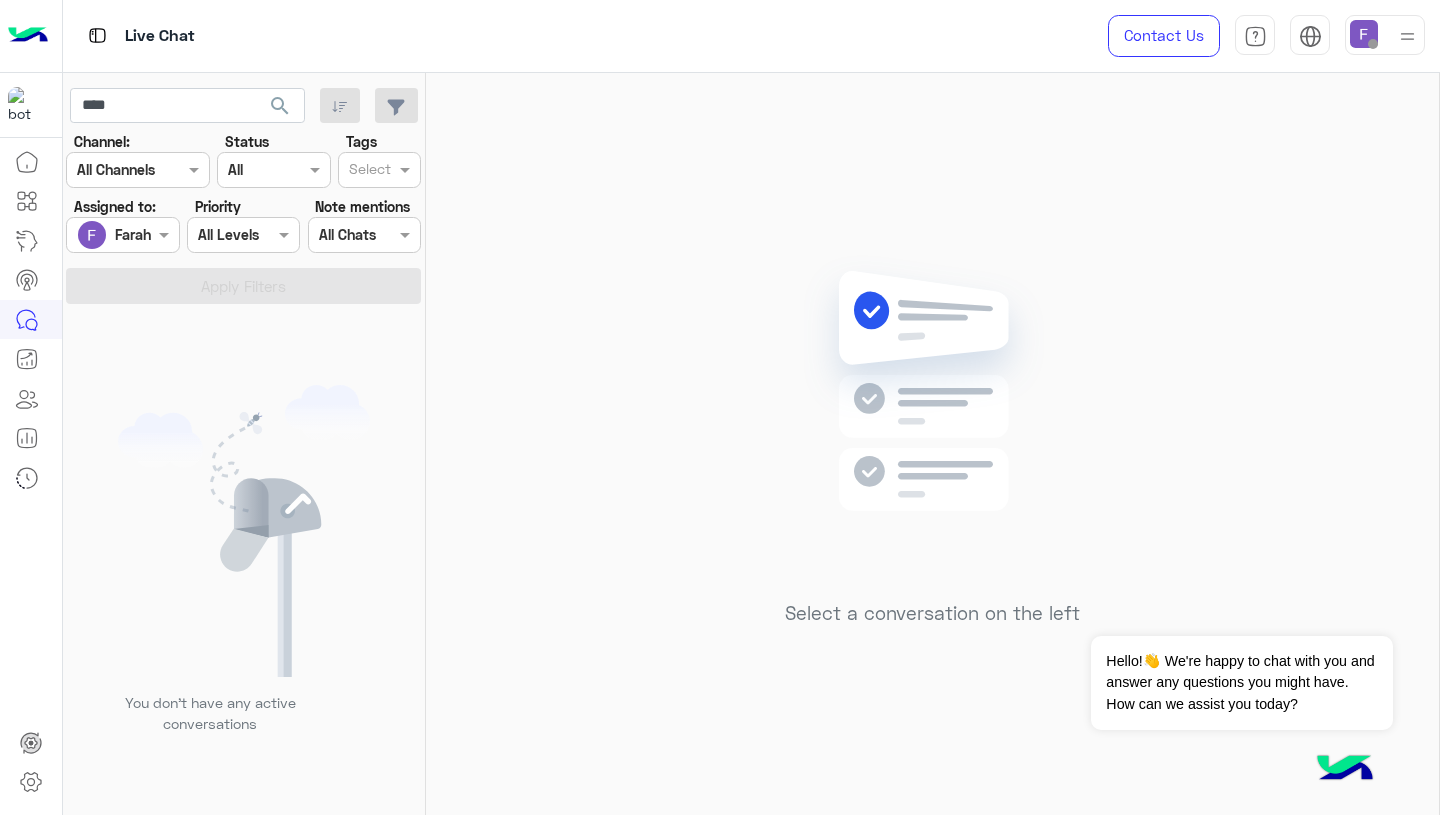click on "Channel: Channel All Channels Status Channel All Tags Select Assigned to: Assigned on Farah Semary Priority All Levels All Levels Note mentions Select All Chats Apply Filters" 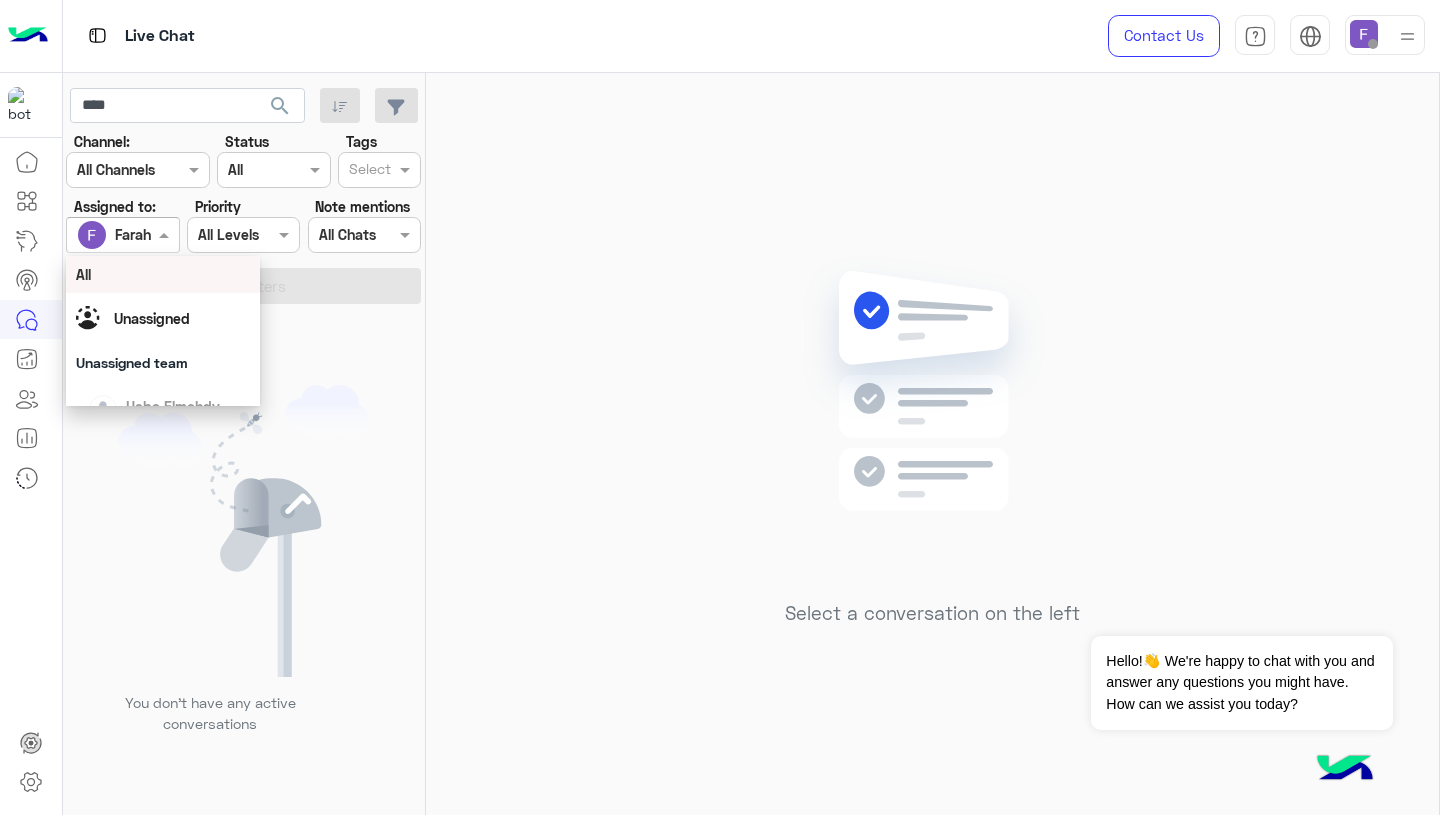 click on "All" at bounding box center (163, 274) 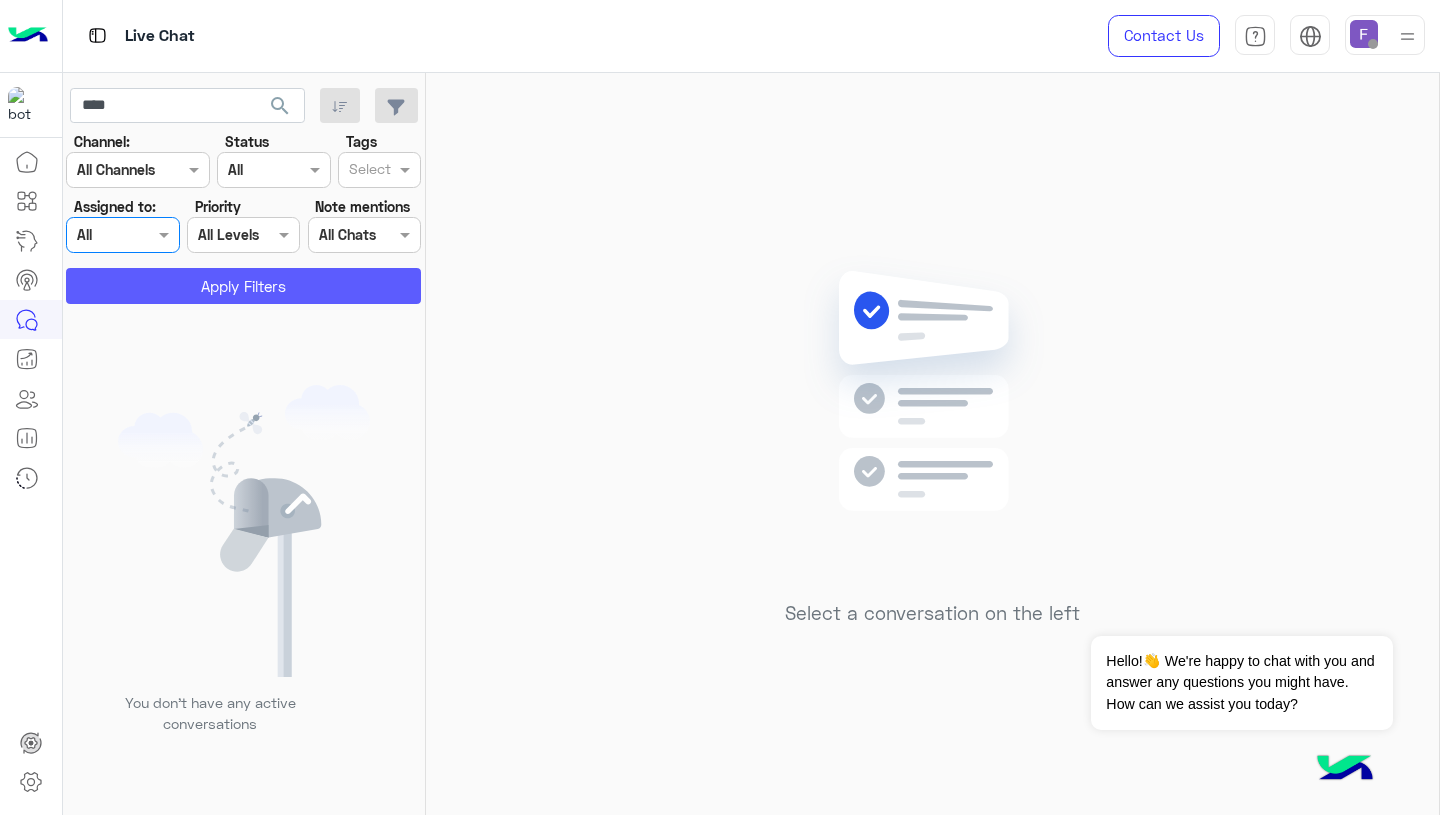 click on "Apply Filters" 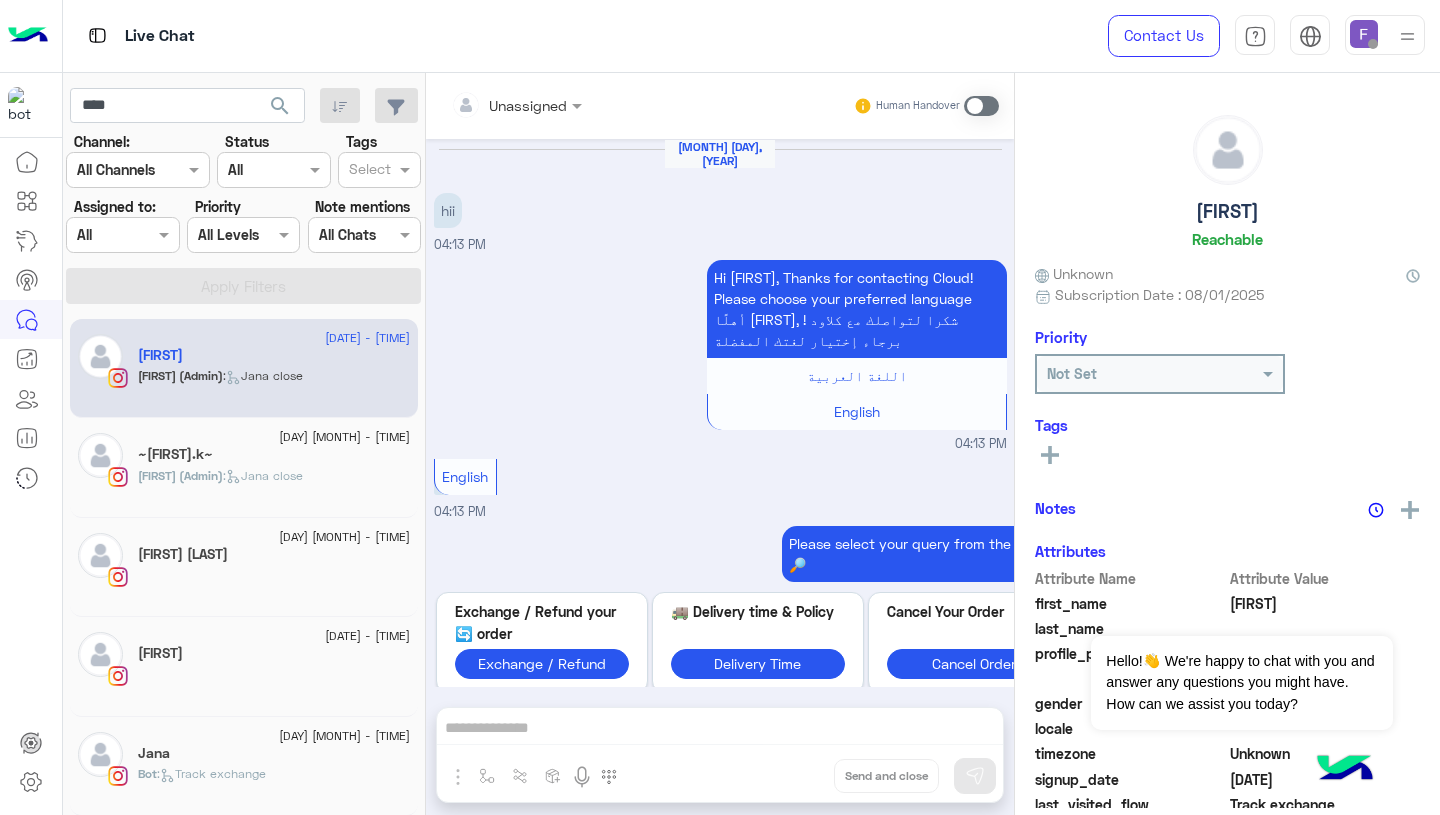 scroll, scrollTop: 1713, scrollLeft: 0, axis: vertical 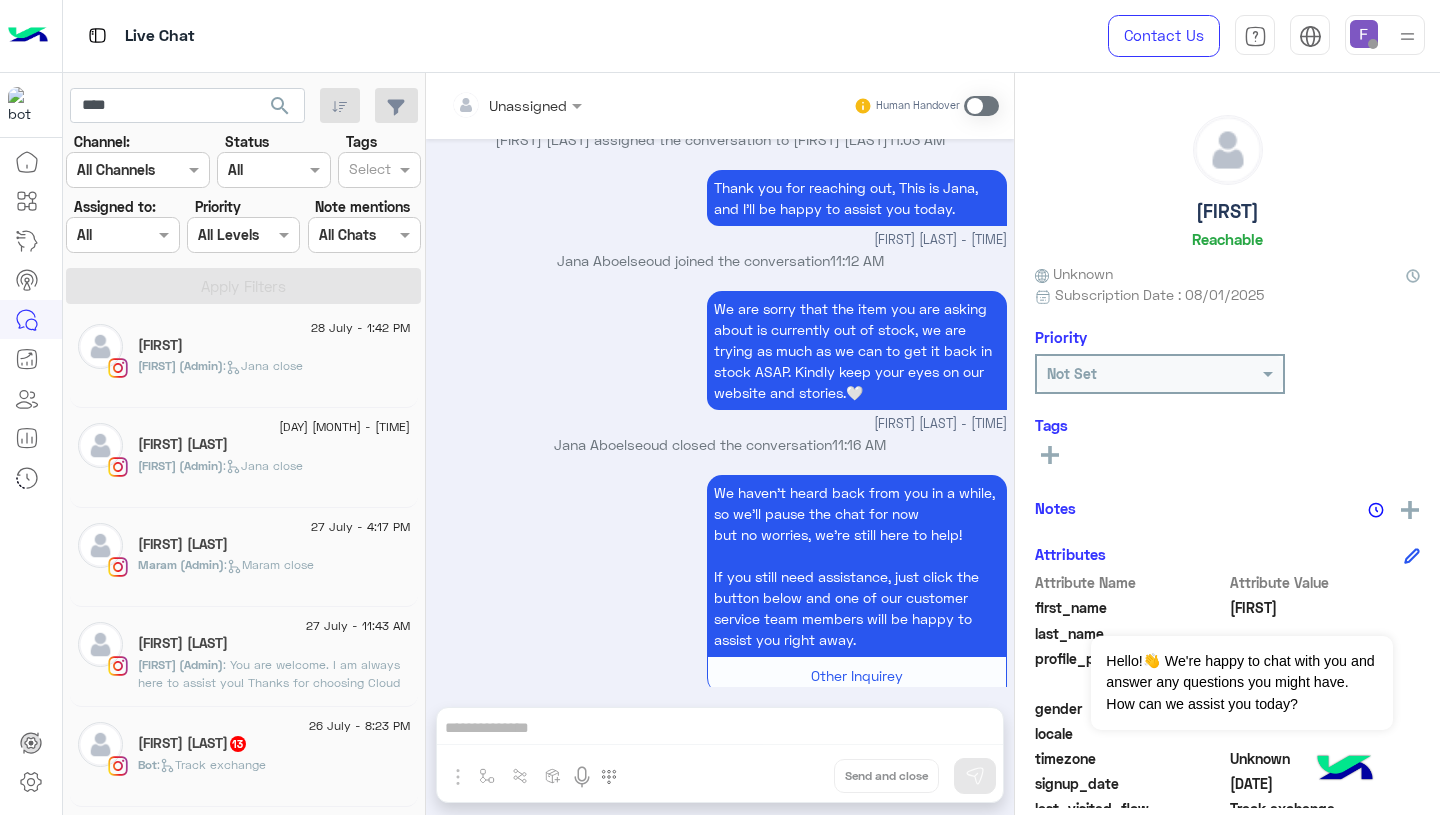 click on "Assigned to:" 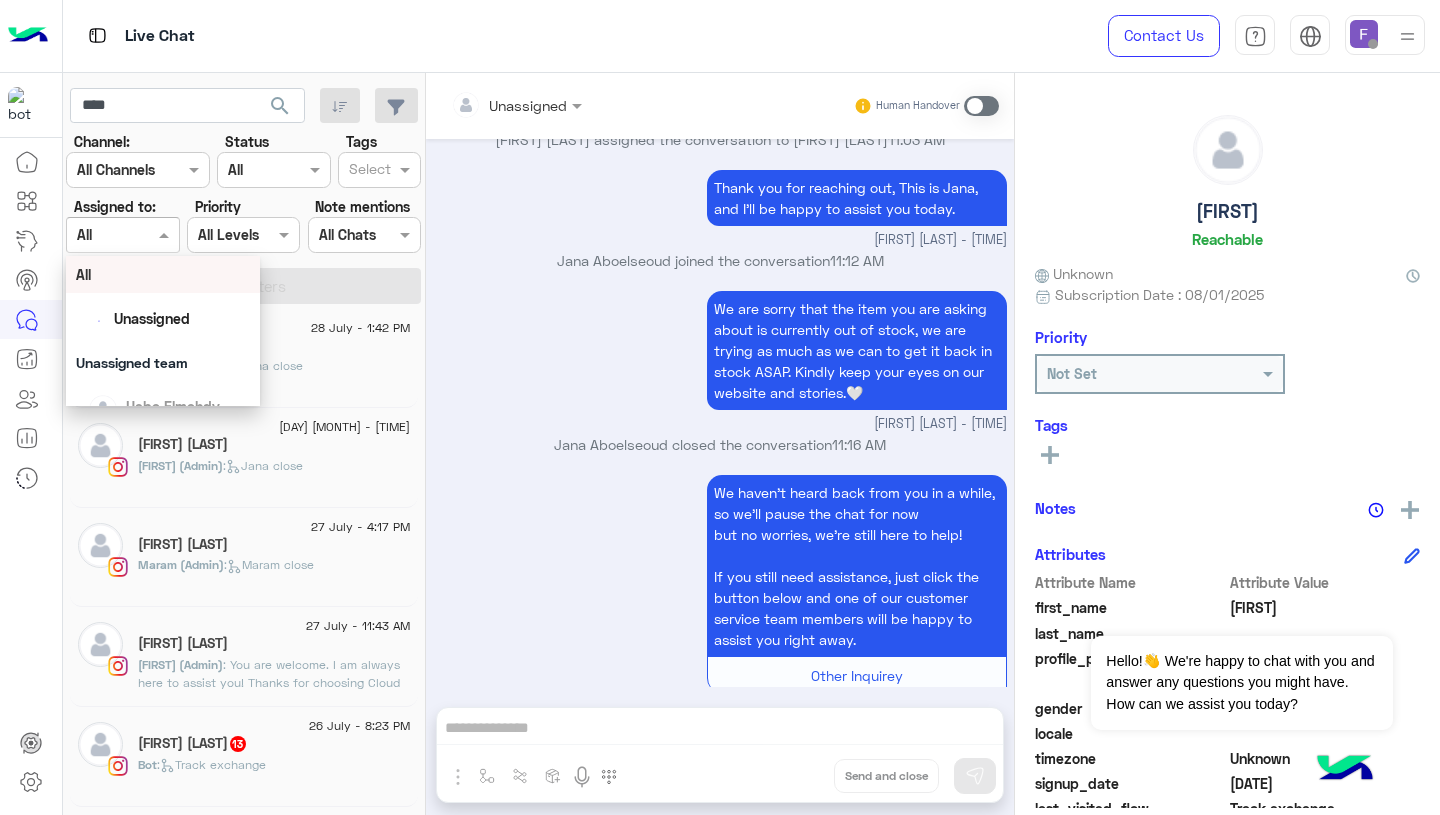 click at bounding box center [122, 234] 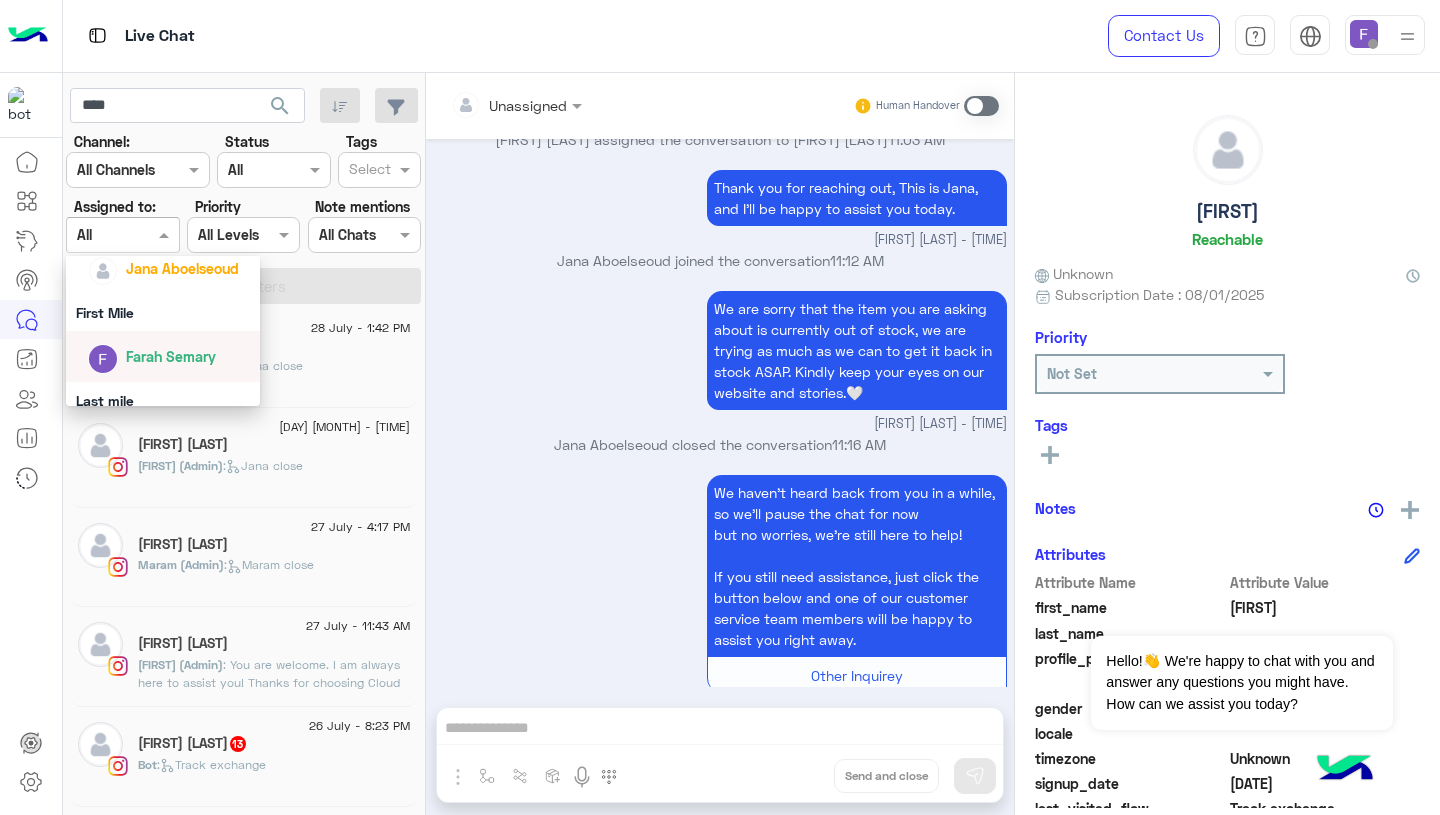 scroll, scrollTop: 363, scrollLeft: 0, axis: vertical 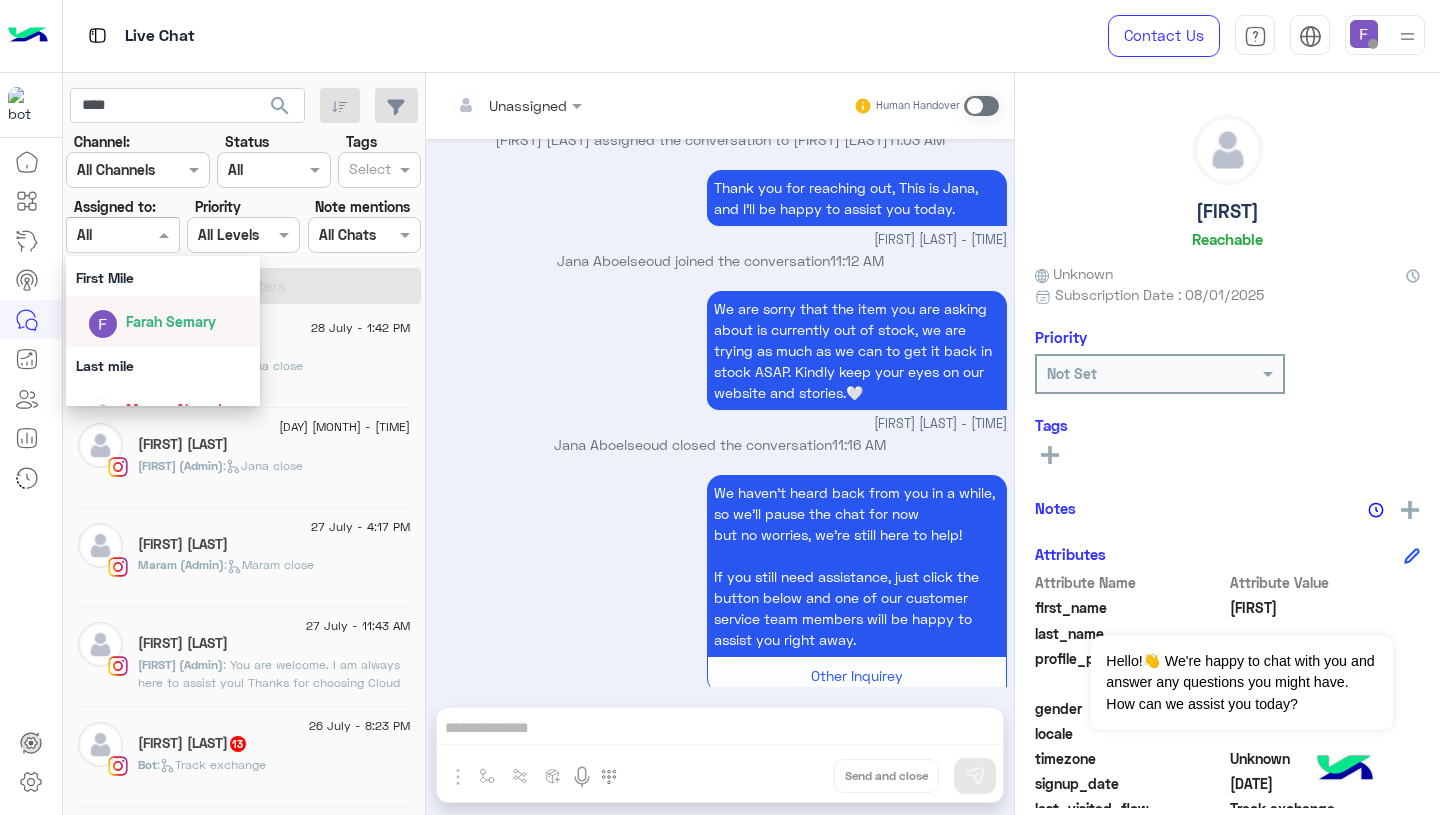 click at bounding box center (103, 324) 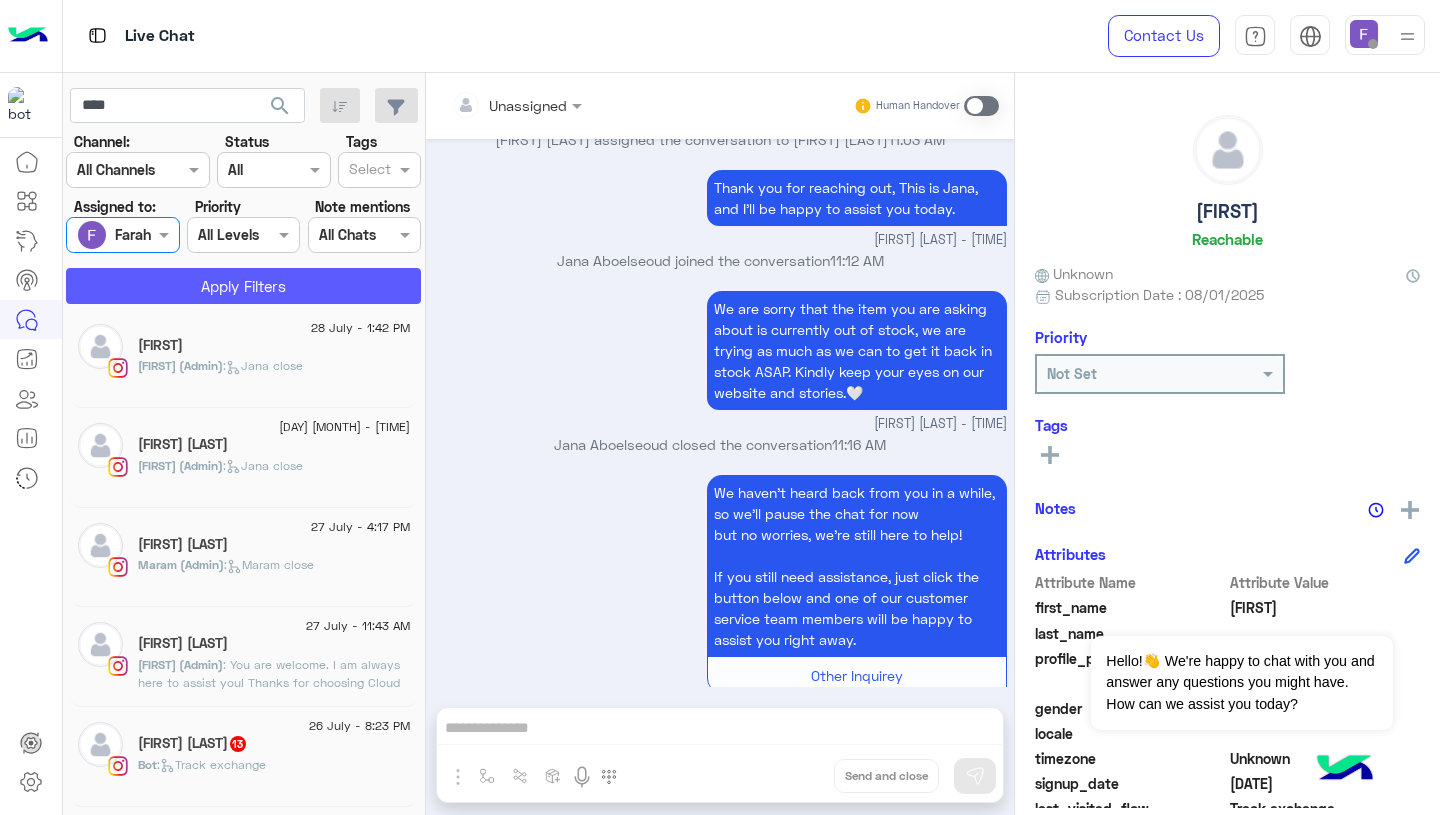 click on "Apply Filters" 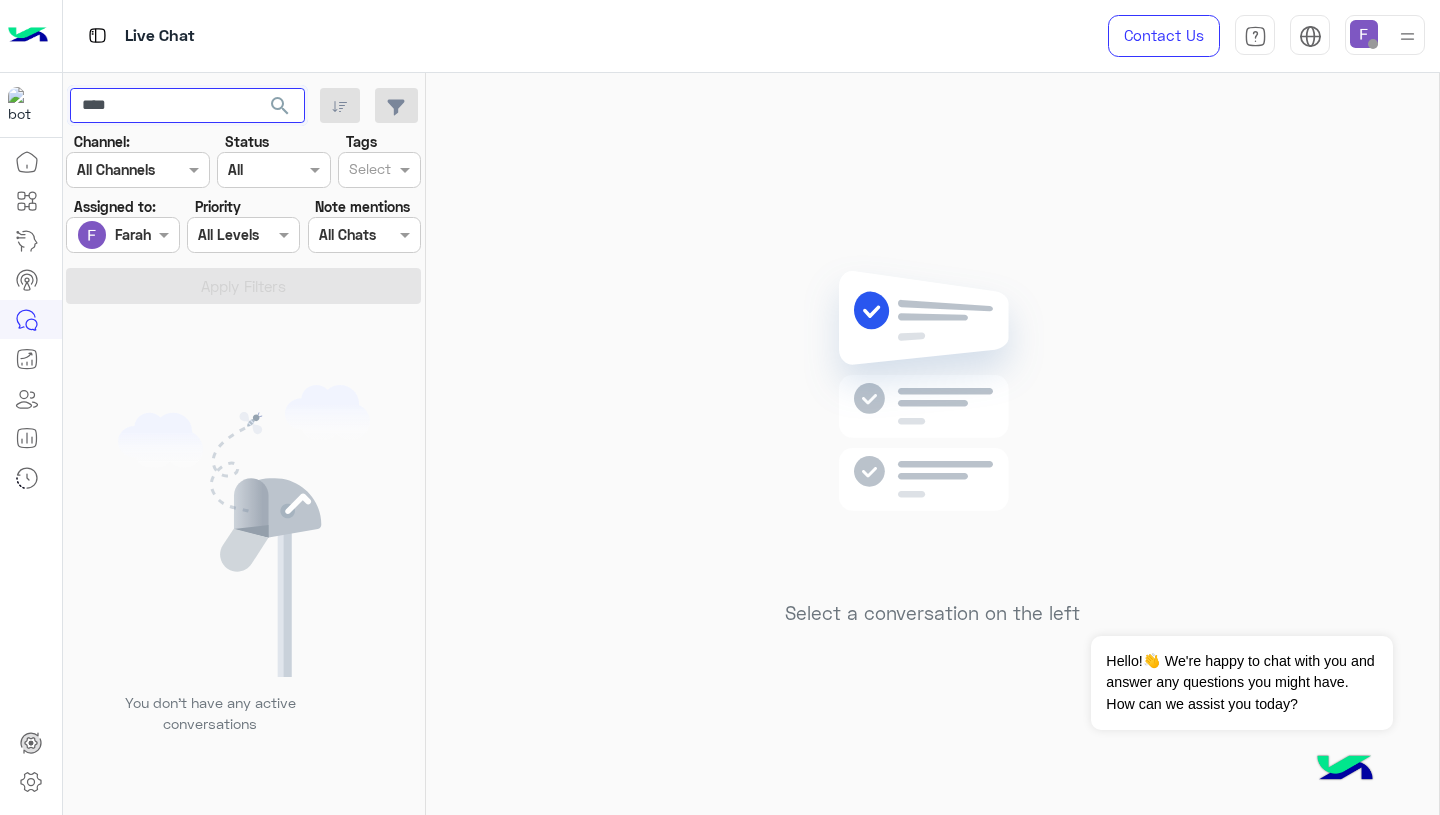 click on "****" at bounding box center [187, 106] 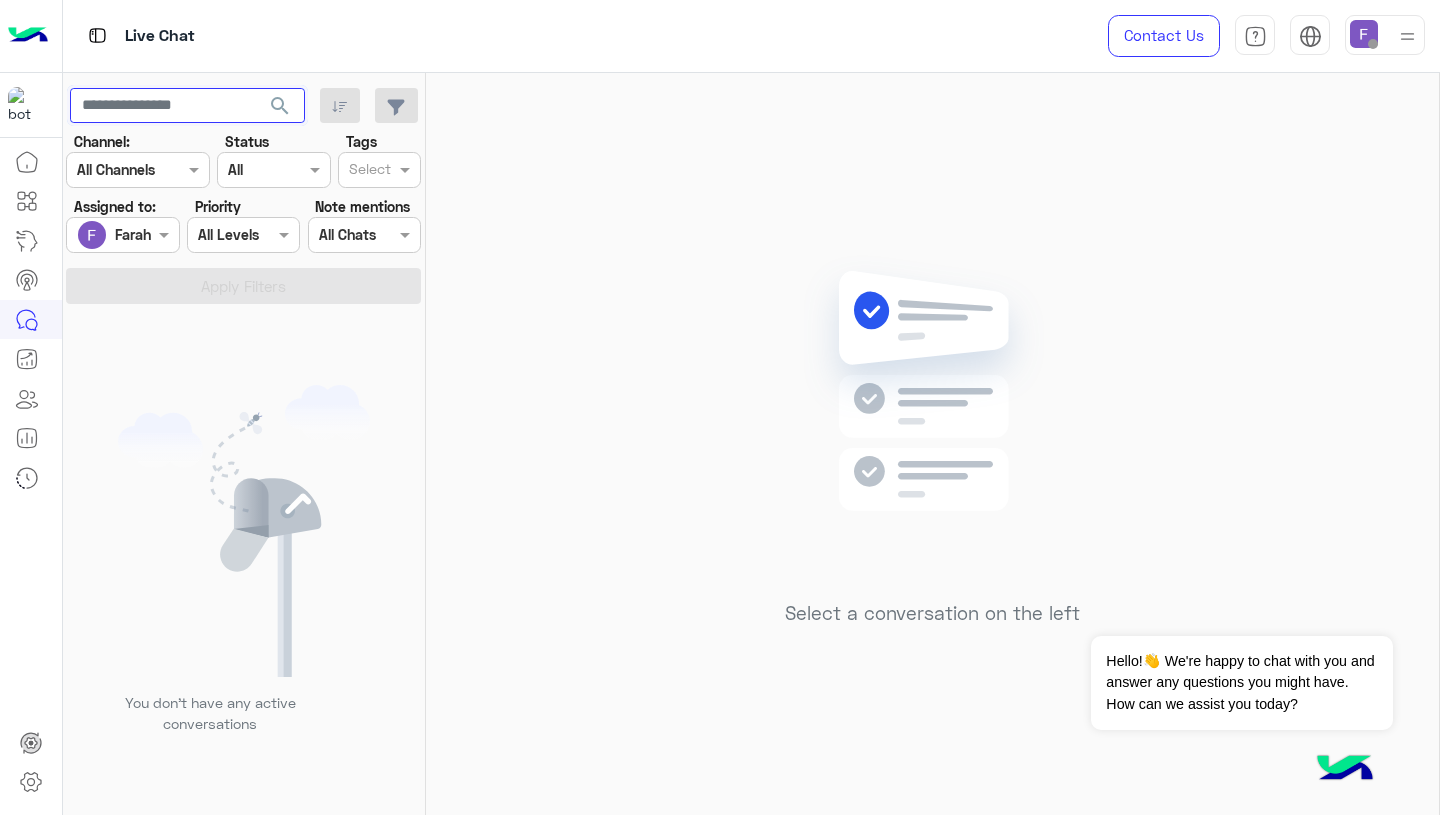 type 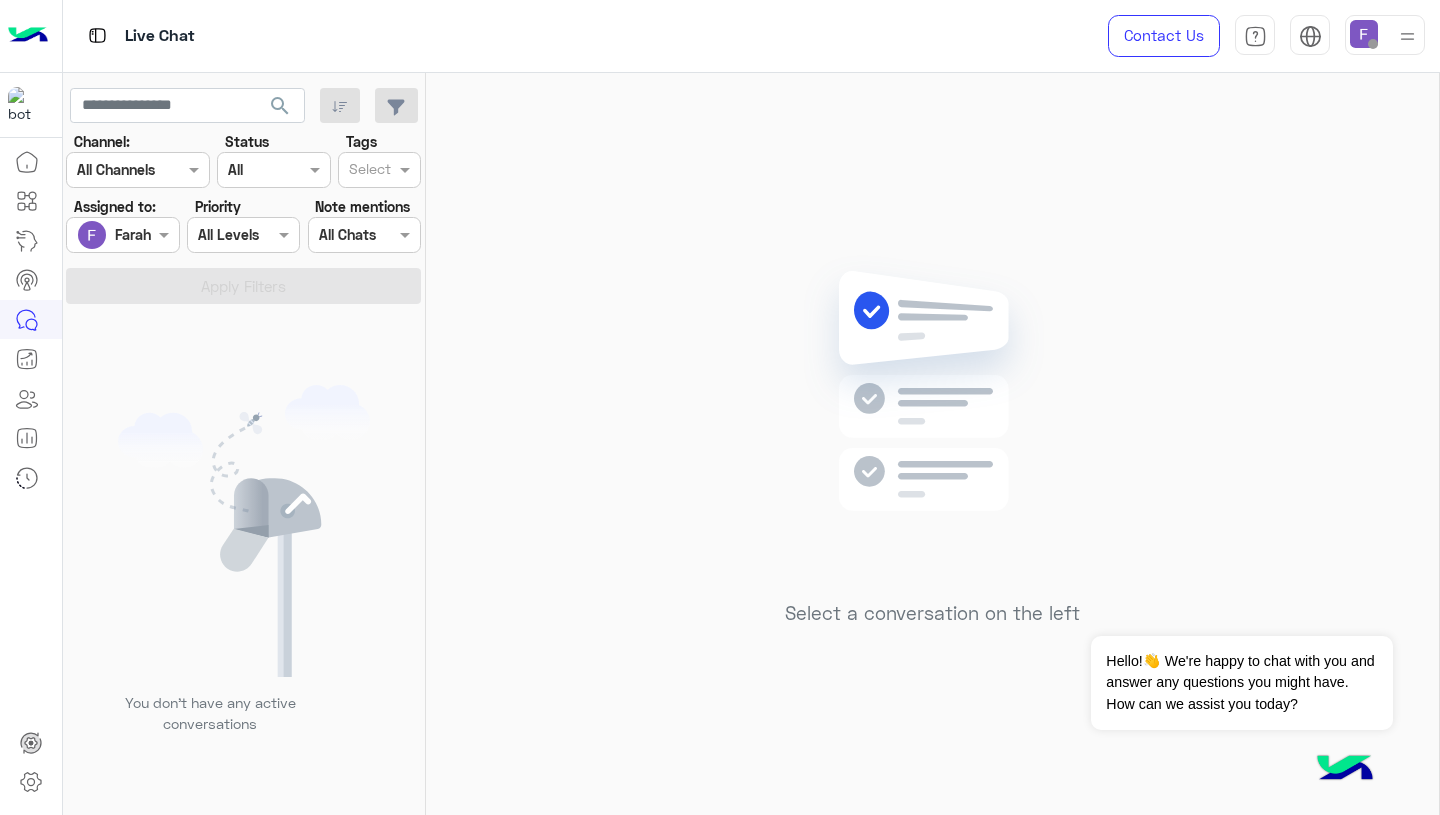 click on "search" 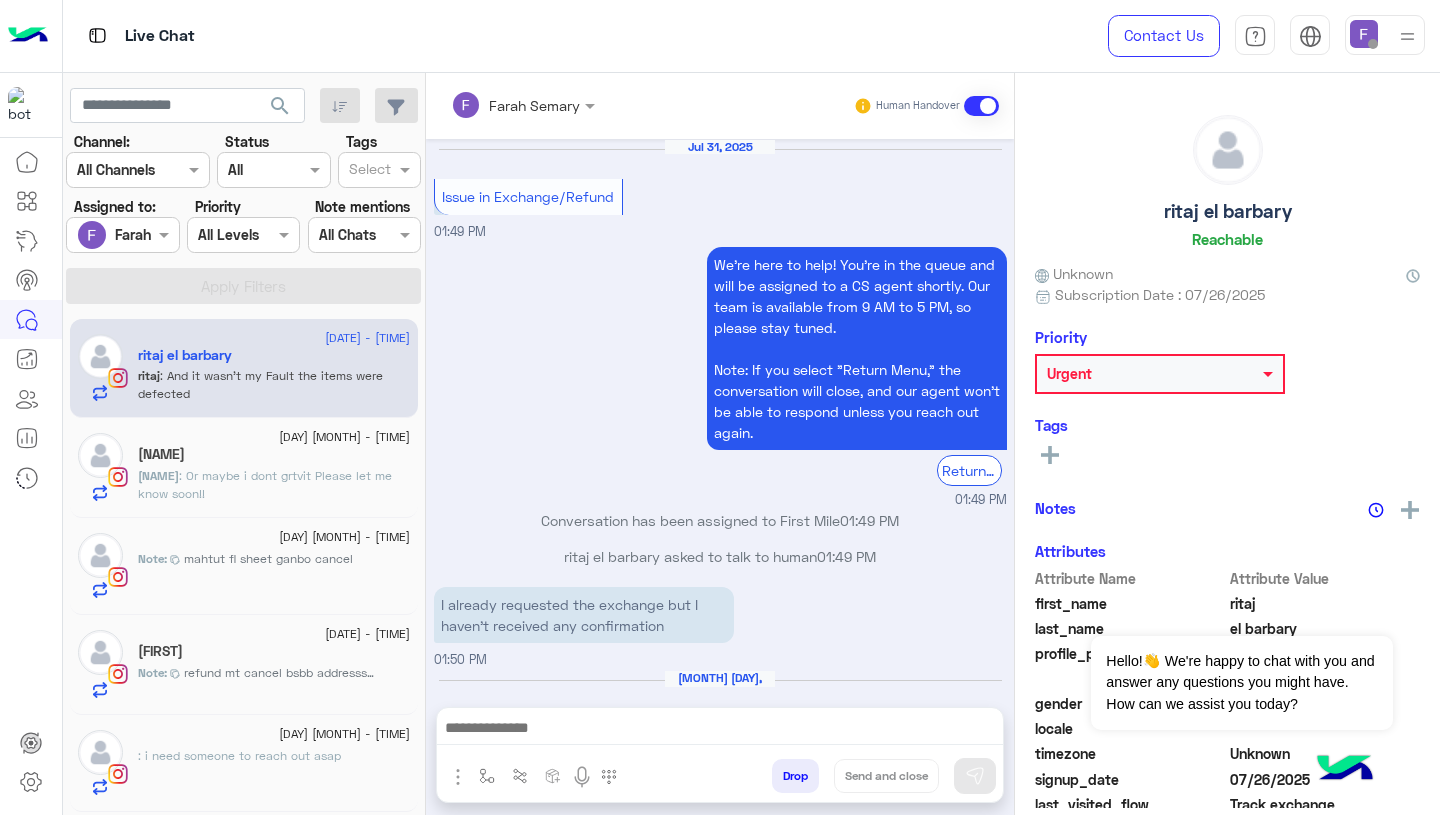 scroll, scrollTop: 1580, scrollLeft: 0, axis: vertical 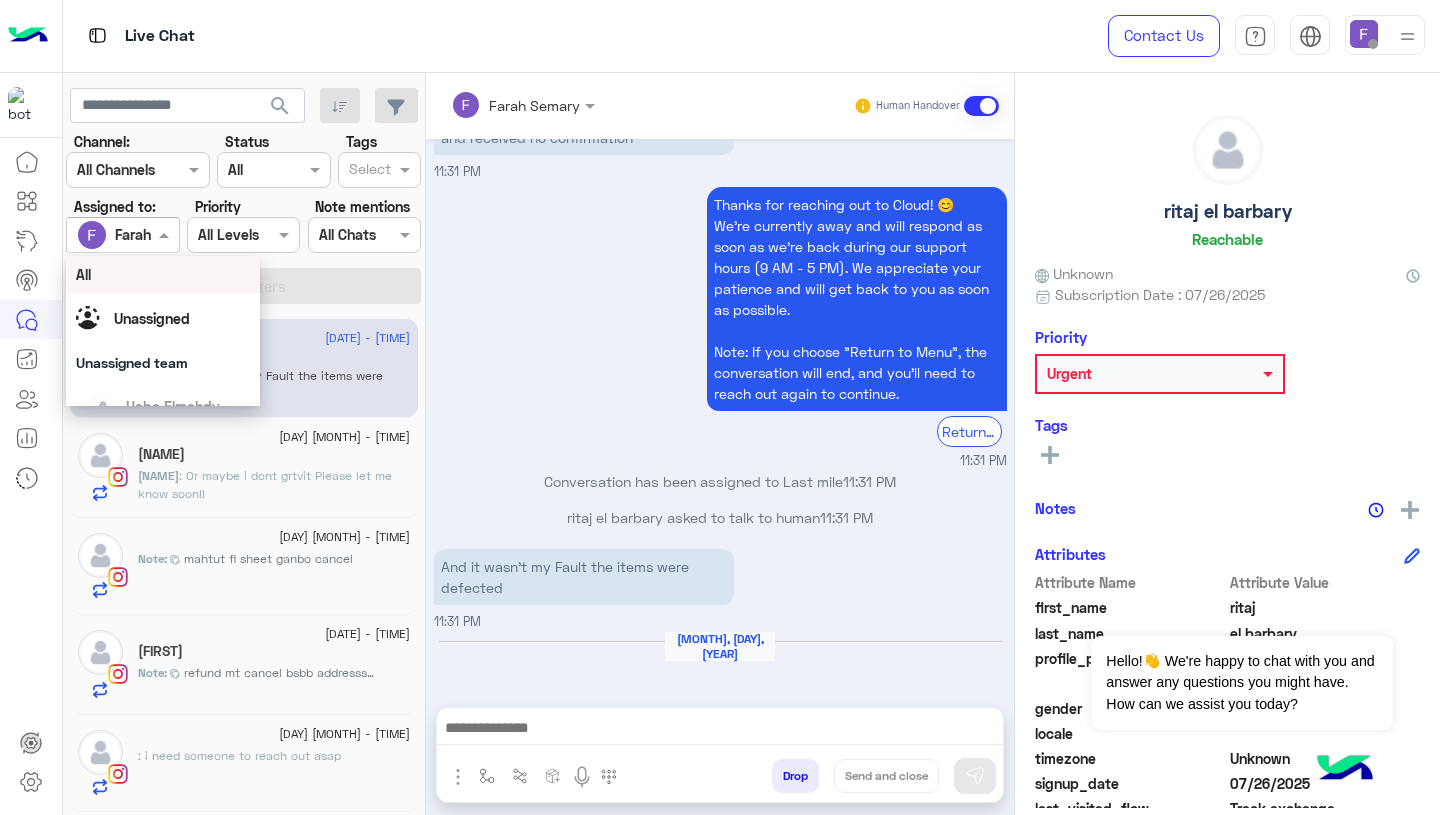 click at bounding box center (122, 234) 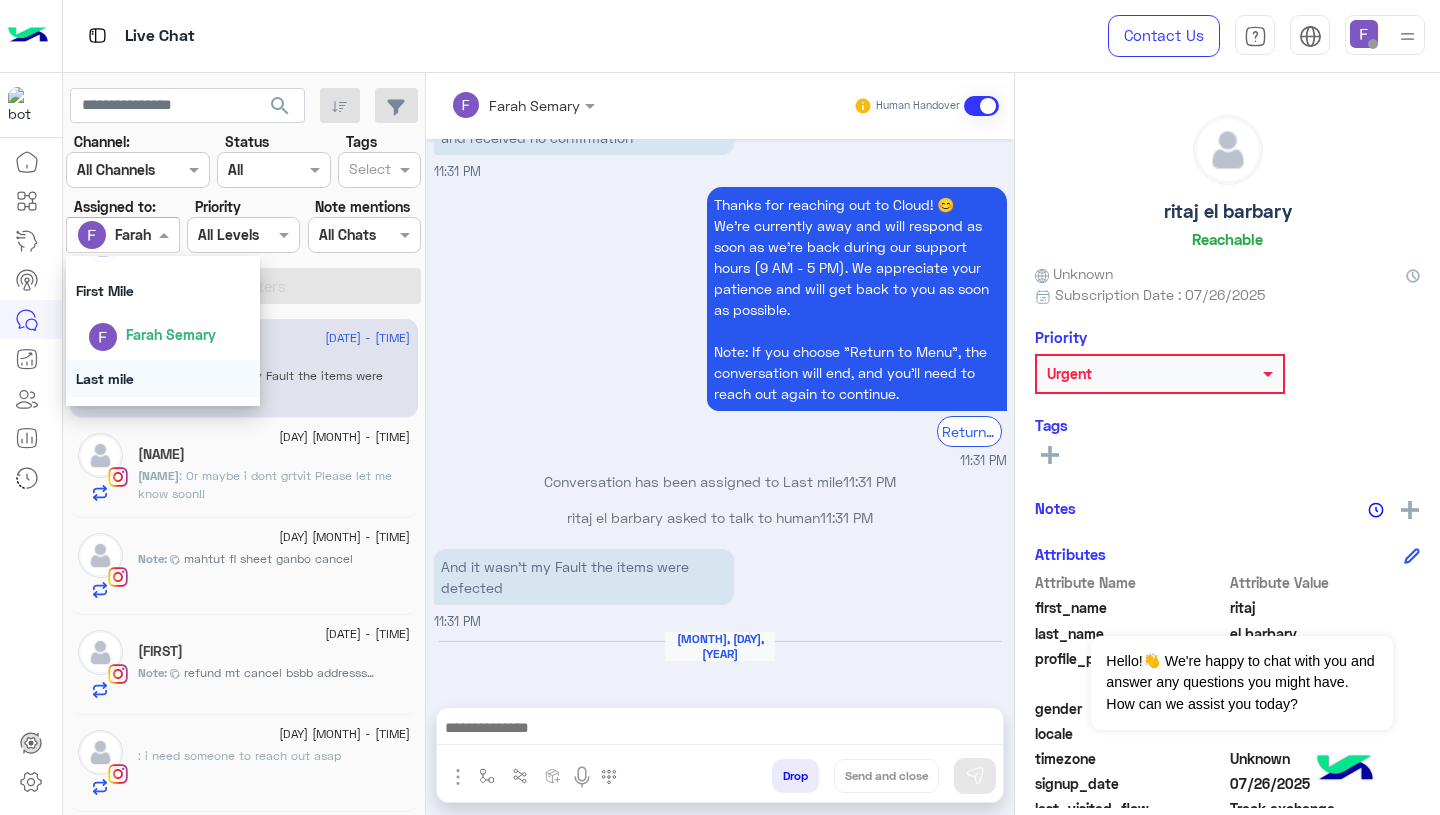 scroll, scrollTop: 349, scrollLeft: 0, axis: vertical 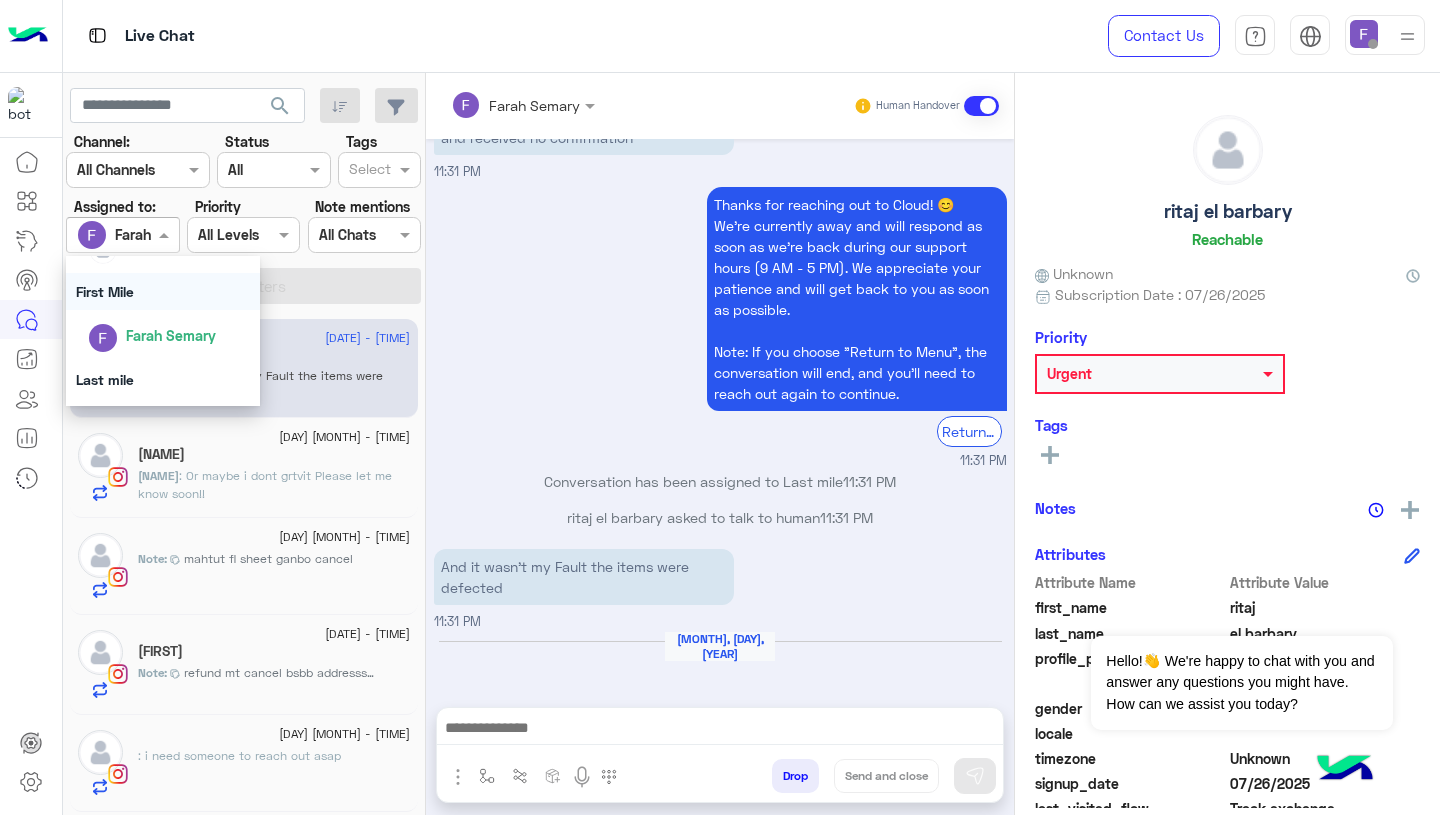 click on "First Mile" at bounding box center [163, 291] 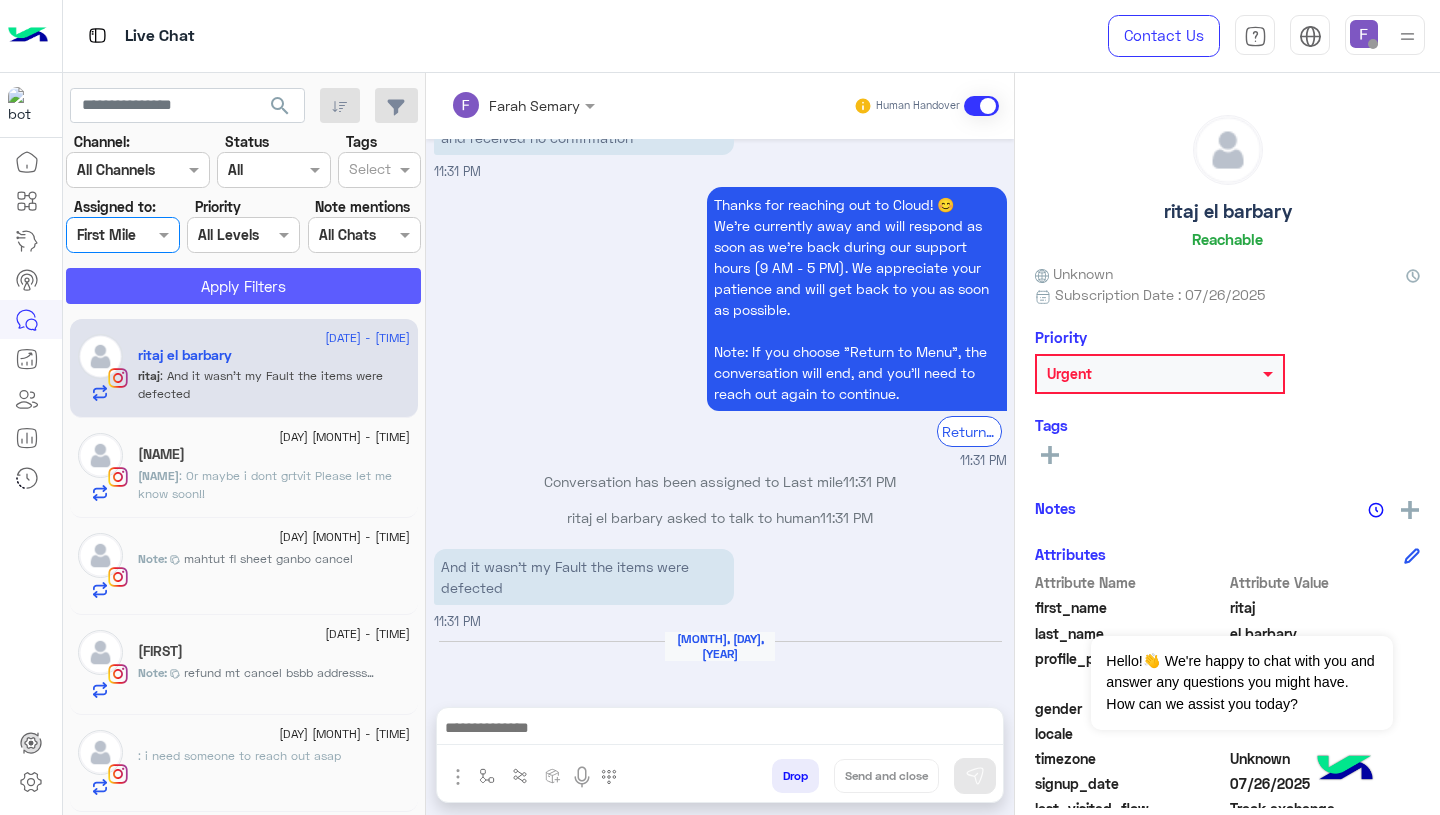 click on "Apply Filters" 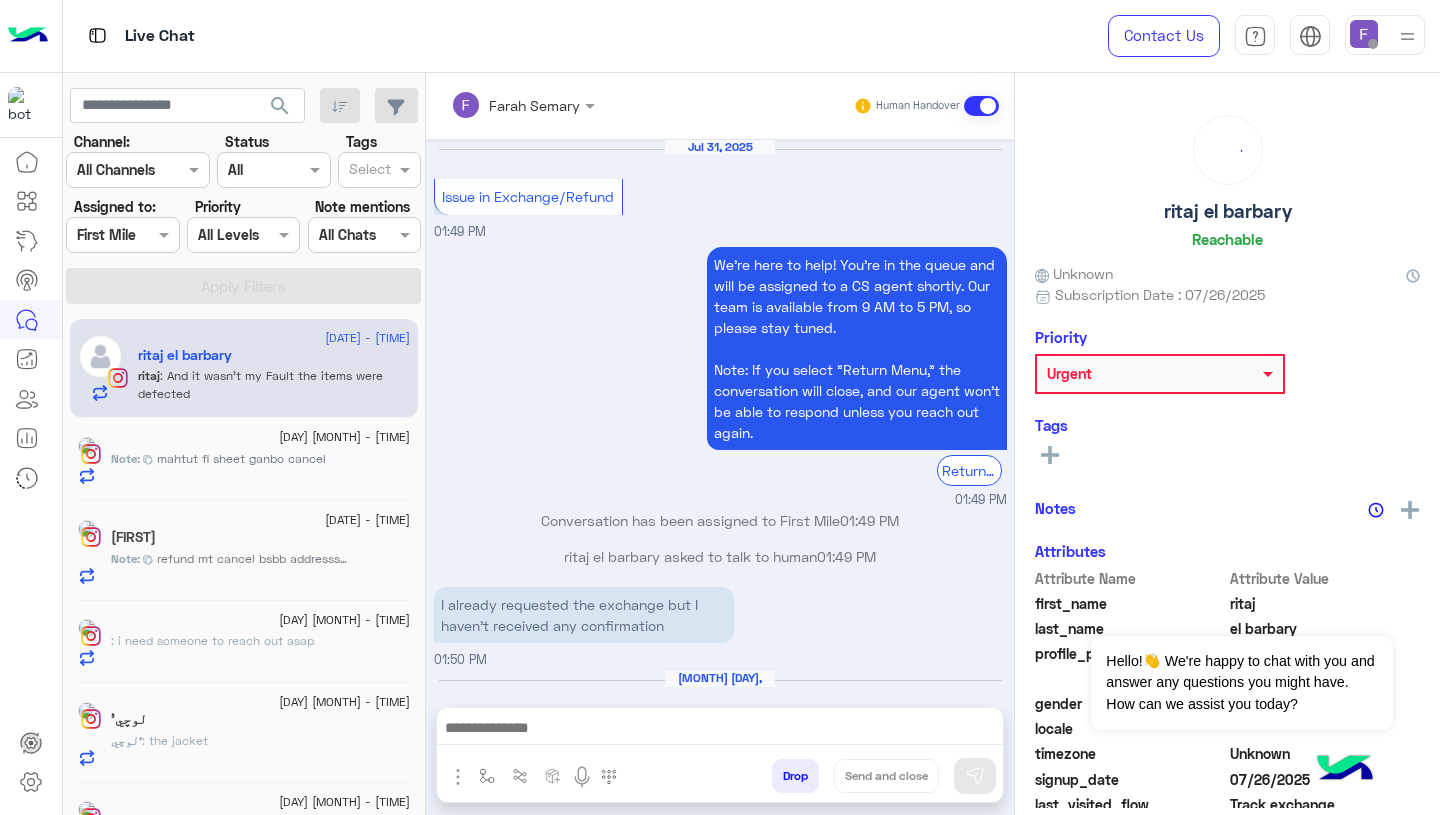 scroll, scrollTop: 1580, scrollLeft: 0, axis: vertical 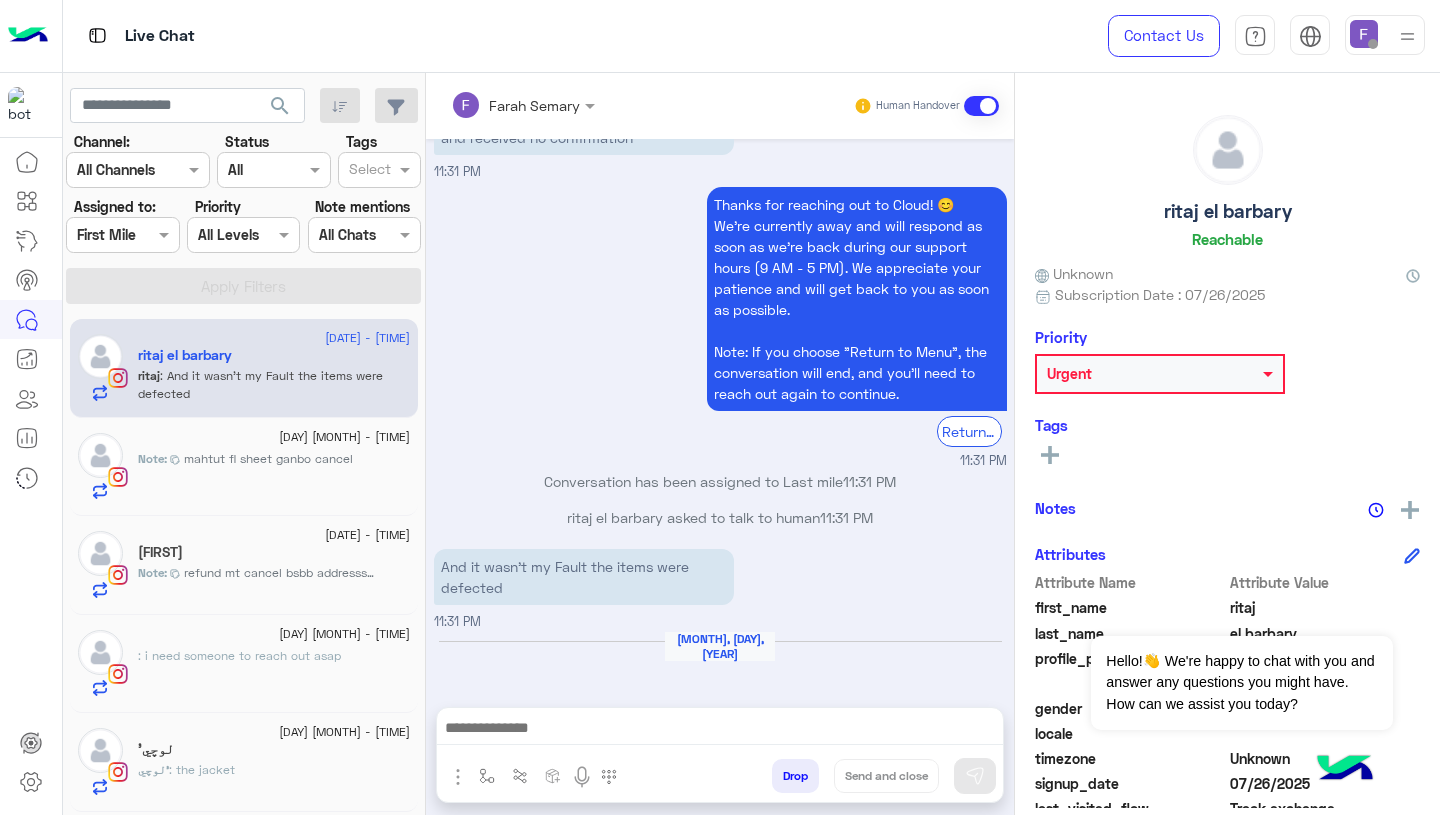 click at bounding box center (122, 234) 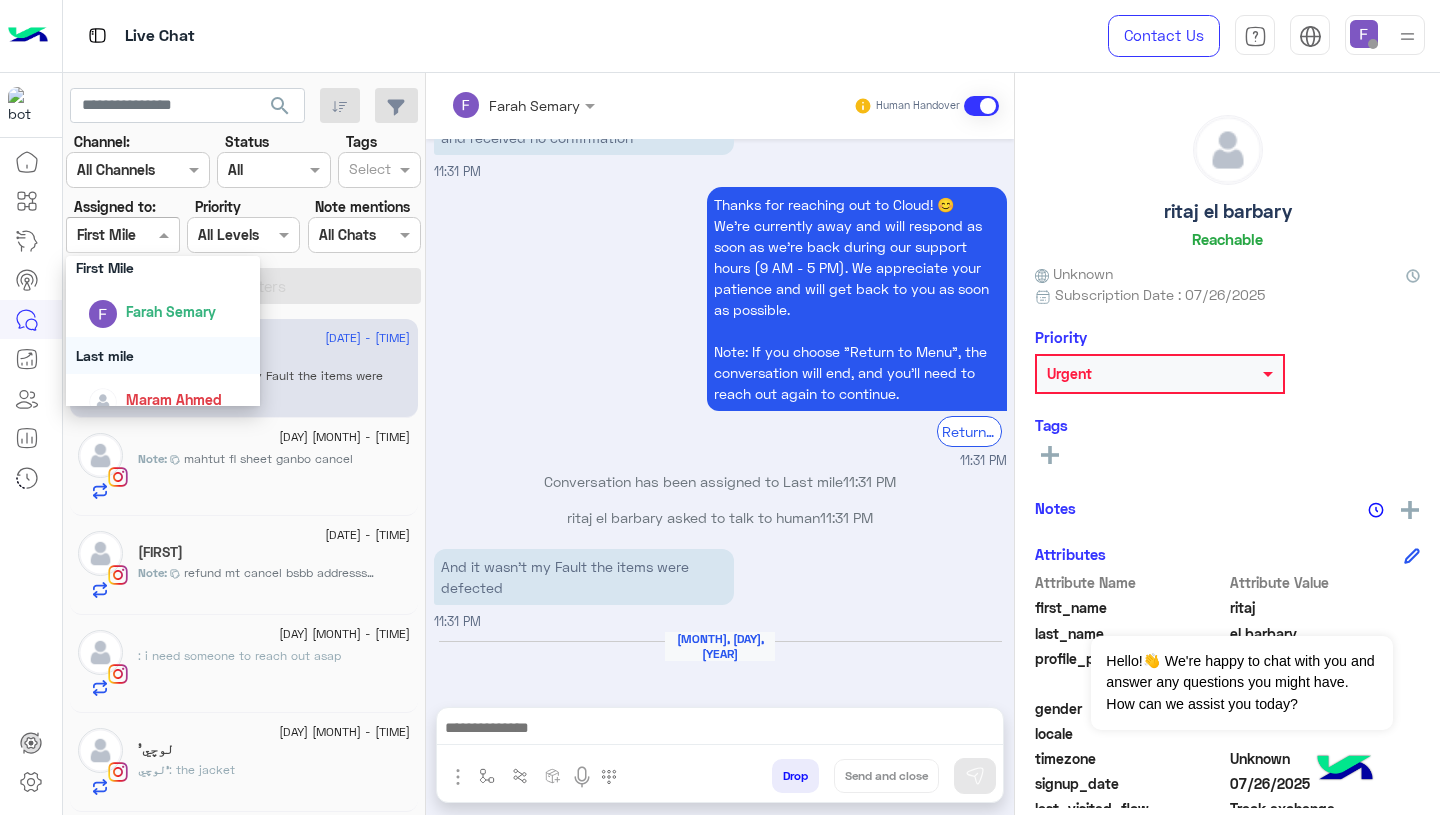 scroll, scrollTop: 386, scrollLeft: 0, axis: vertical 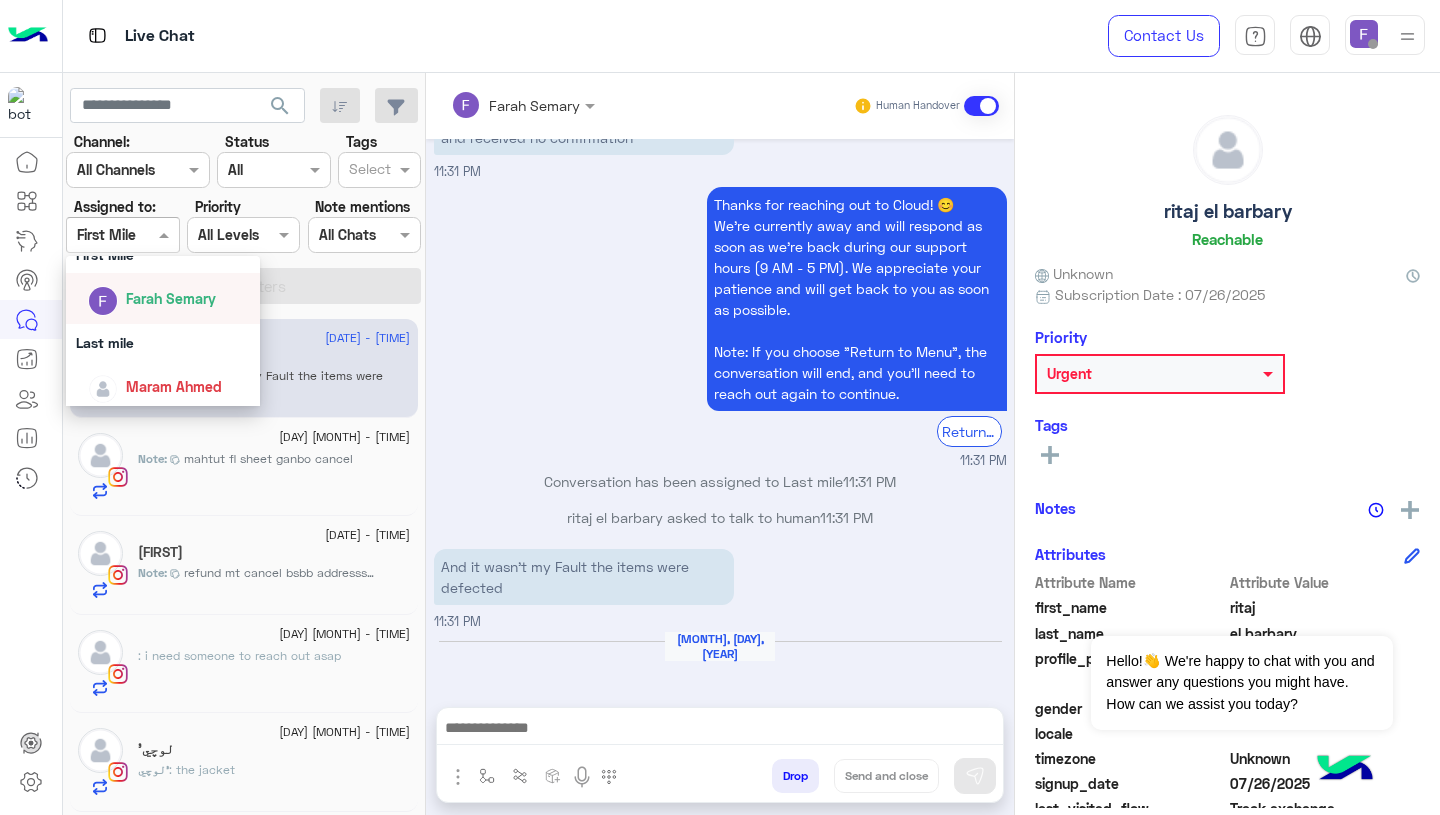 click on "Farah Semary" at bounding box center [171, 298] 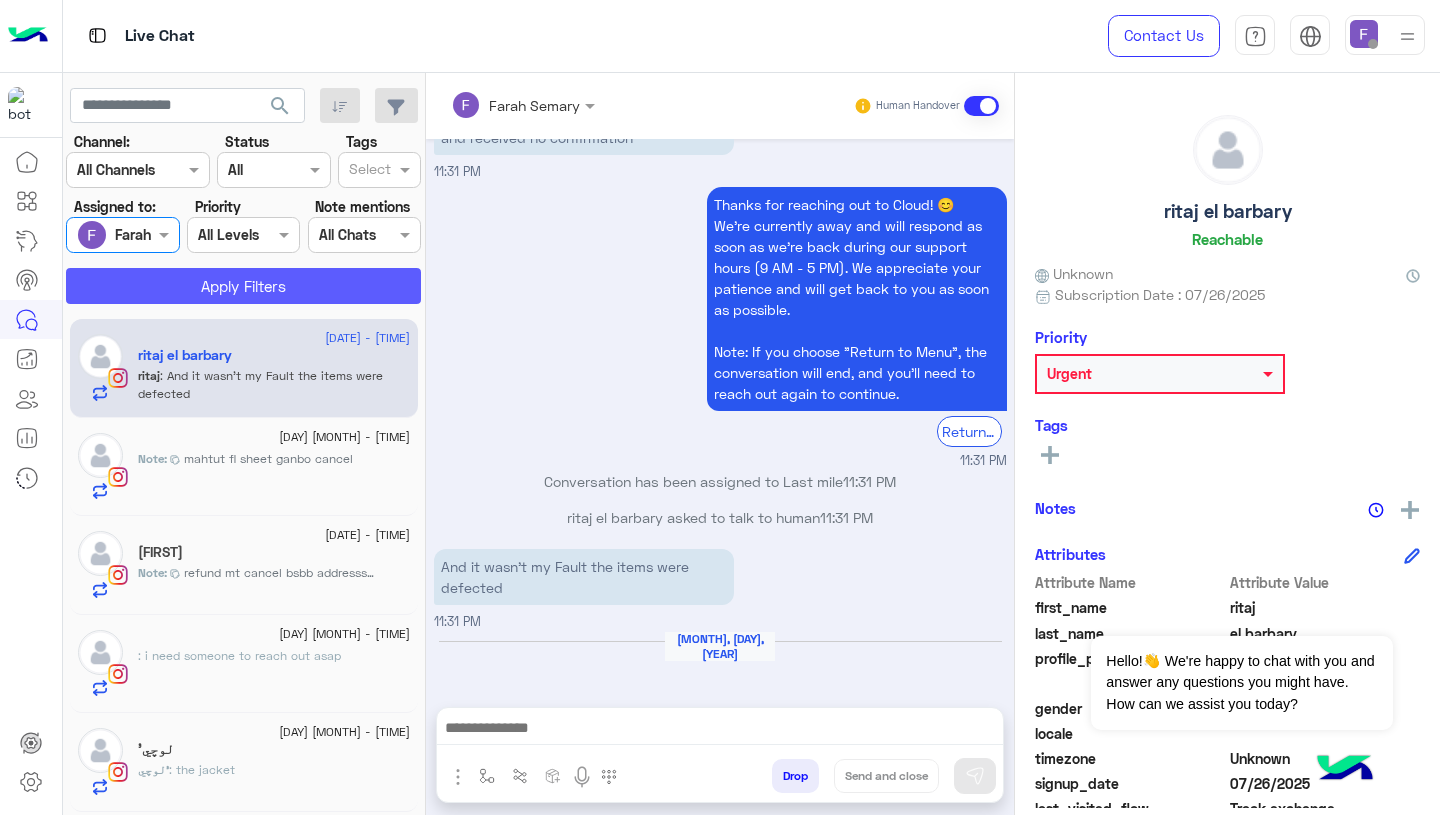 click on "Apply Filters" 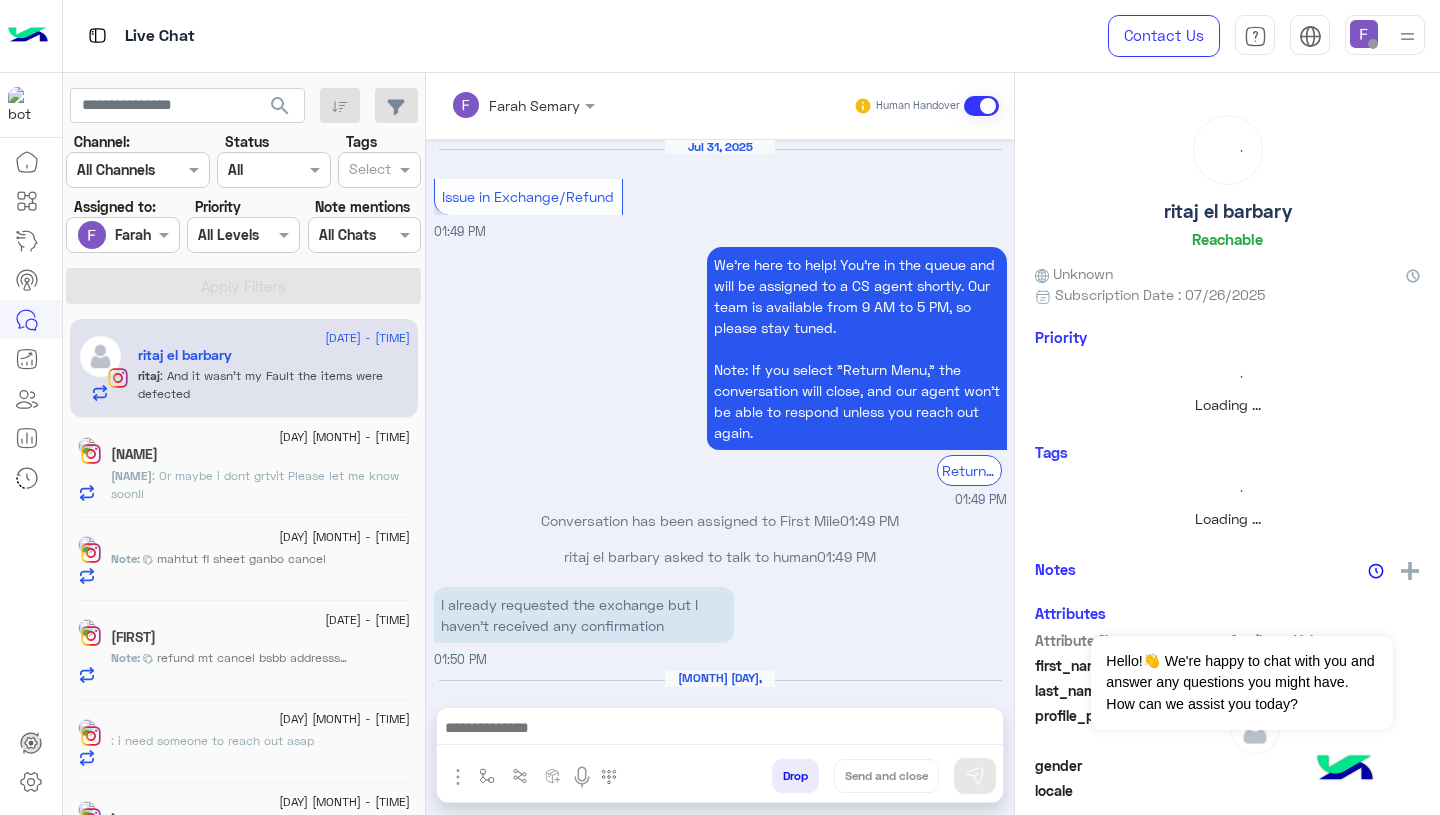 scroll, scrollTop: 1580, scrollLeft: 0, axis: vertical 